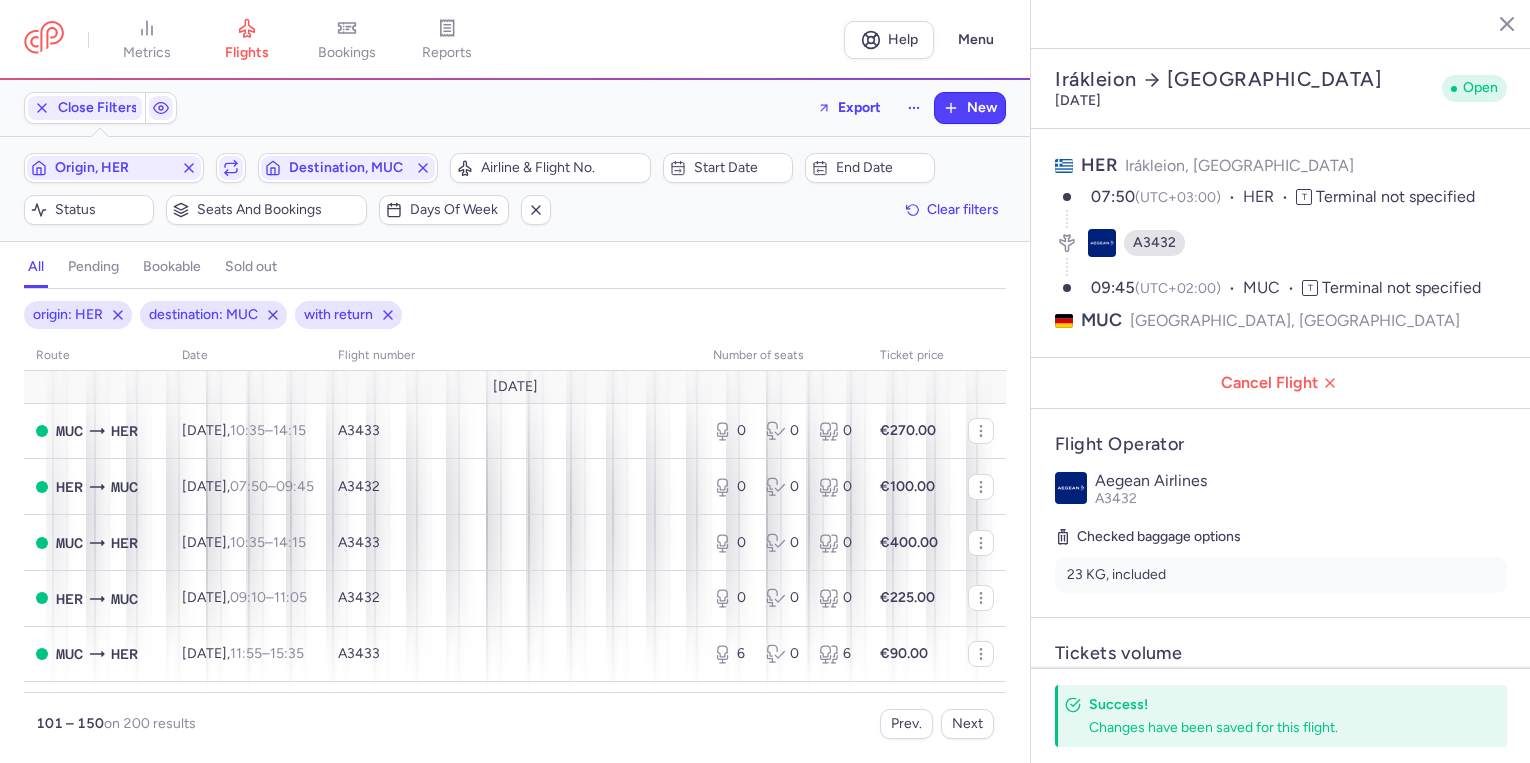 select on "days" 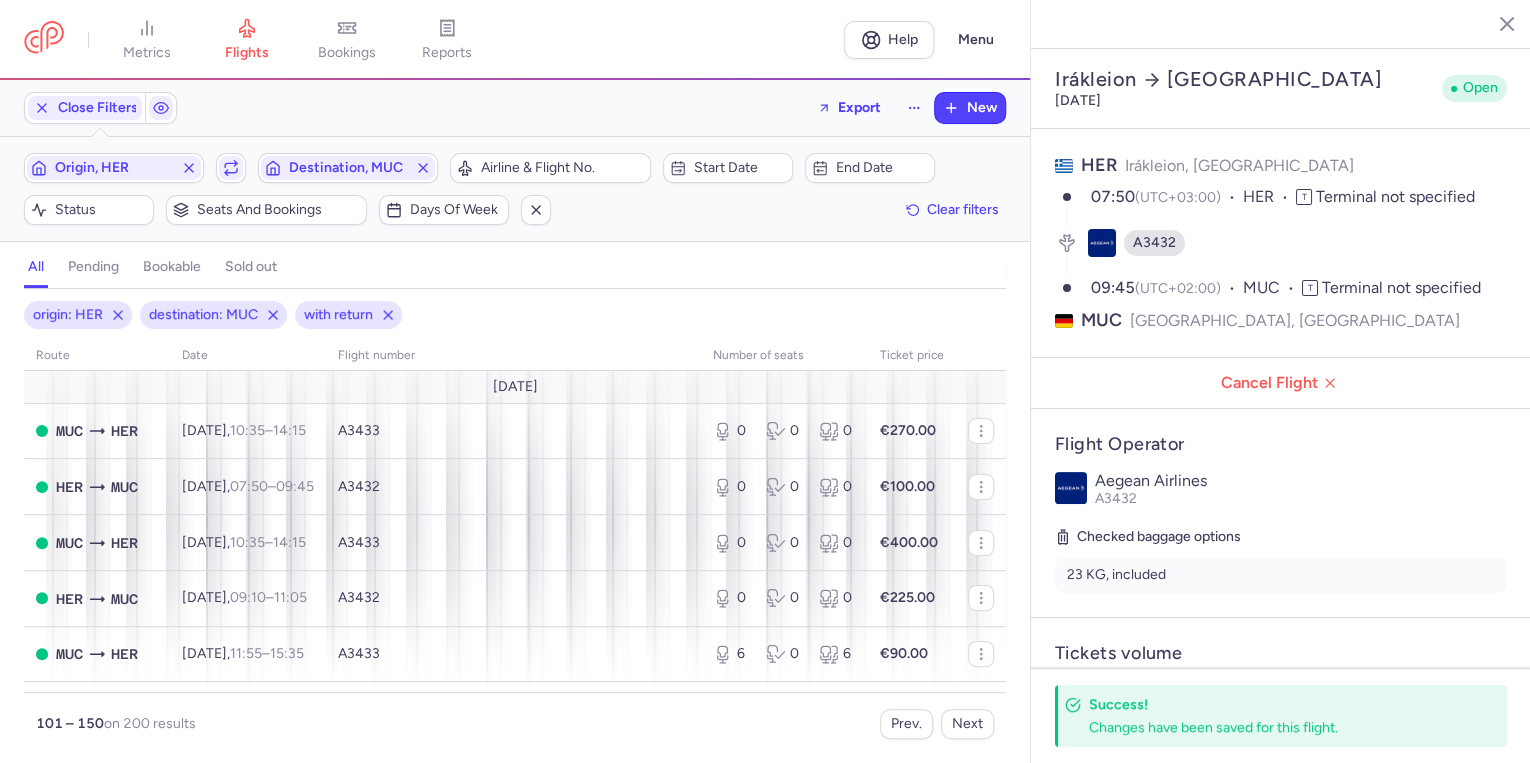 scroll, scrollTop: 1520, scrollLeft: 0, axis: vertical 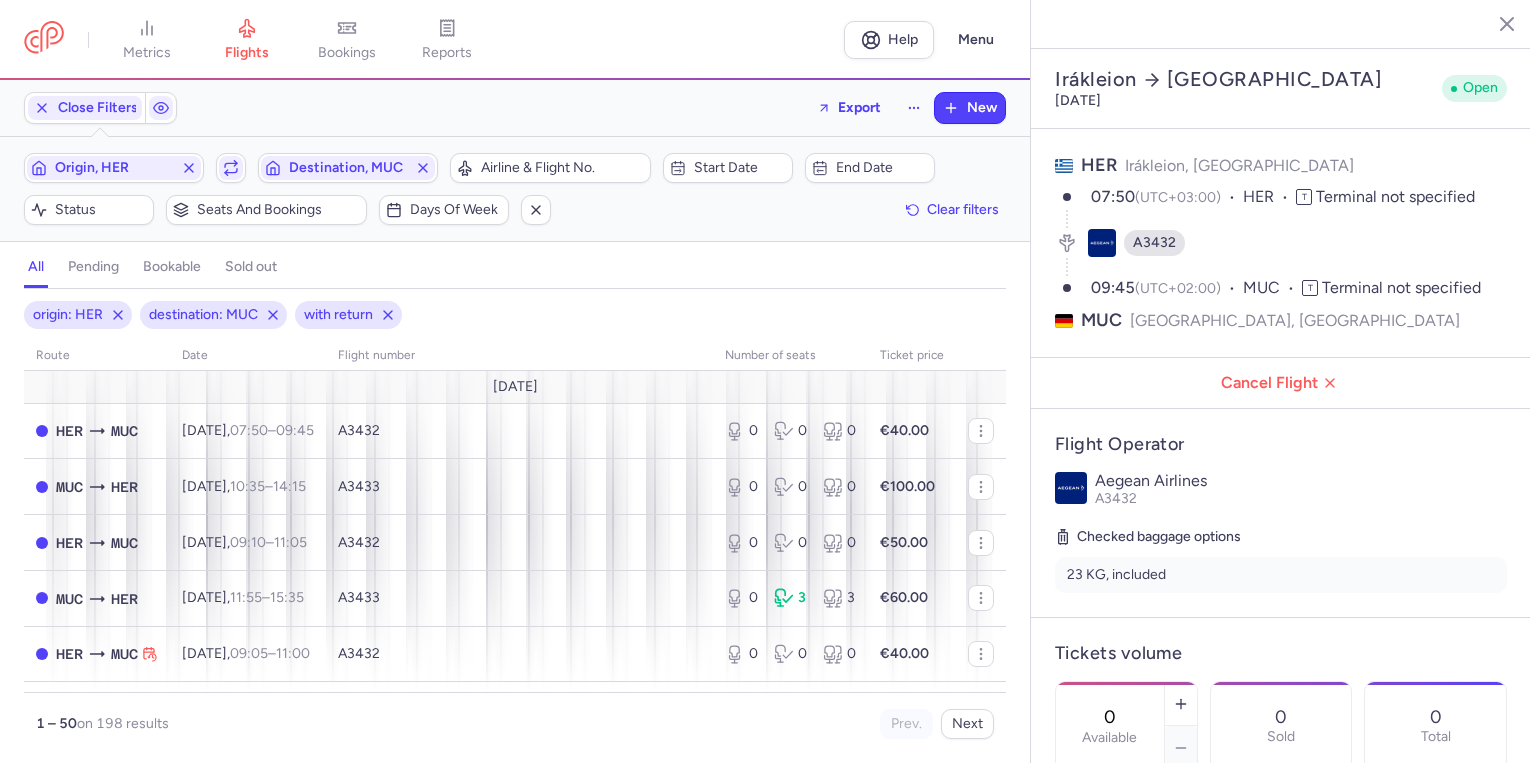 select on "days" 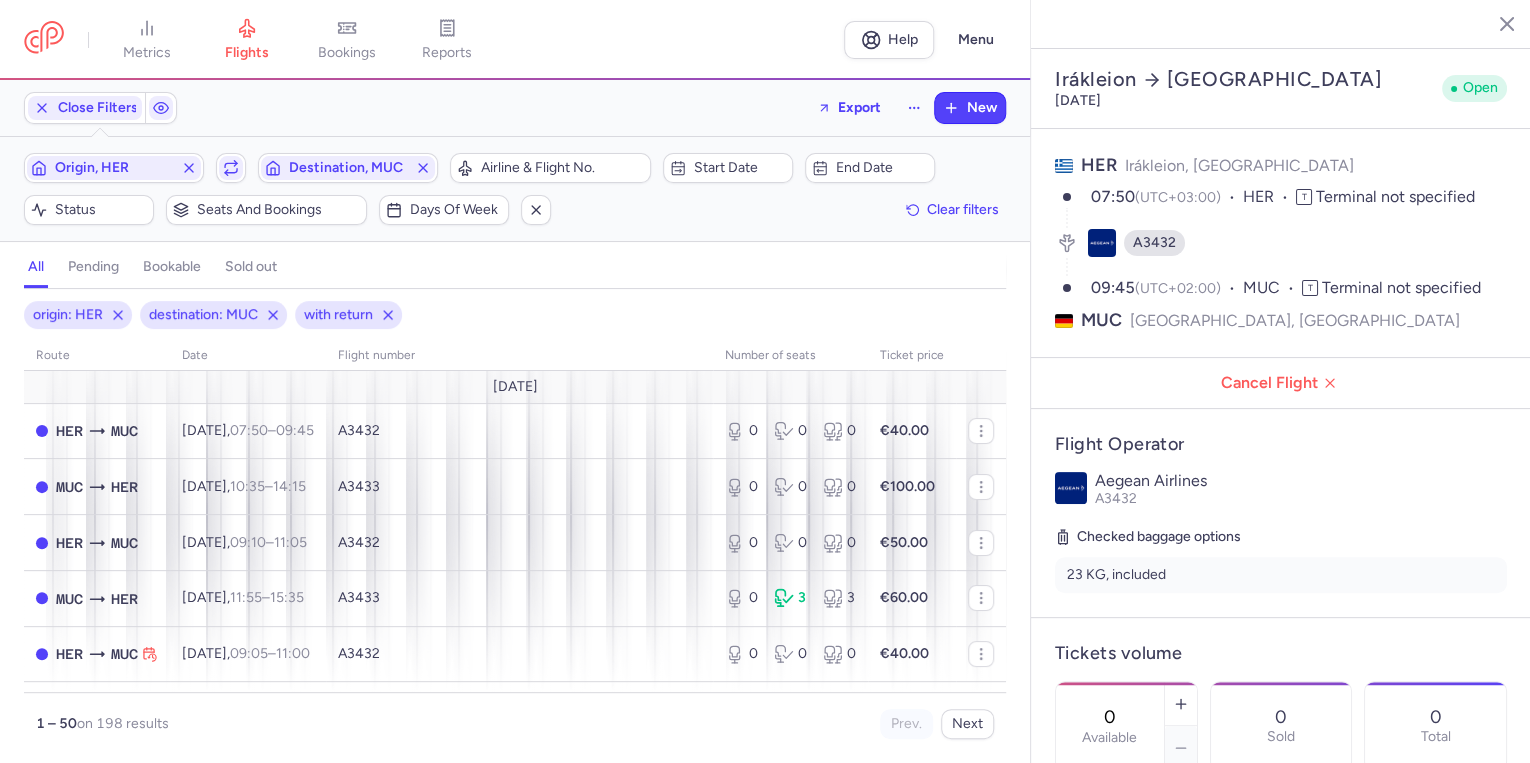 scroll, scrollTop: 2593, scrollLeft: 0, axis: vertical 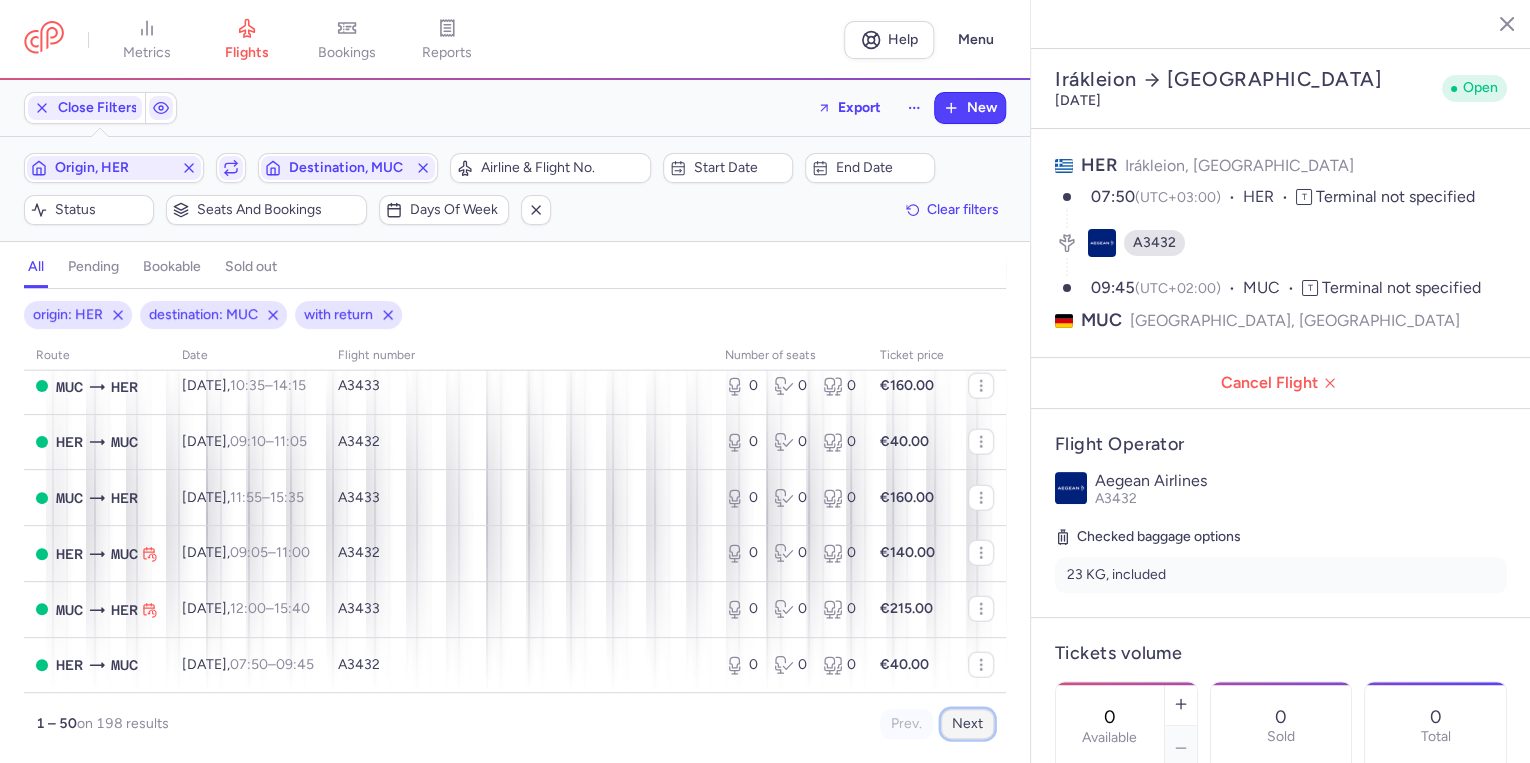 click on "Next" at bounding box center (967, 724) 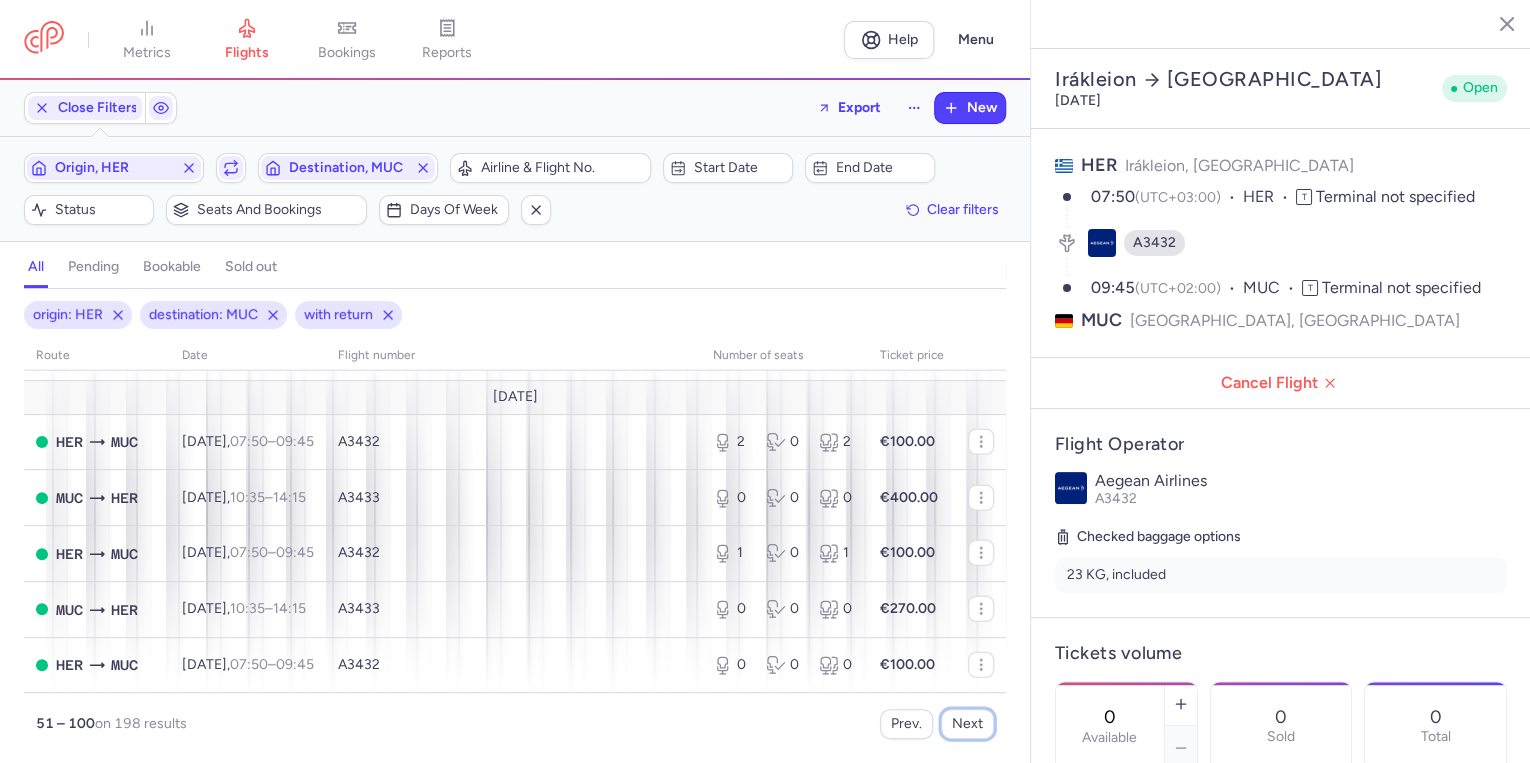 scroll, scrollTop: 2560, scrollLeft: 0, axis: vertical 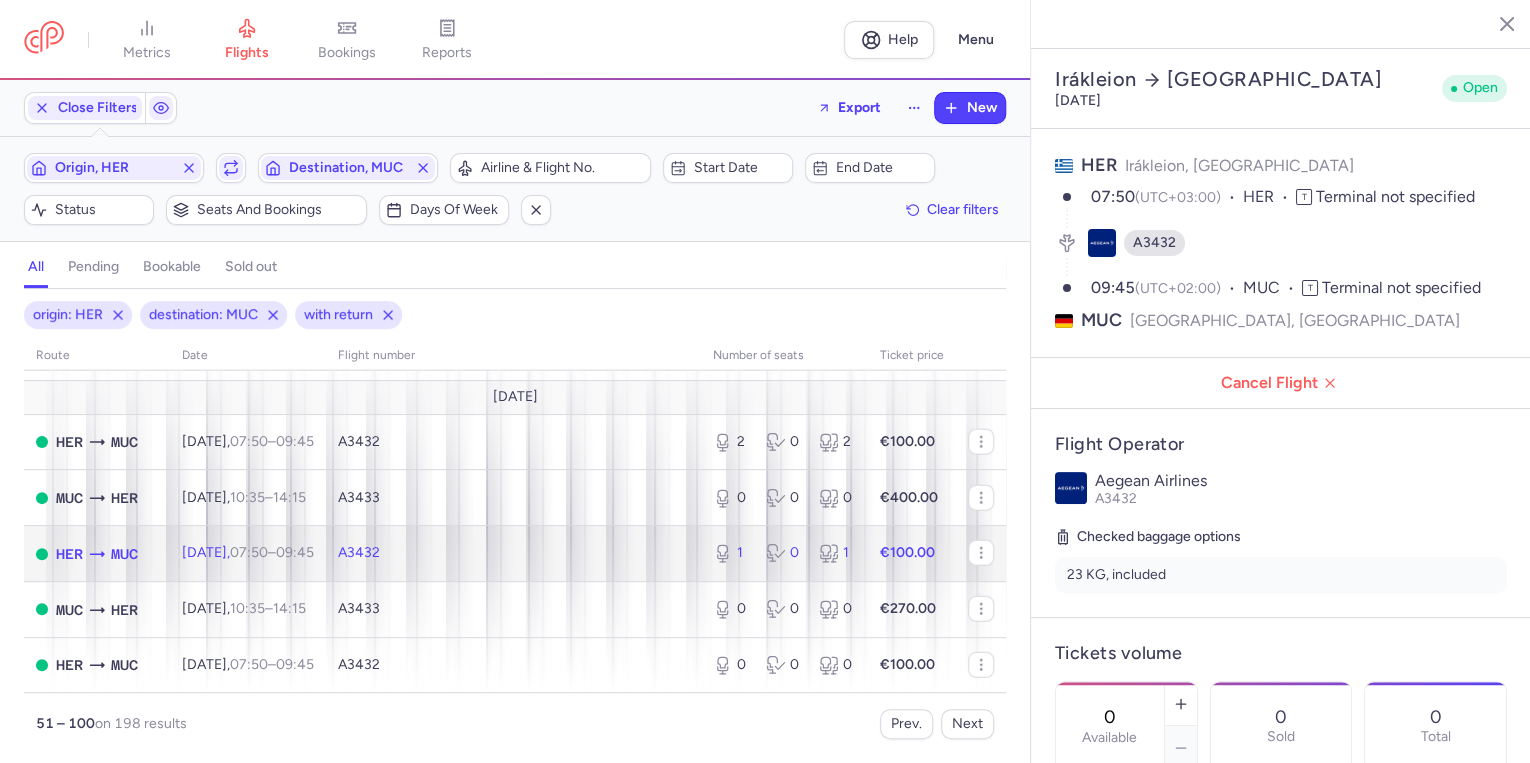 click on "A3432" at bounding box center (513, 554) 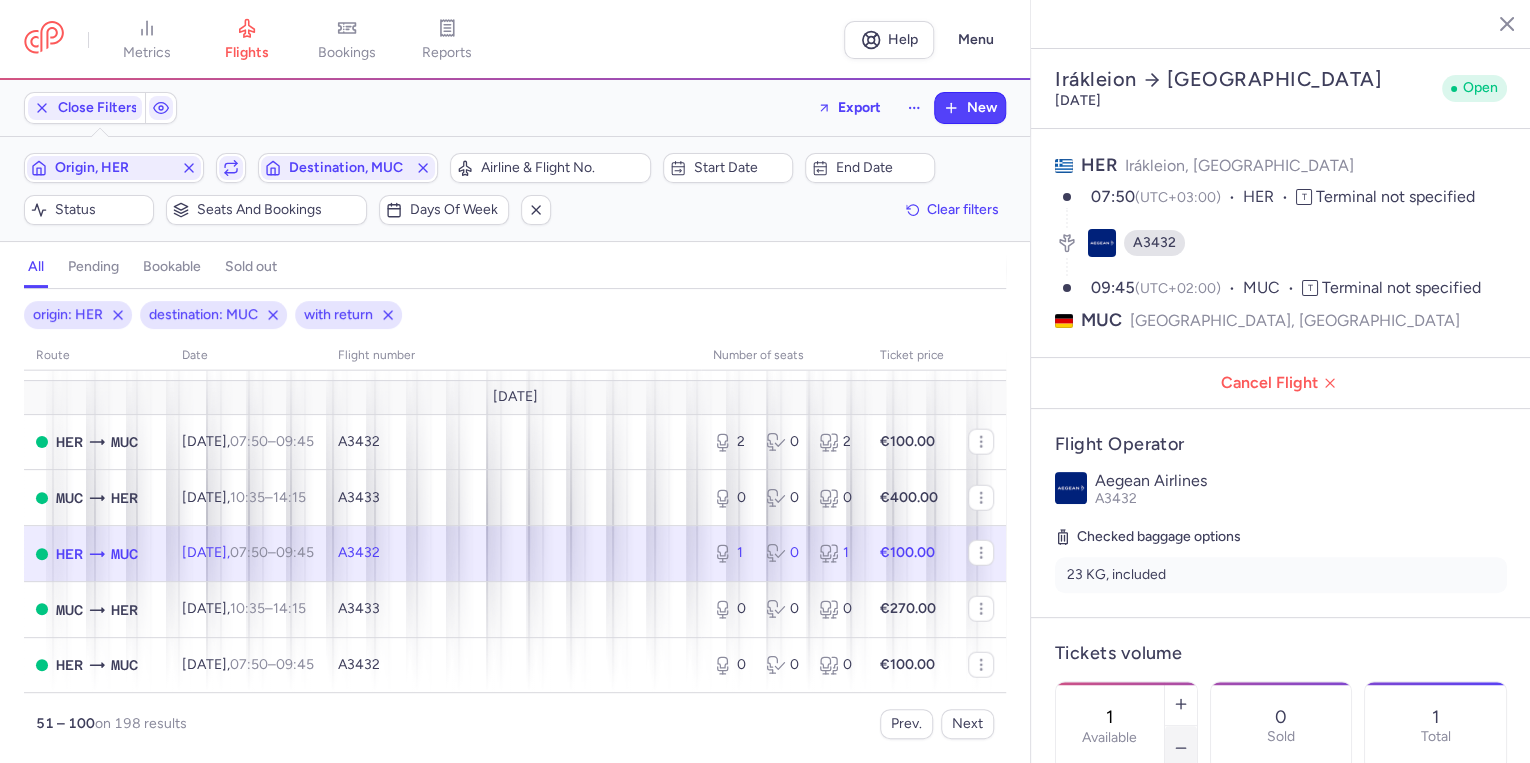 click 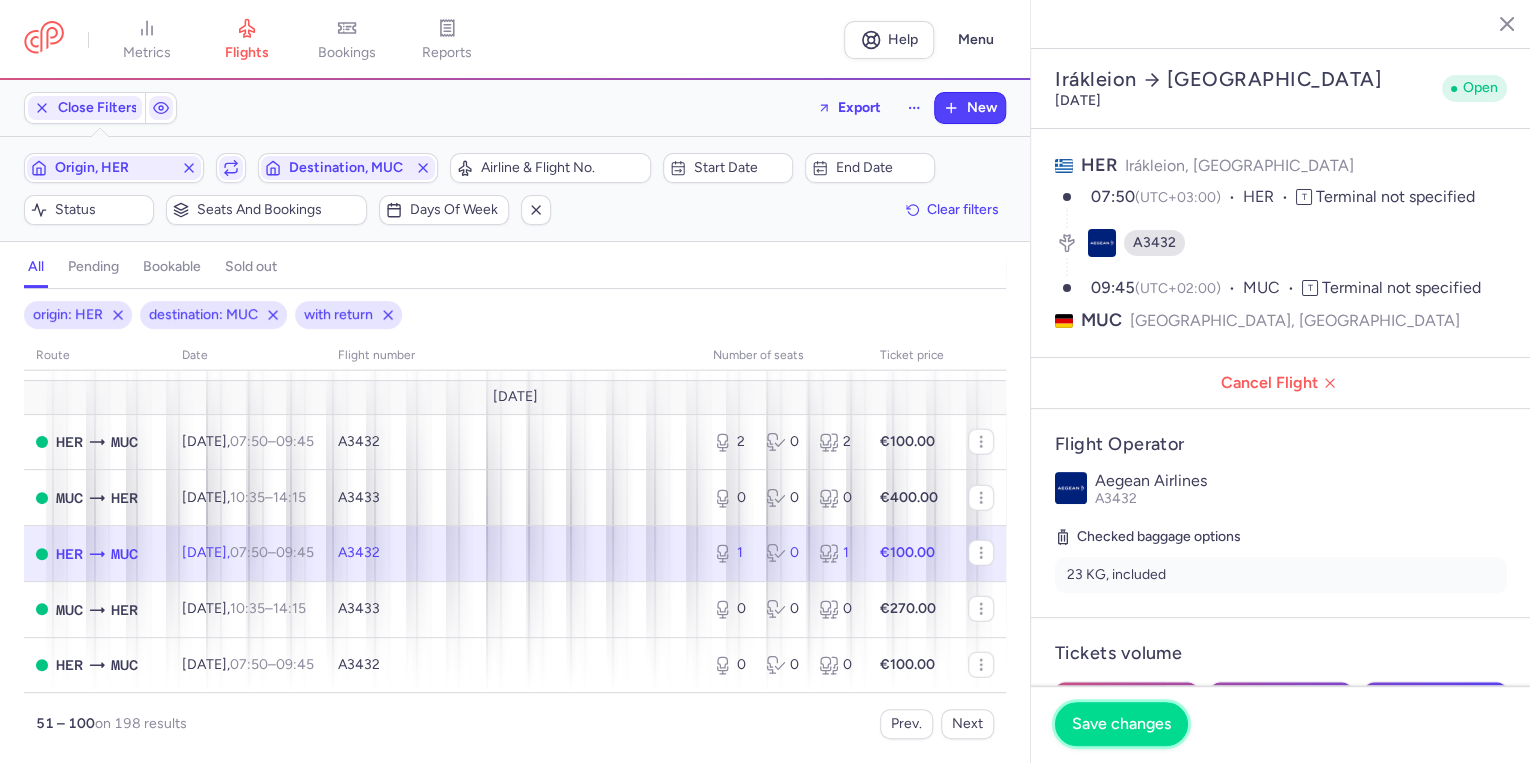 click on "Save changes" at bounding box center [1121, 724] 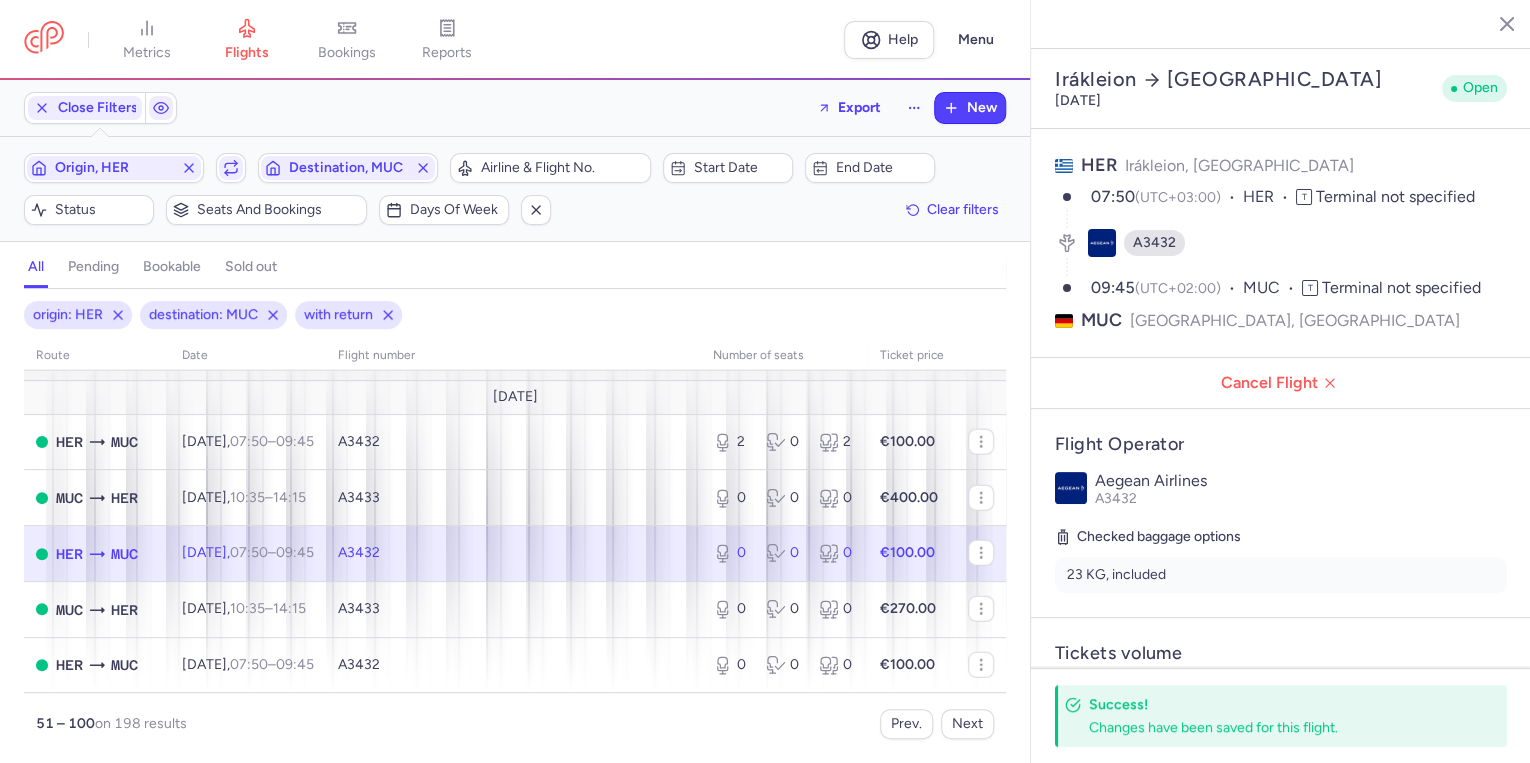 scroll, scrollTop: 2593, scrollLeft: 0, axis: vertical 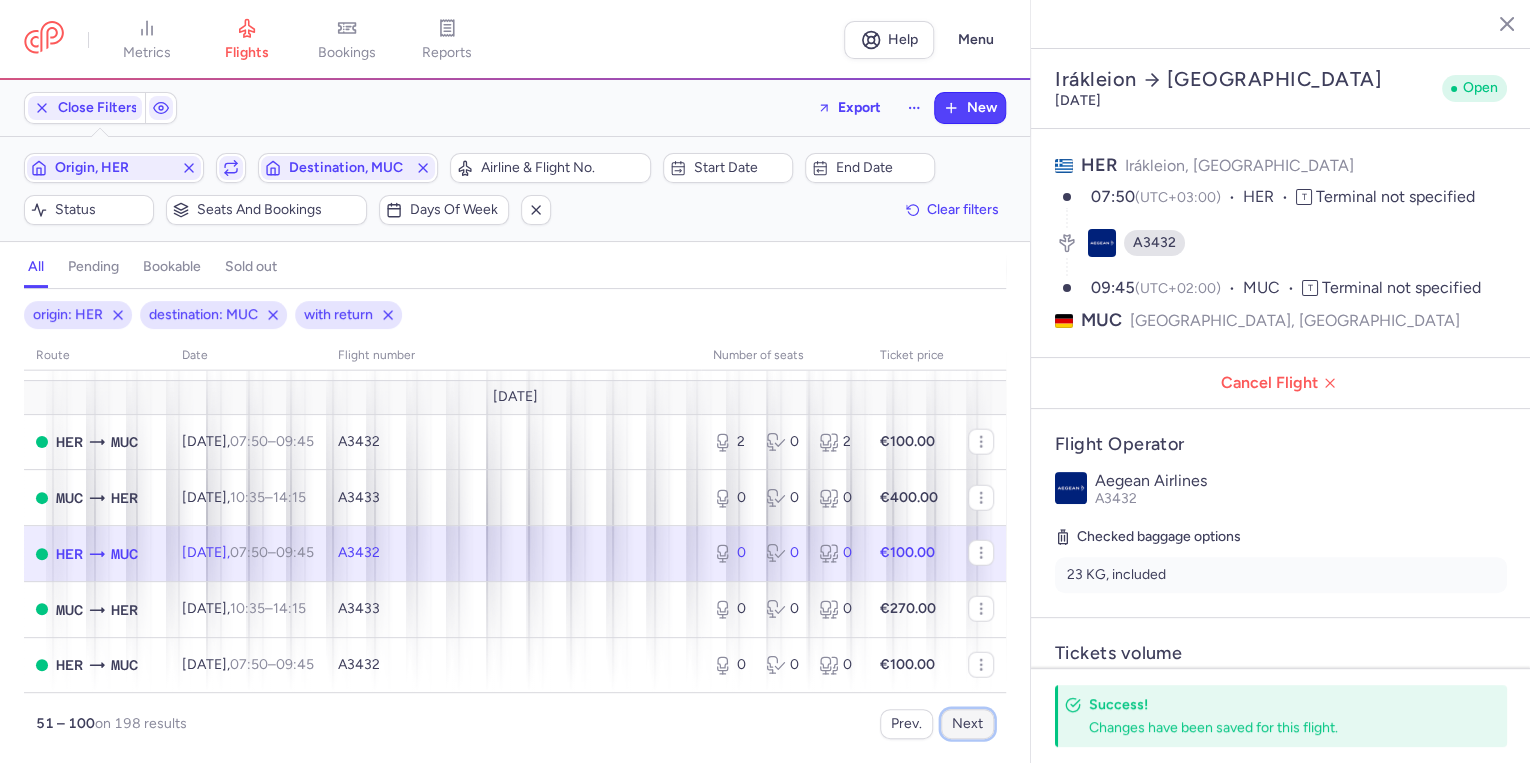click on "Next" at bounding box center (967, 724) 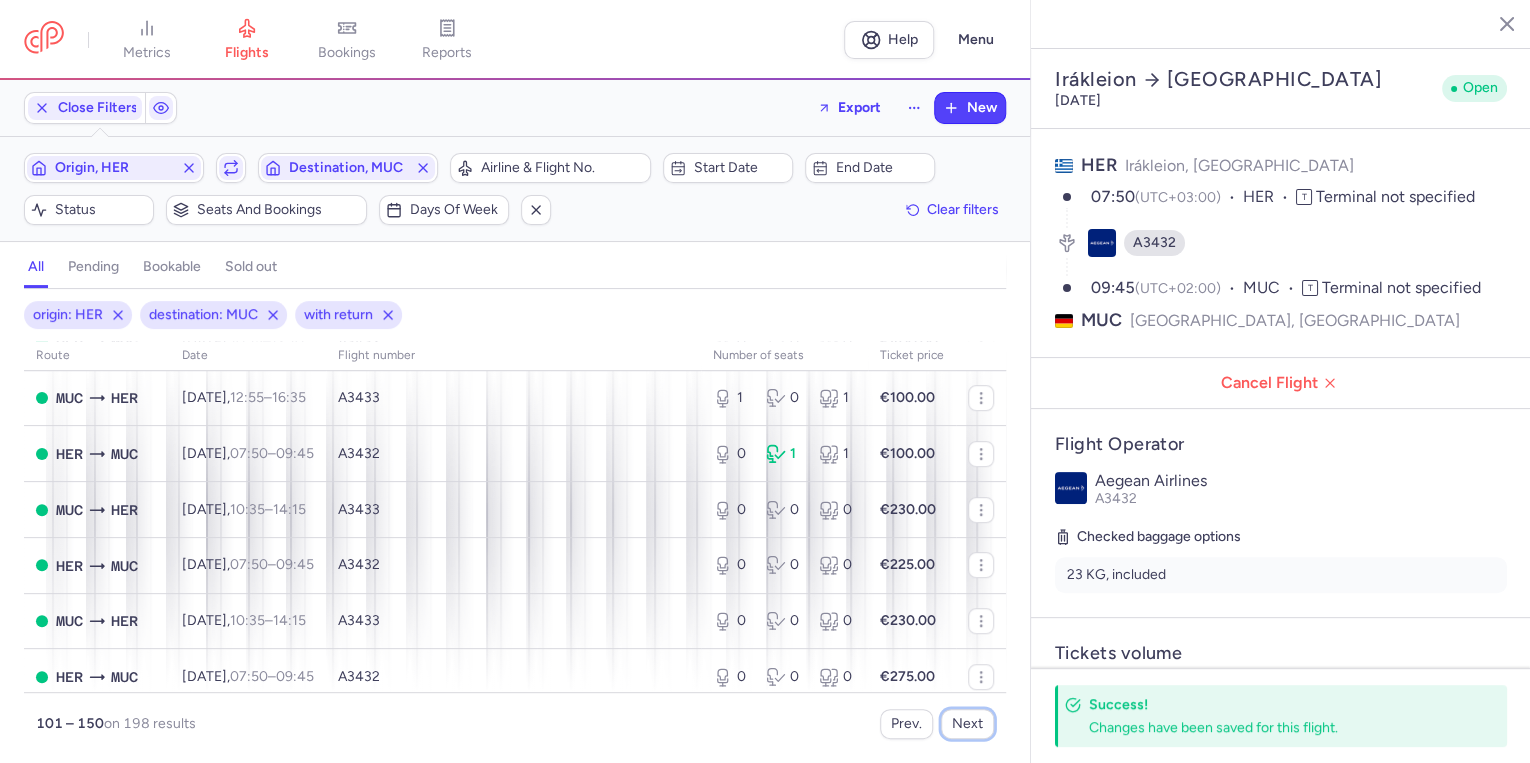 scroll, scrollTop: 480, scrollLeft: 0, axis: vertical 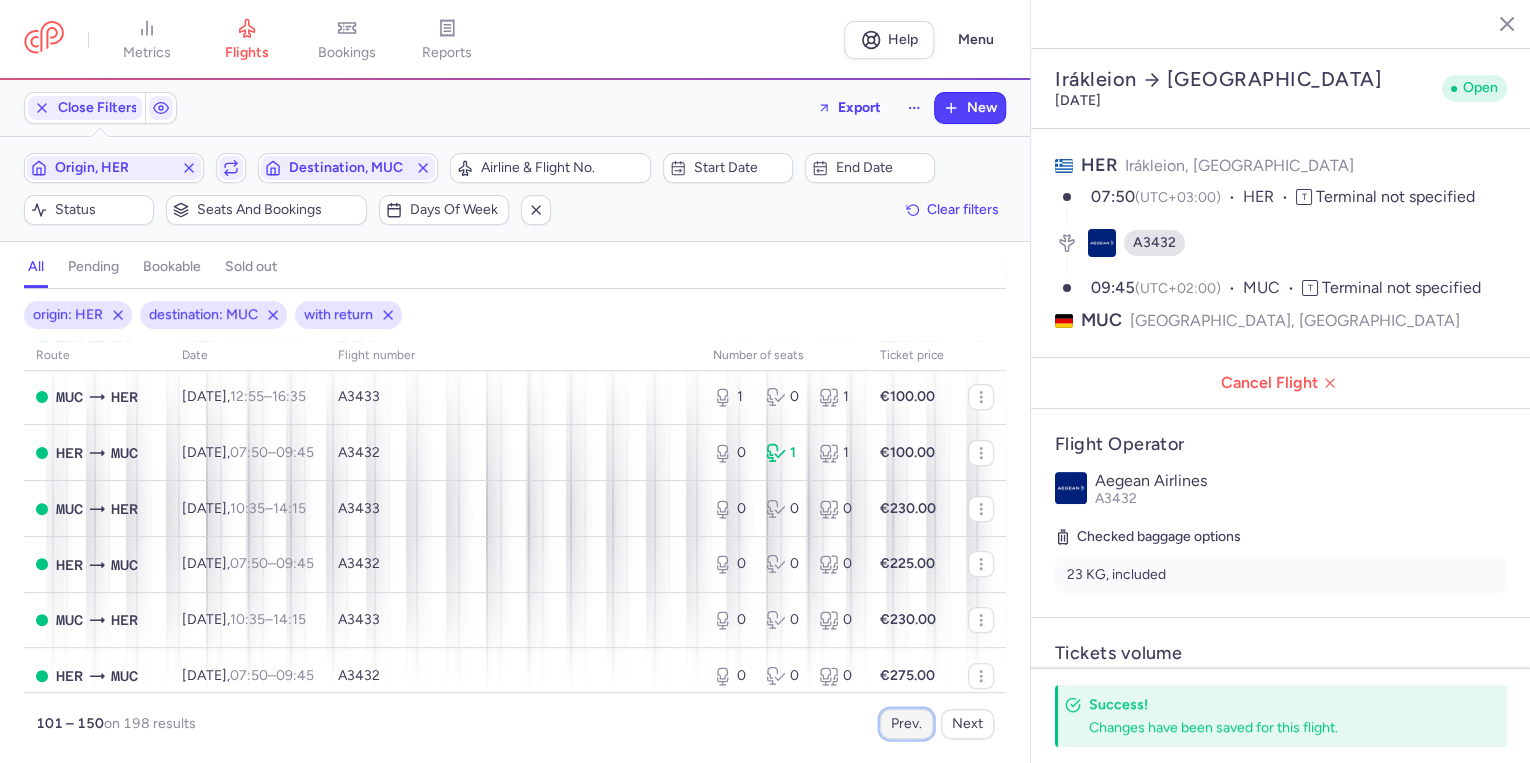 click on "Prev." at bounding box center (906, 724) 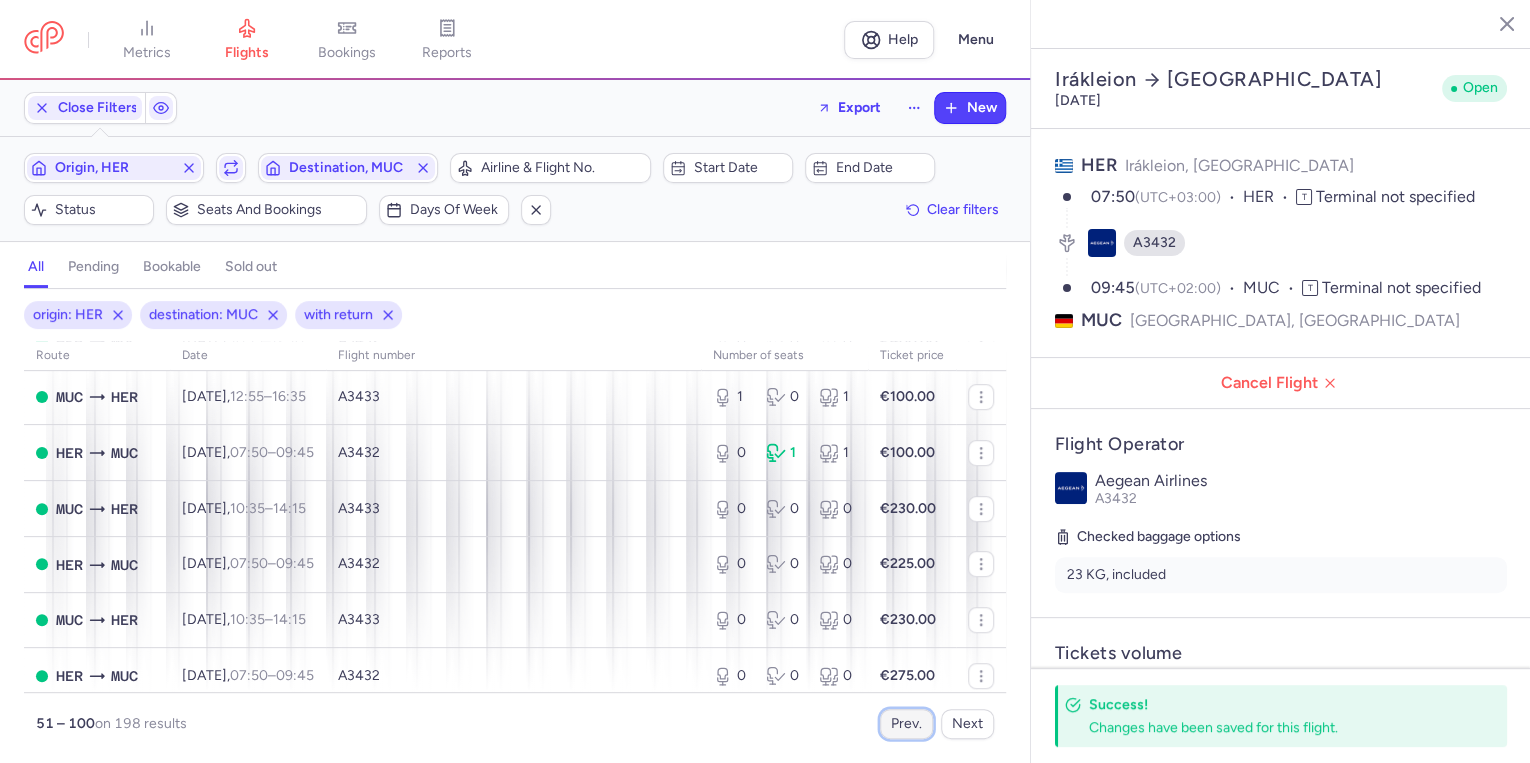 scroll, scrollTop: 0, scrollLeft: 0, axis: both 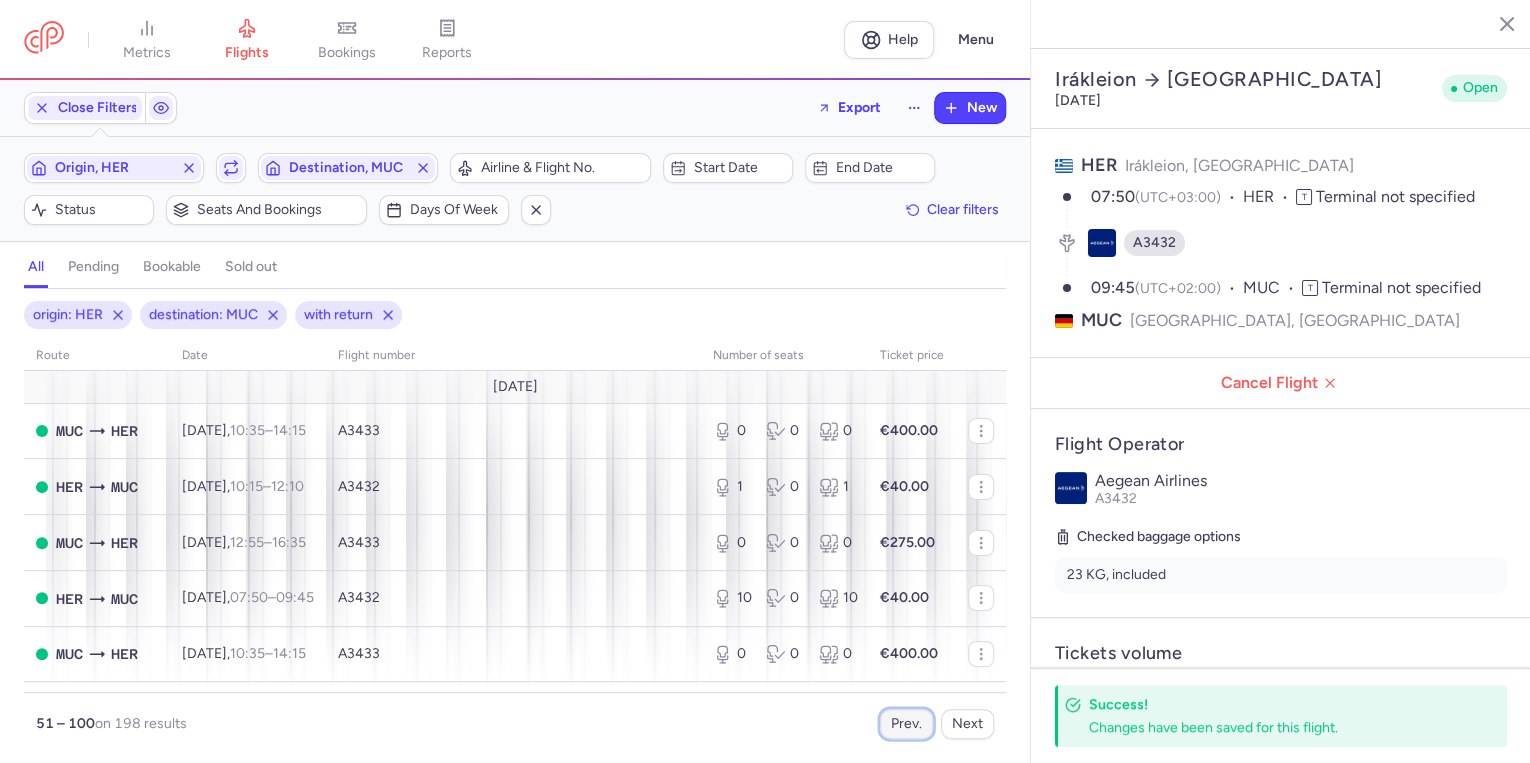 click on "Prev." at bounding box center [906, 724] 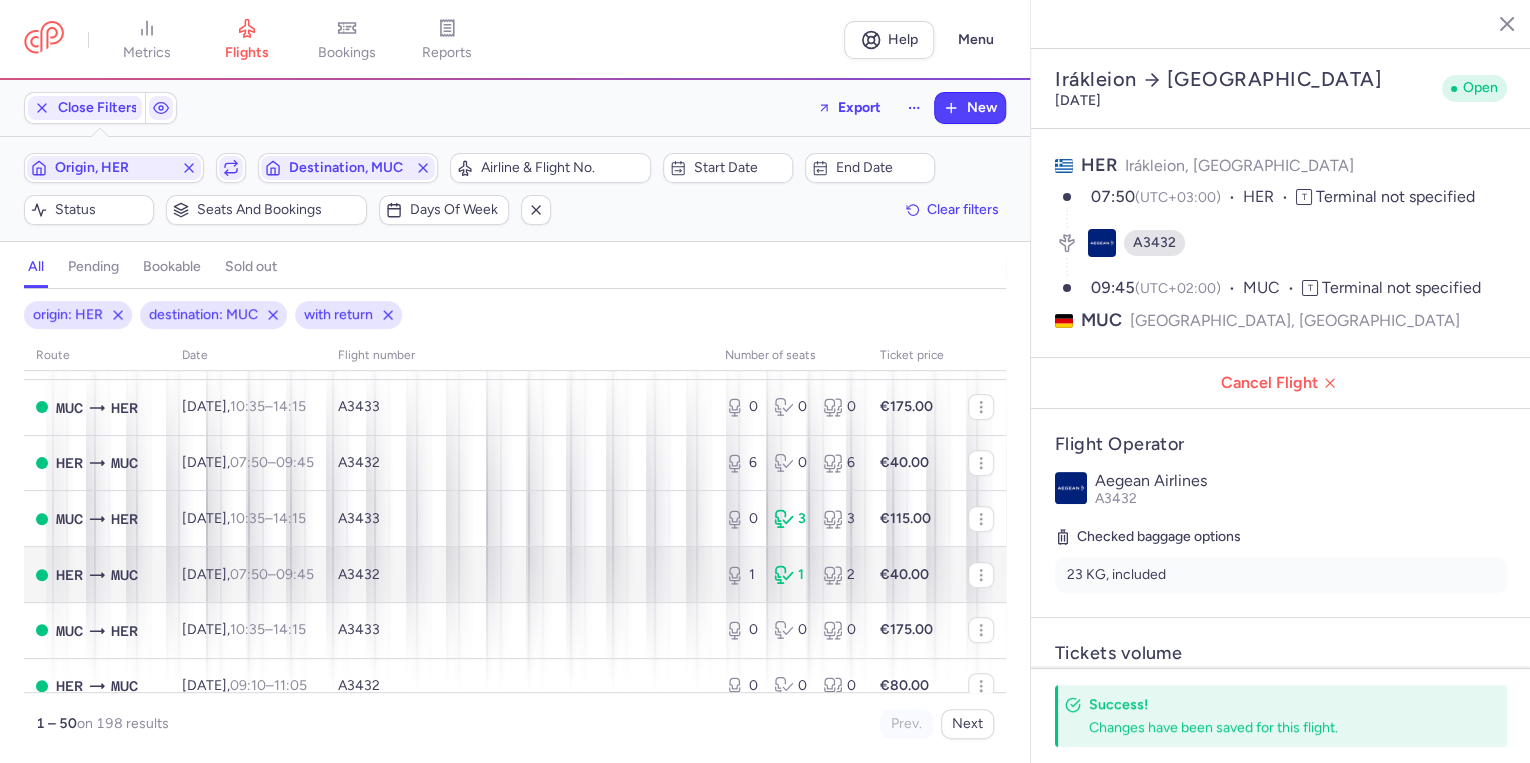 scroll, scrollTop: 640, scrollLeft: 0, axis: vertical 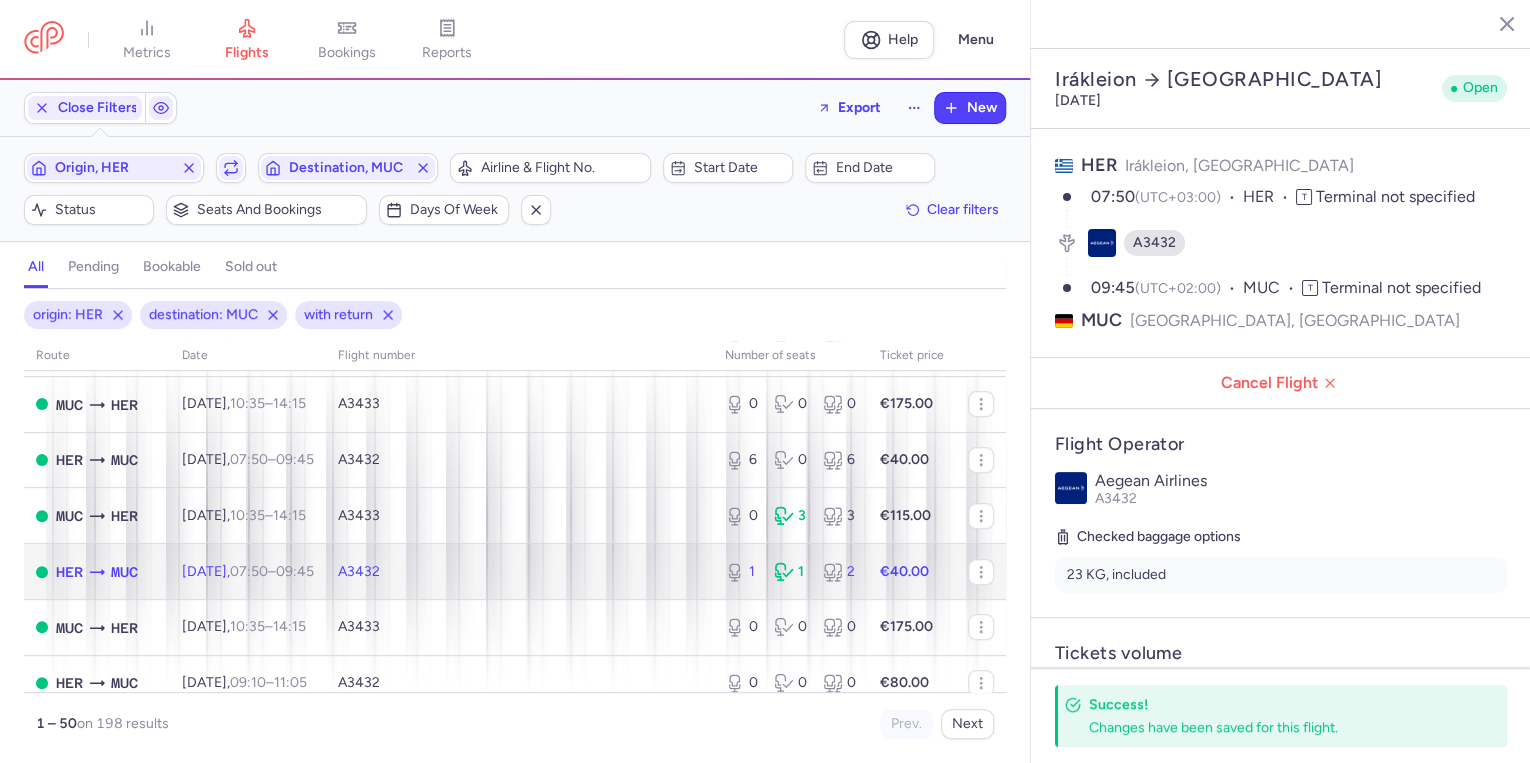 click on "A3432" at bounding box center (519, 572) 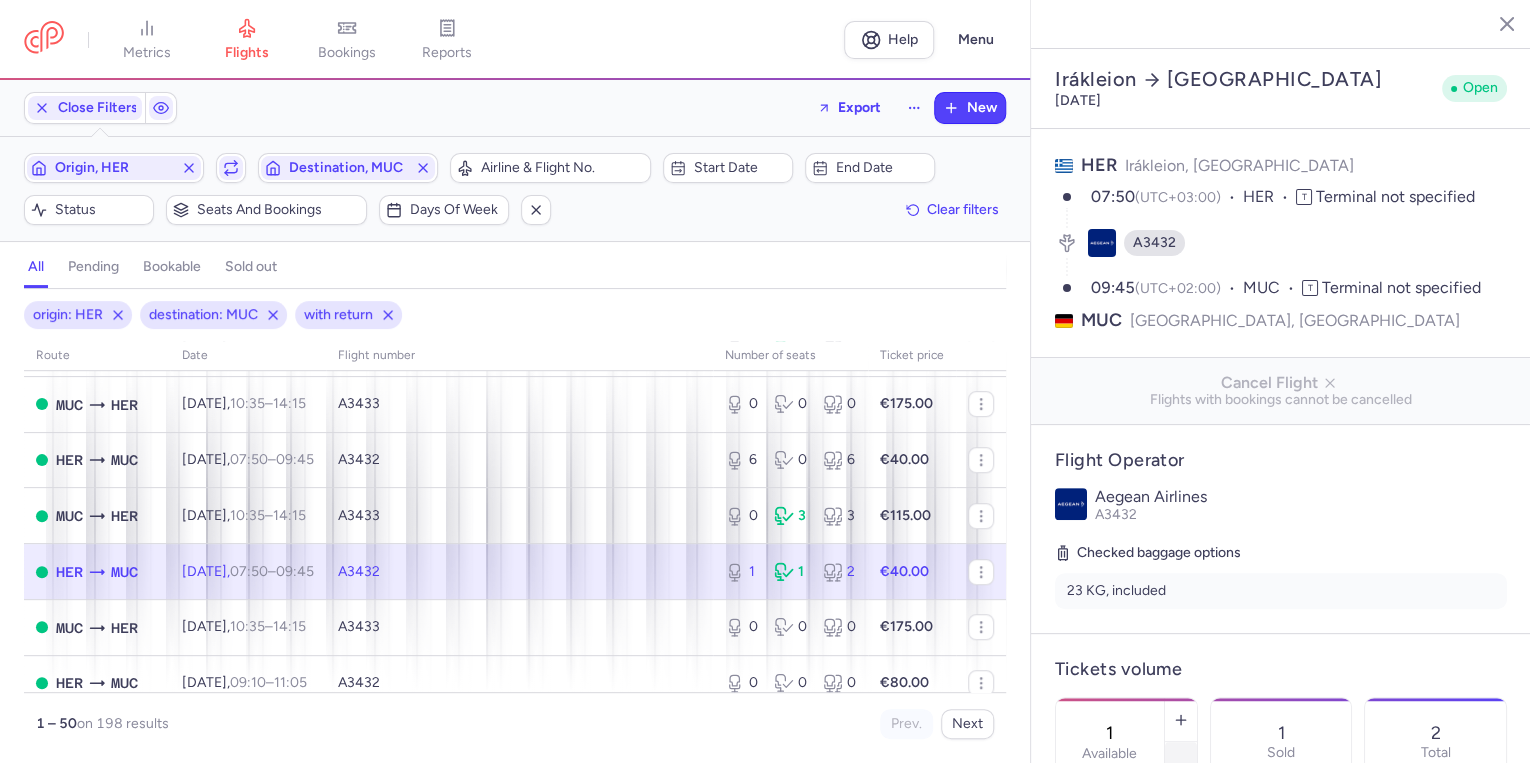 click 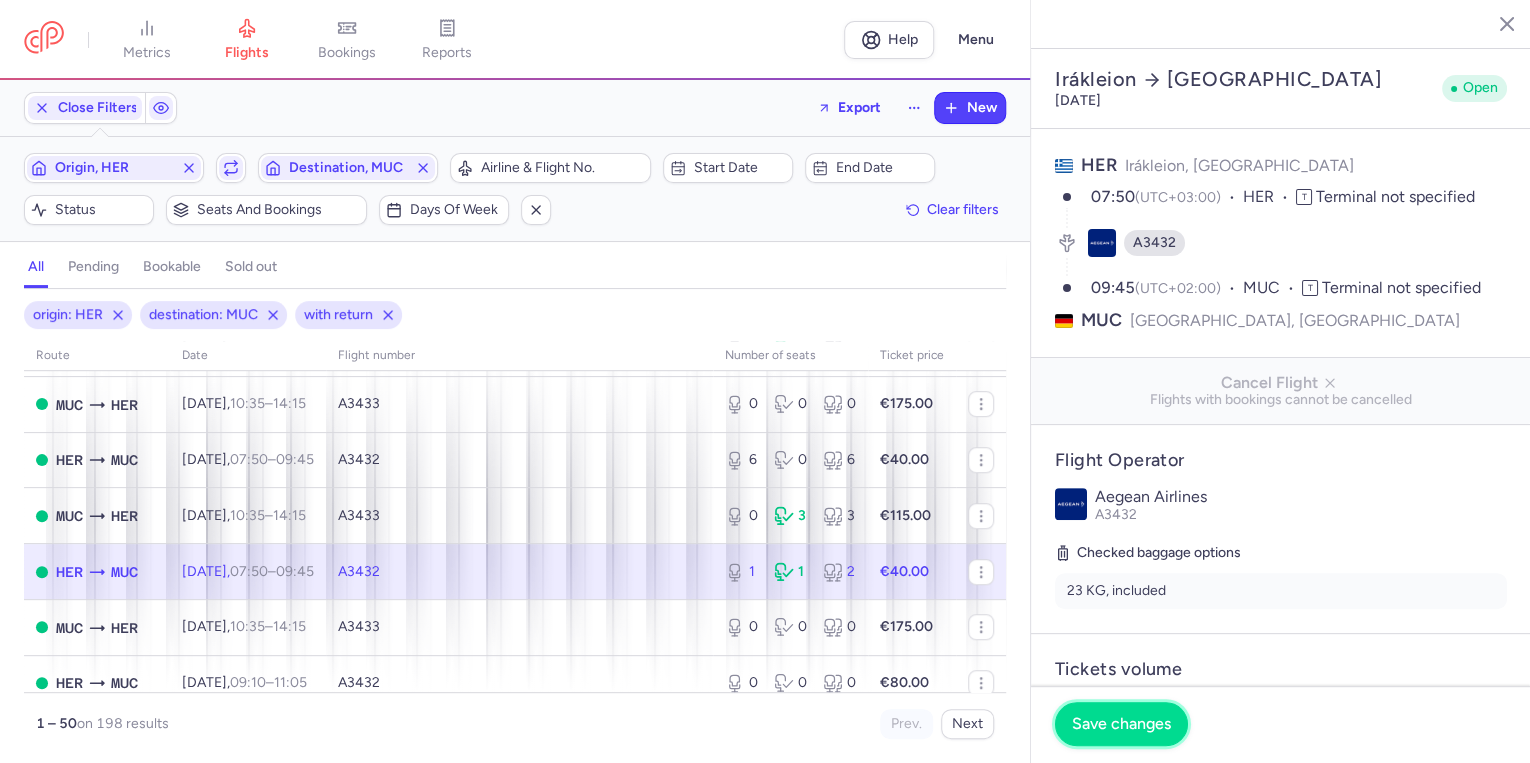 click on "Save changes" at bounding box center [1121, 724] 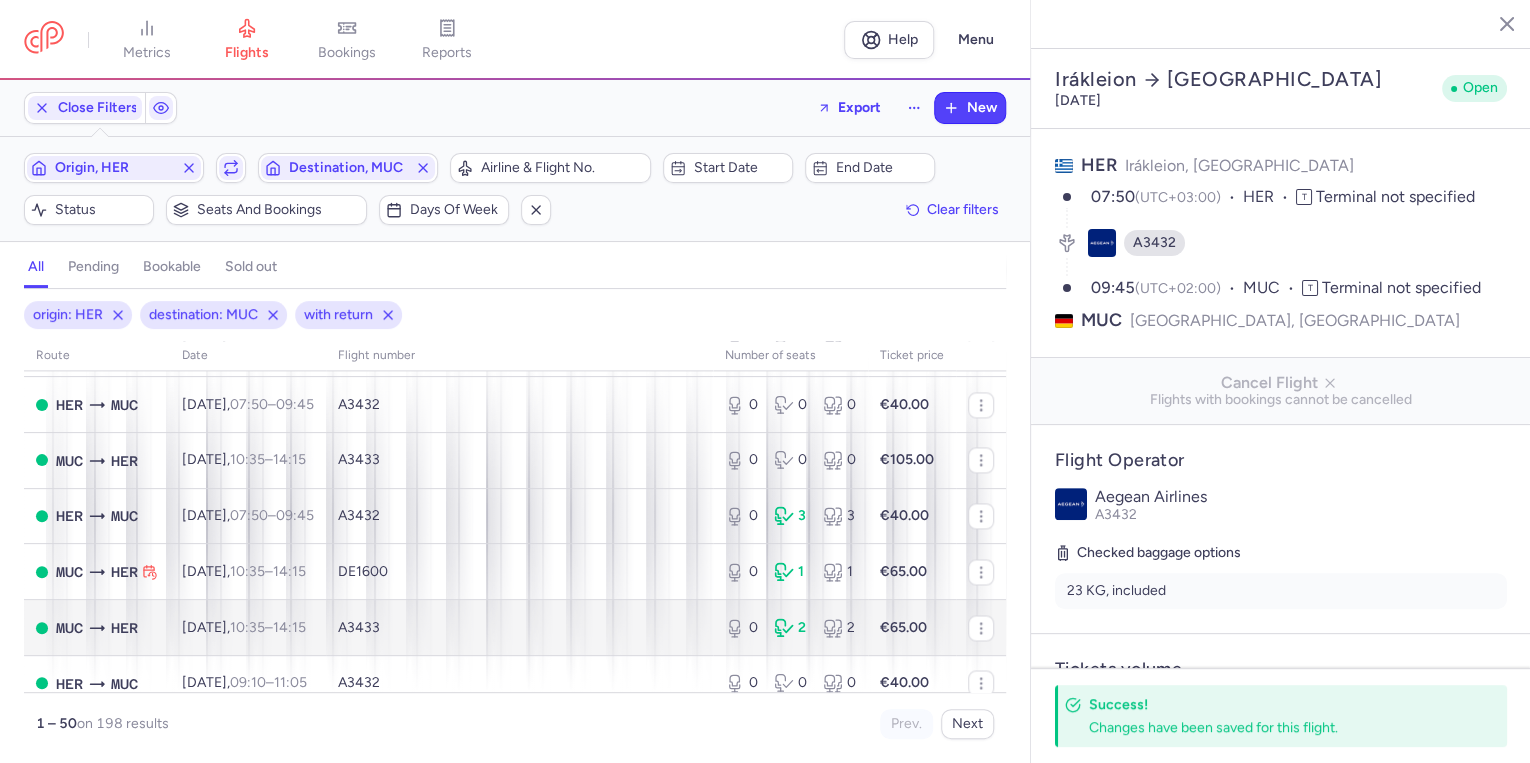 scroll, scrollTop: 1473, scrollLeft: 0, axis: vertical 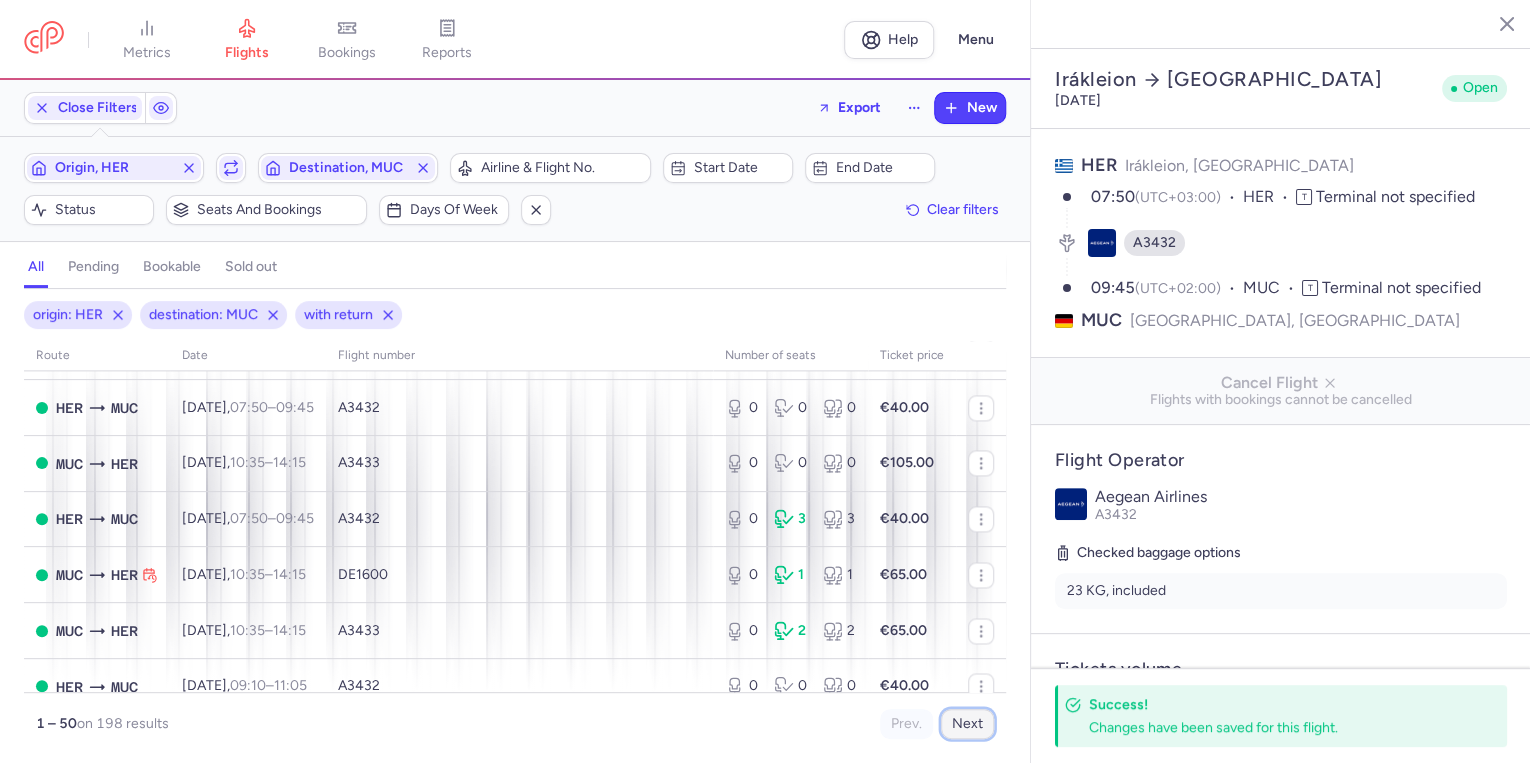 click on "Next" at bounding box center [967, 724] 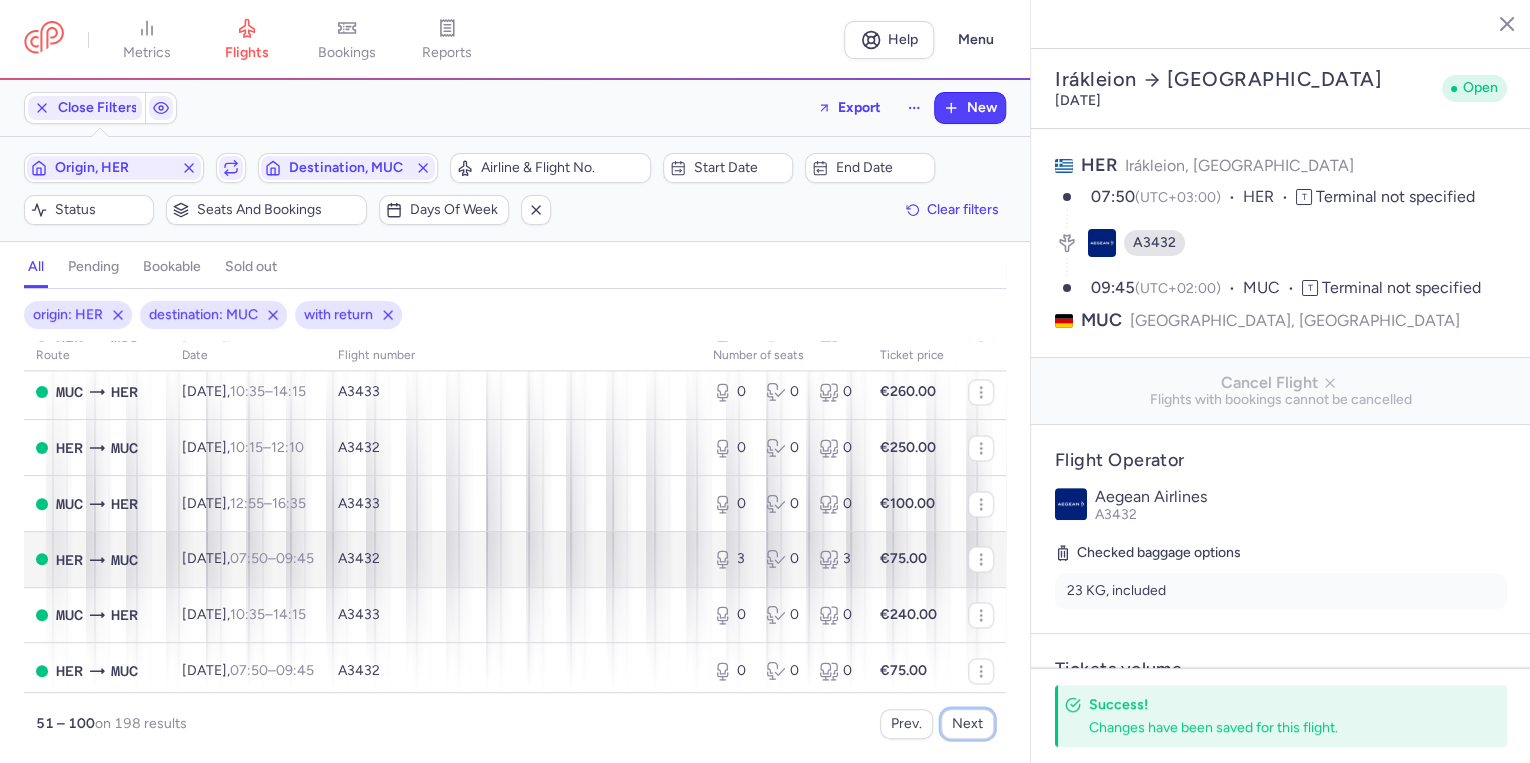 scroll, scrollTop: 1920, scrollLeft: 0, axis: vertical 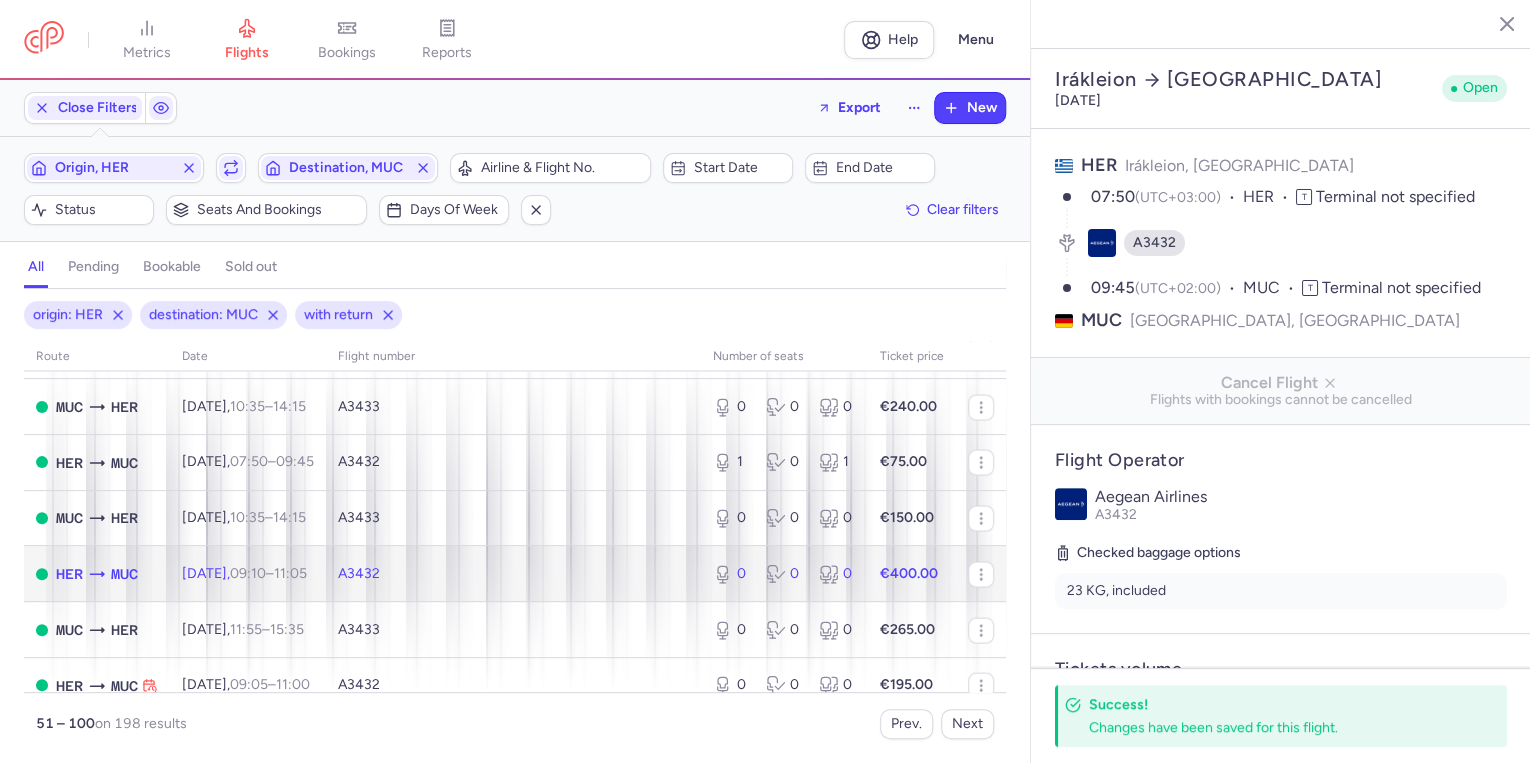 click on "A3432" at bounding box center [513, 574] 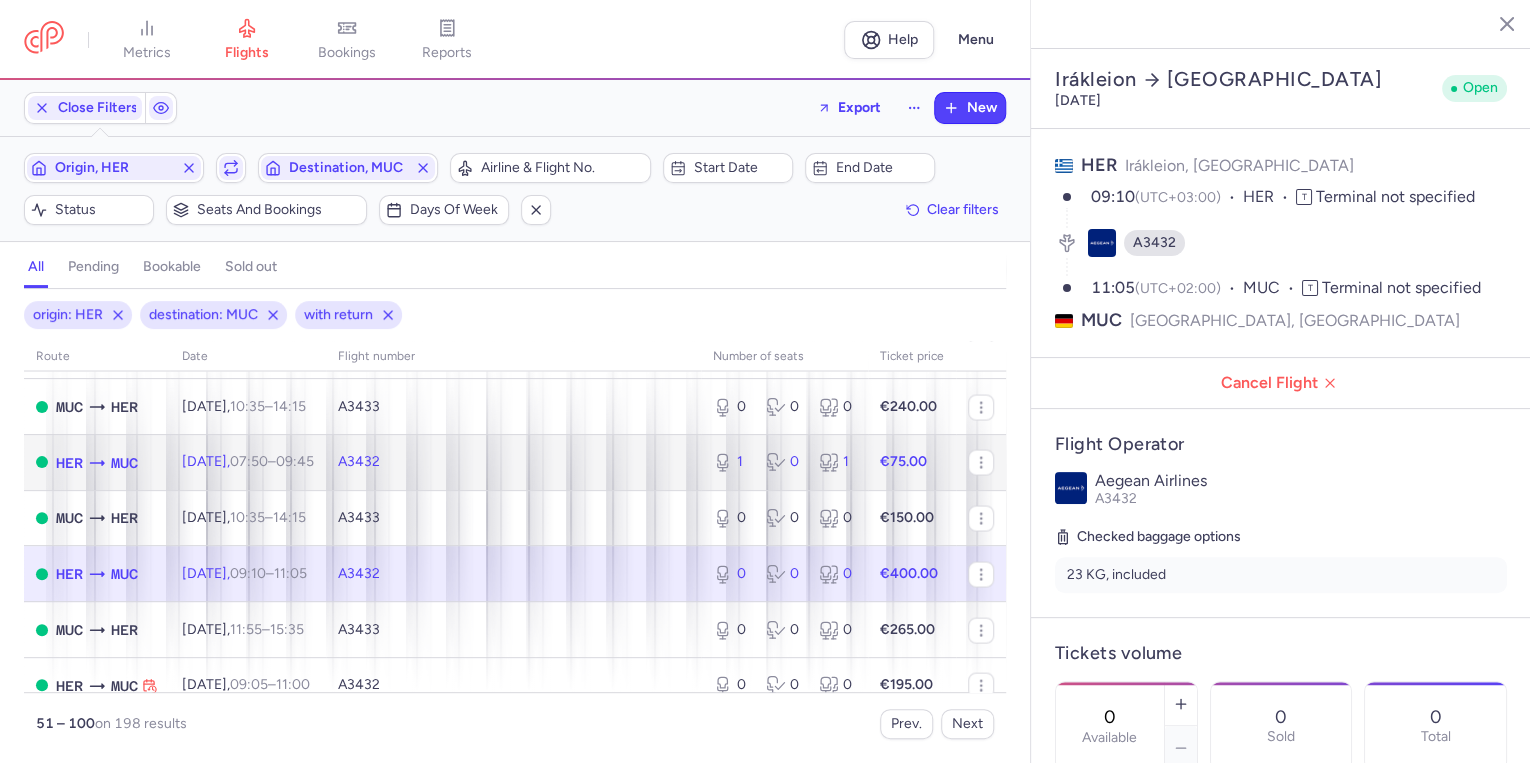 click on "Wed, 27 Aug,  07:50  –  09:45  +0" at bounding box center (248, 462) 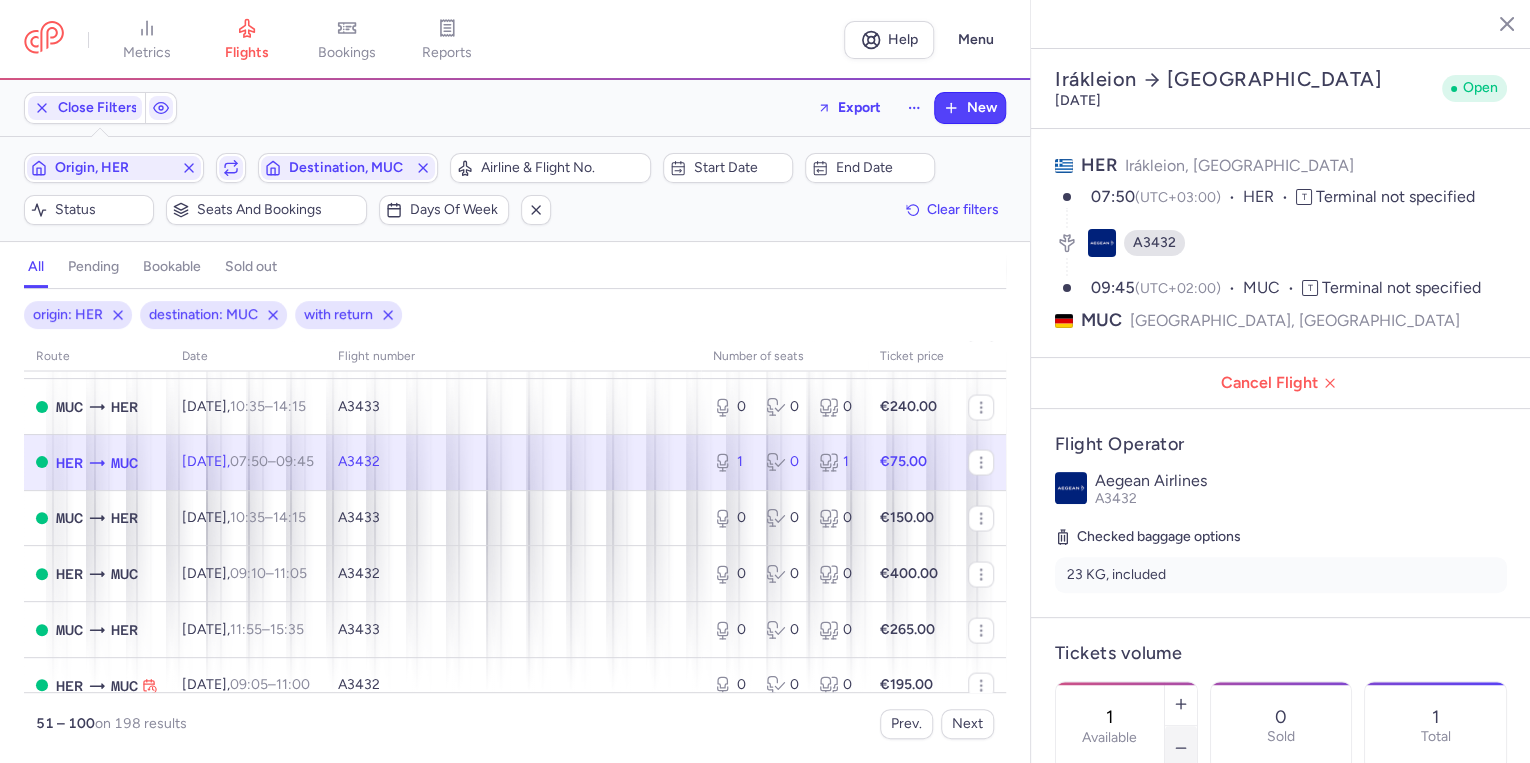 click 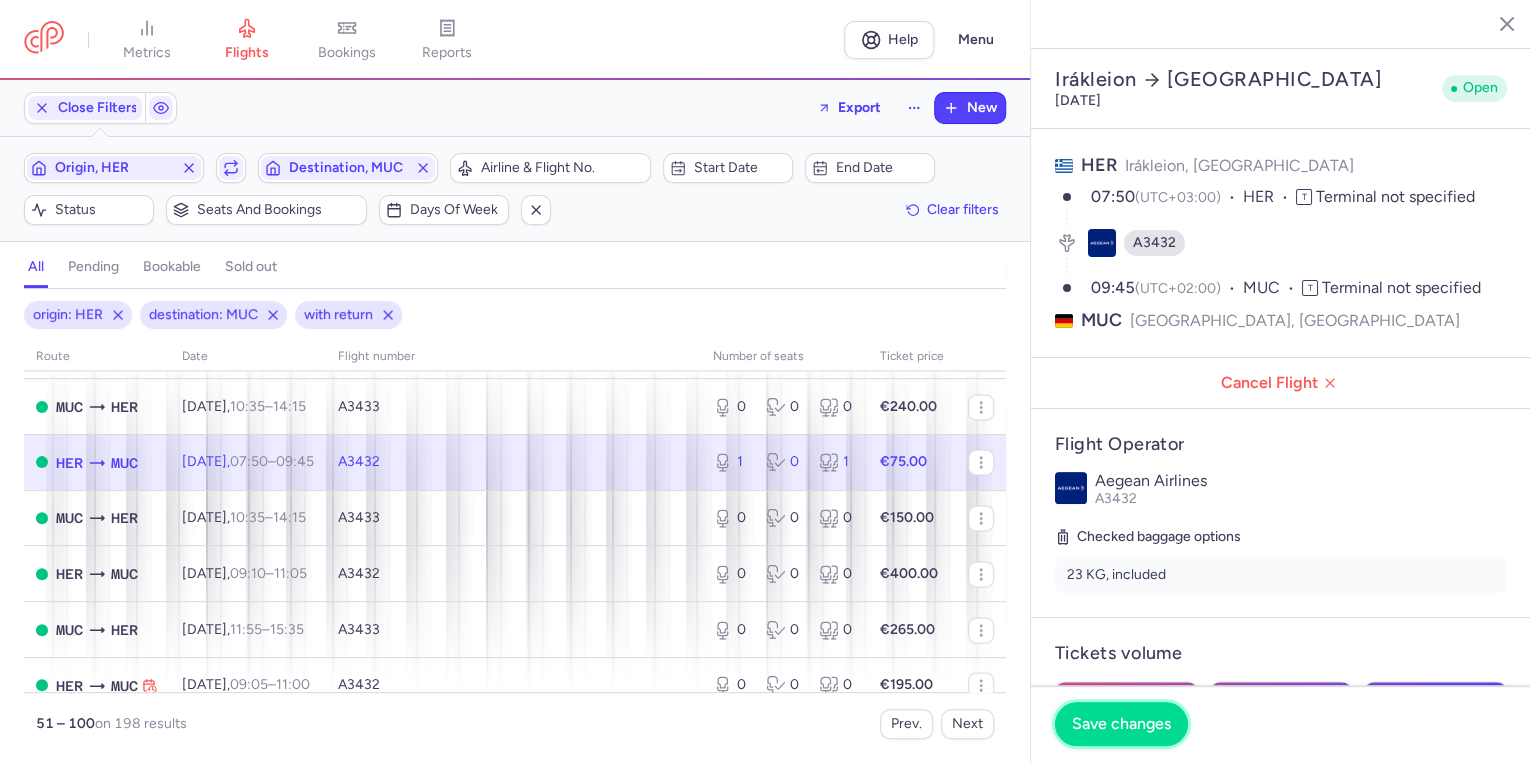 click on "Save changes" at bounding box center (1121, 724) 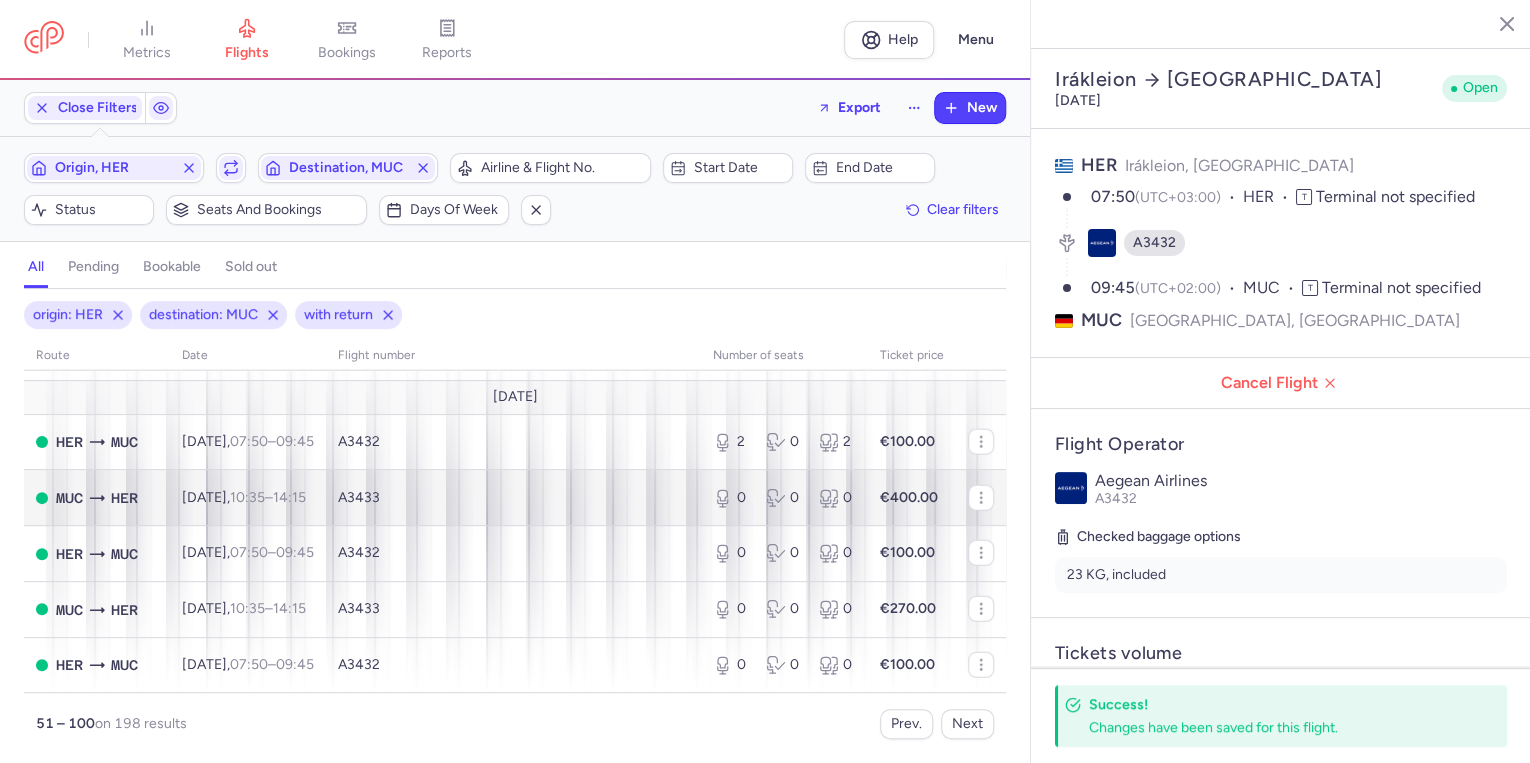scroll, scrollTop: 2593, scrollLeft: 0, axis: vertical 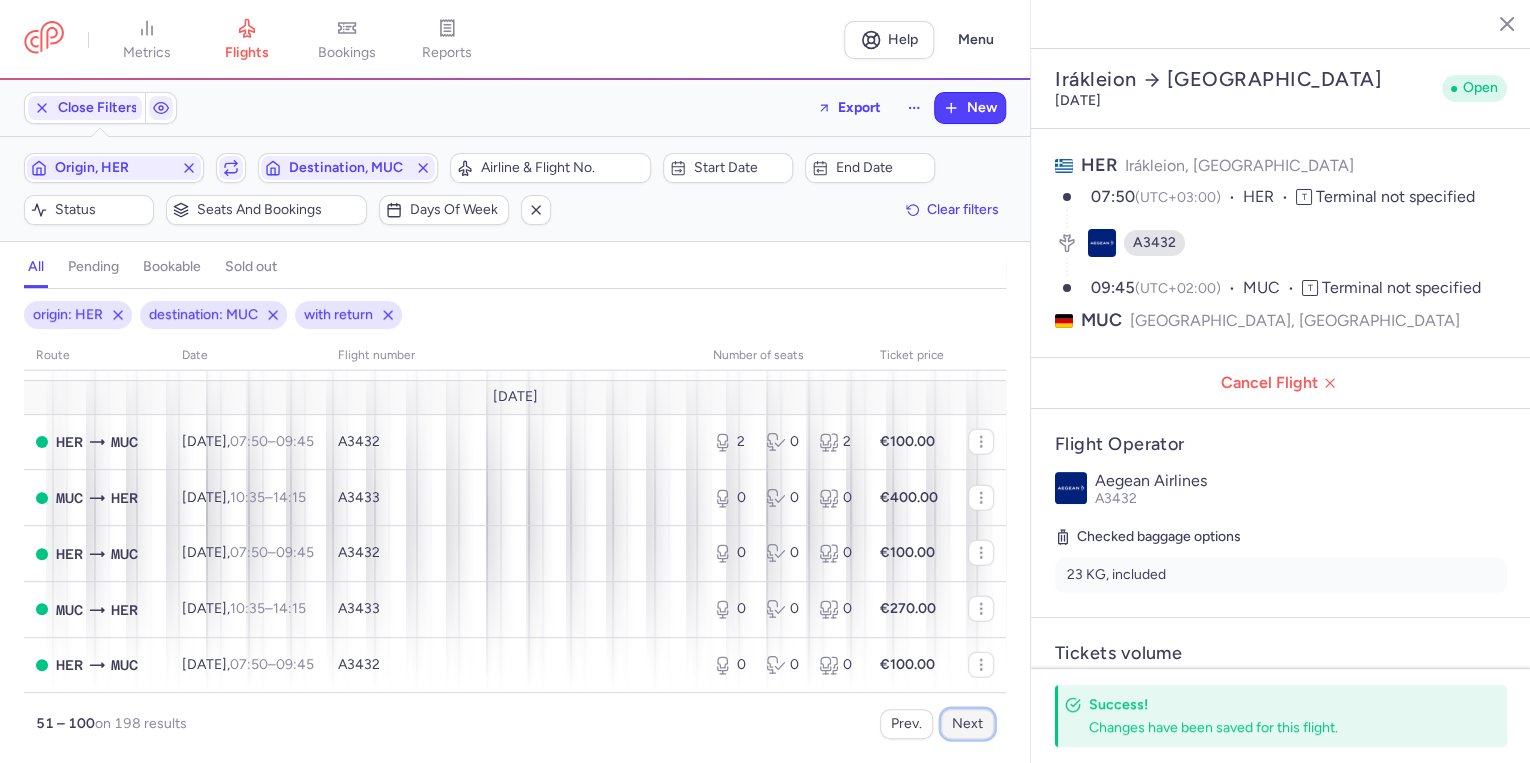 click on "Next" at bounding box center [967, 724] 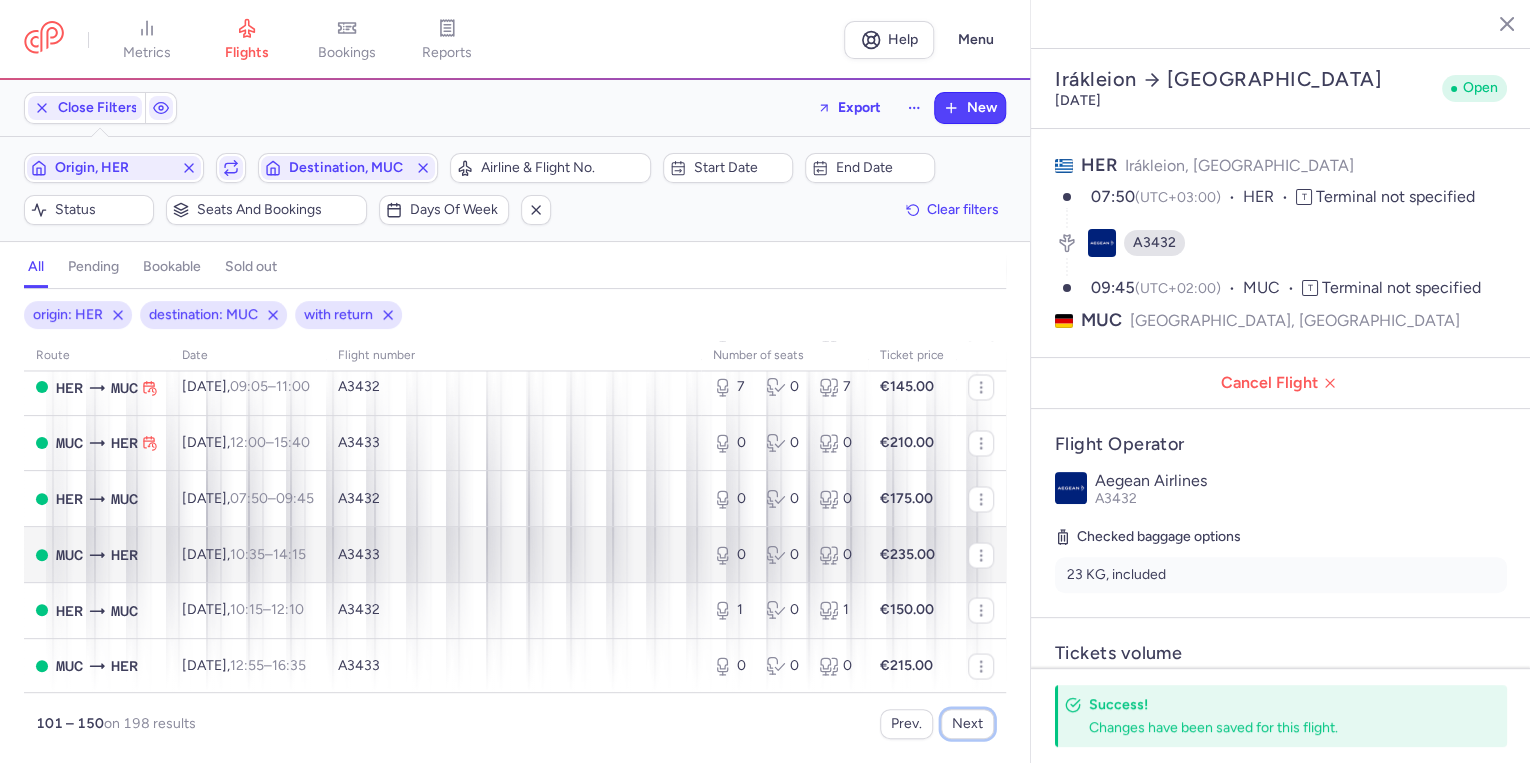 scroll, scrollTop: 1680, scrollLeft: 0, axis: vertical 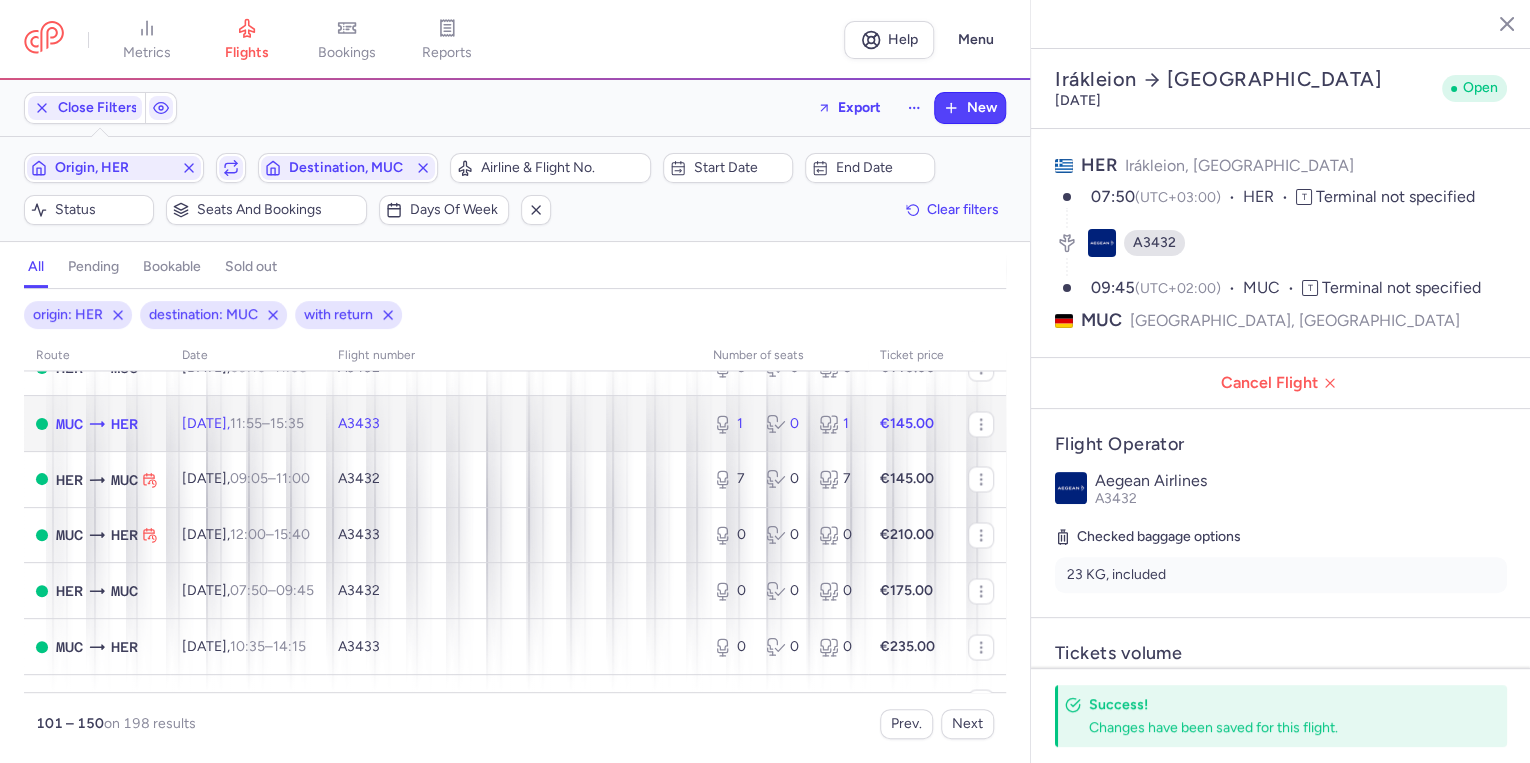 click on "Thu, 18 Sep,  11:55  –  15:35  +0" at bounding box center (243, 423) 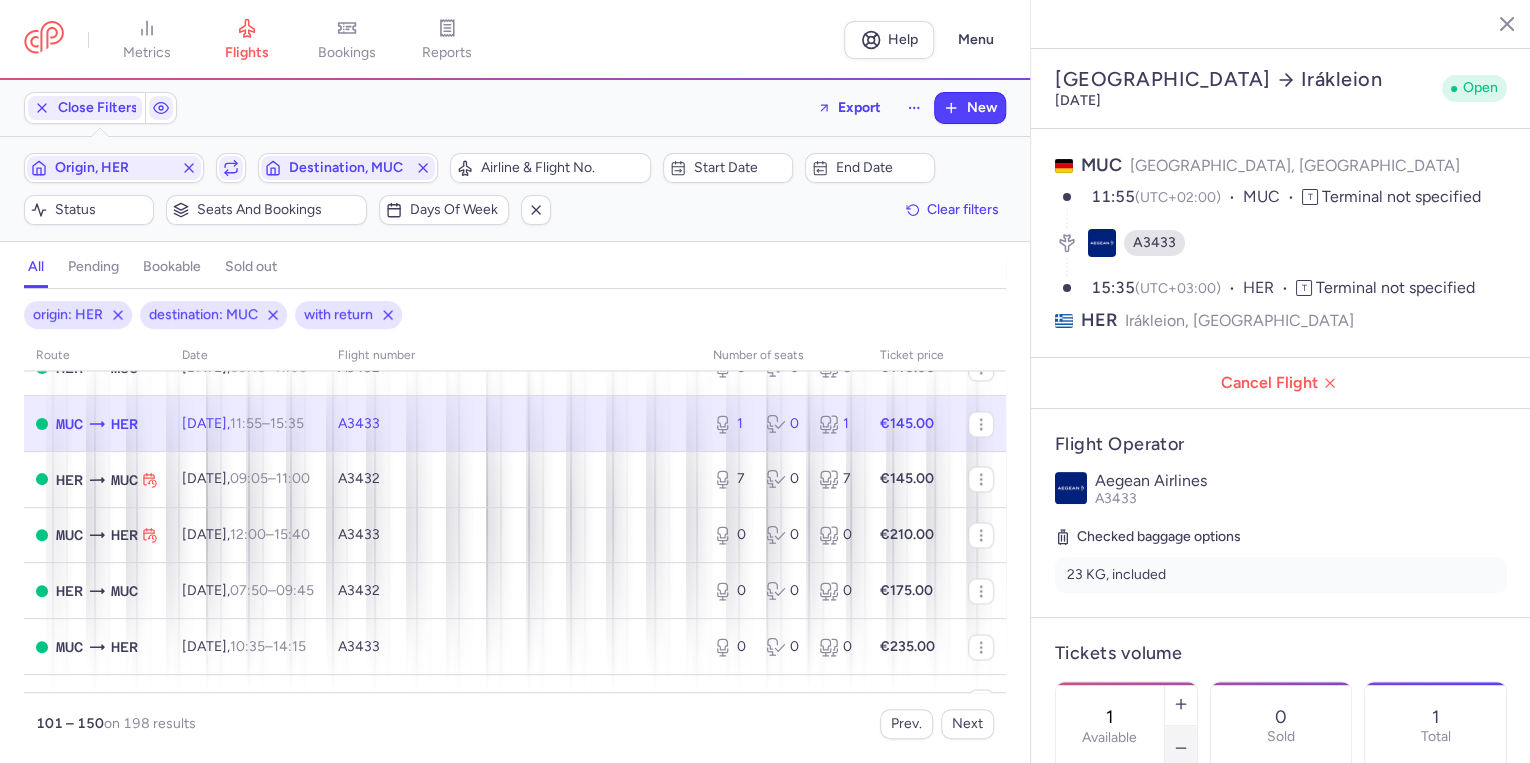 click 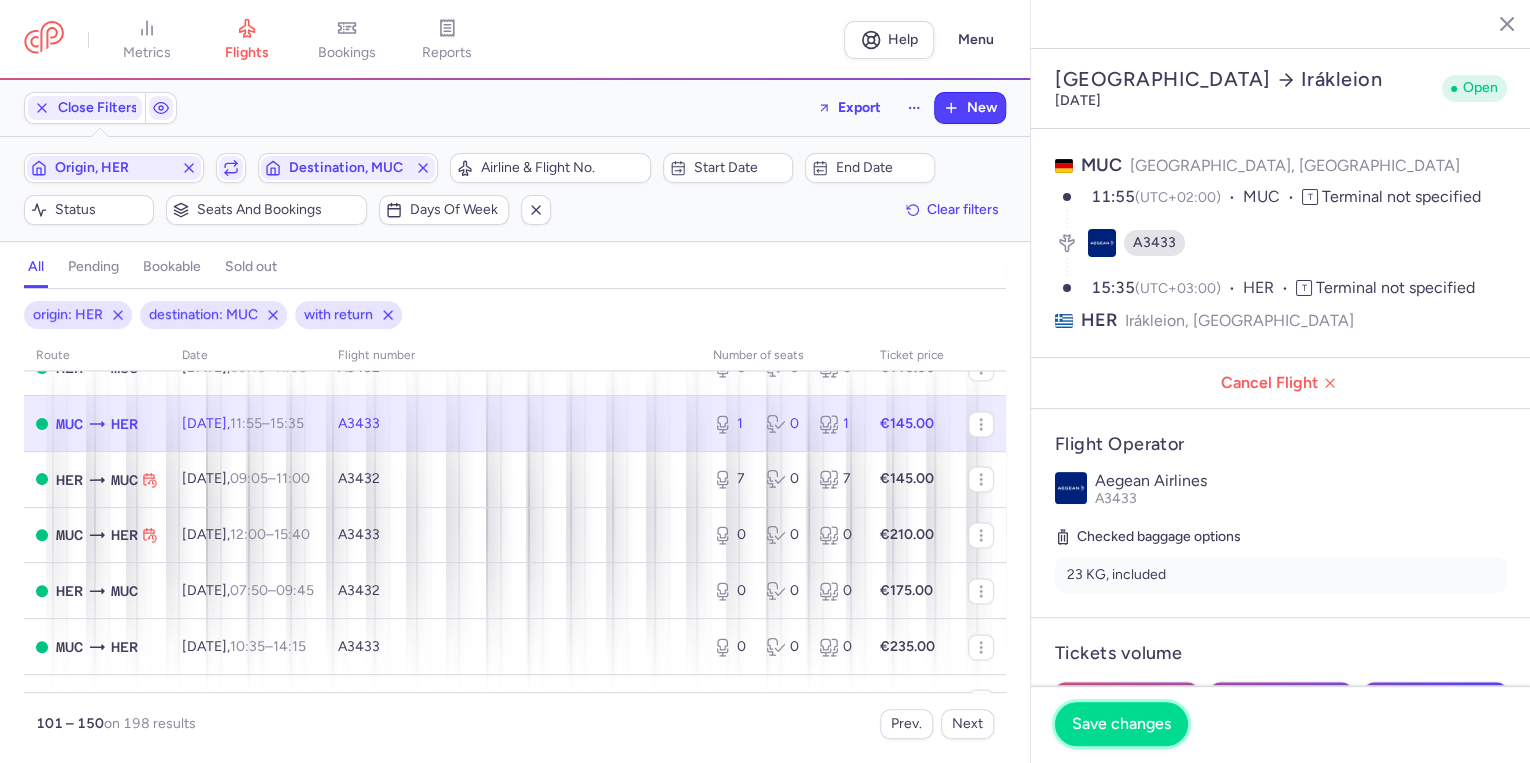 click on "Save changes" at bounding box center [1121, 724] 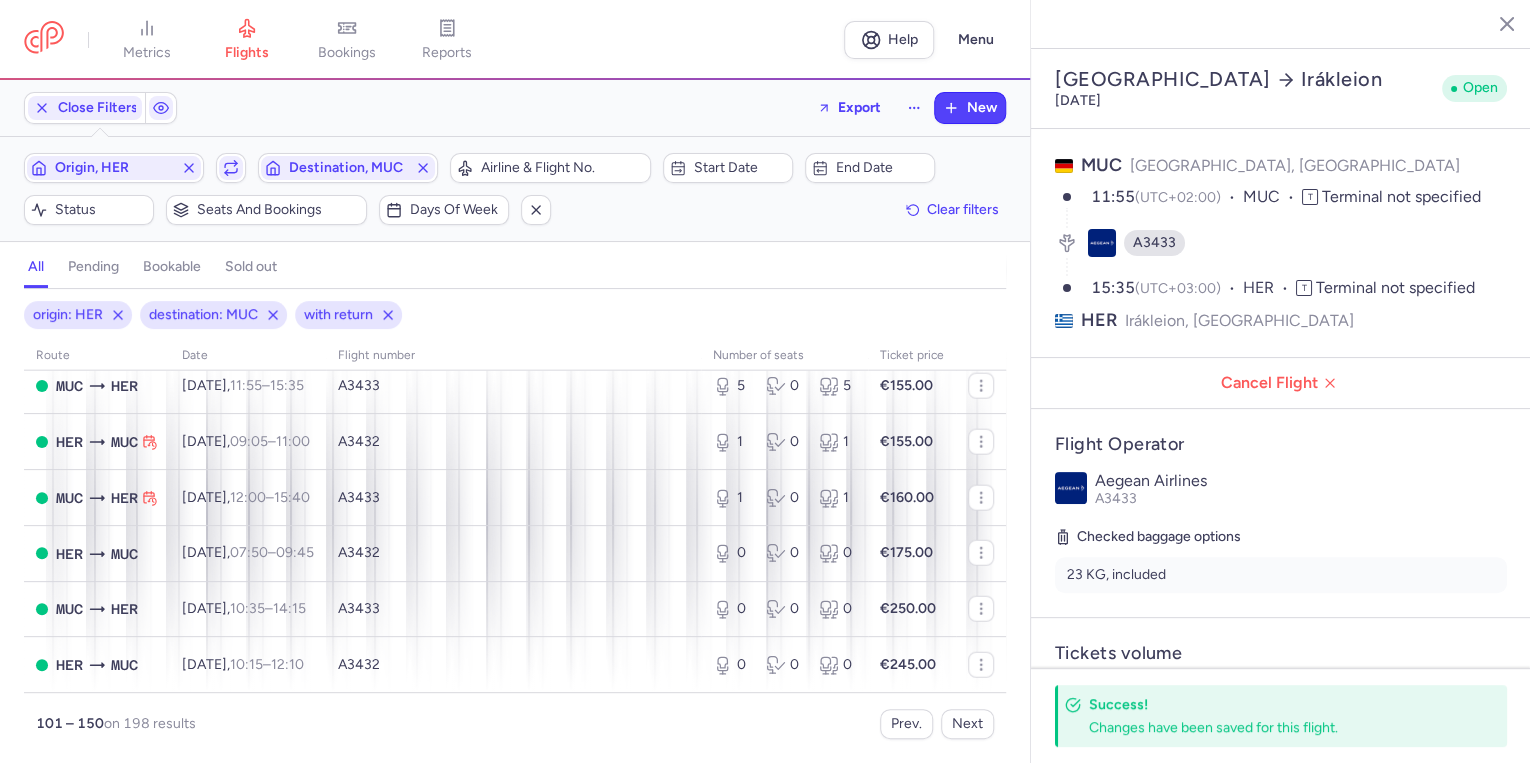 scroll, scrollTop: 2560, scrollLeft: 0, axis: vertical 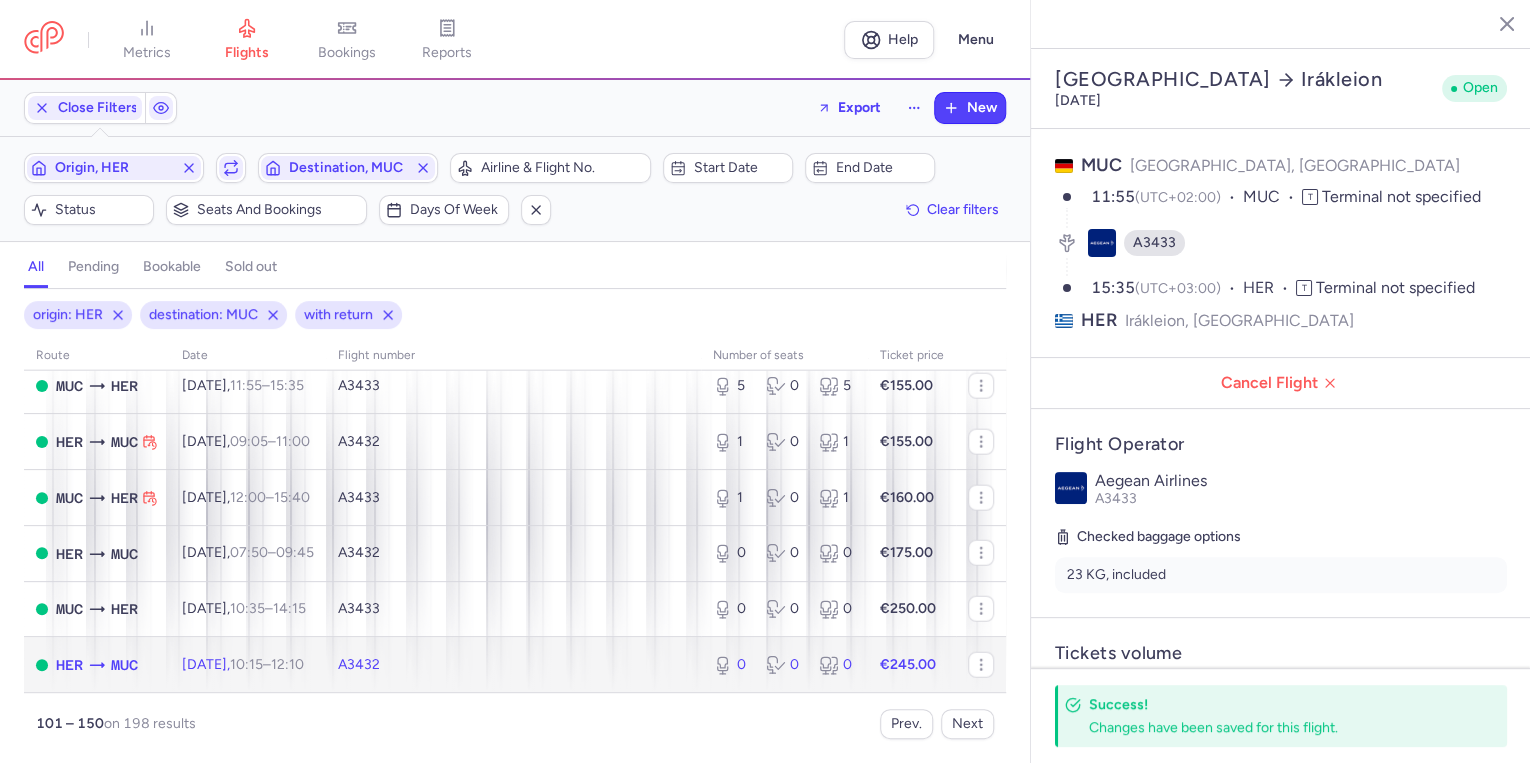 click on "Sun, 28 Sep,  10:15  –  12:10  +0" at bounding box center [243, 664] 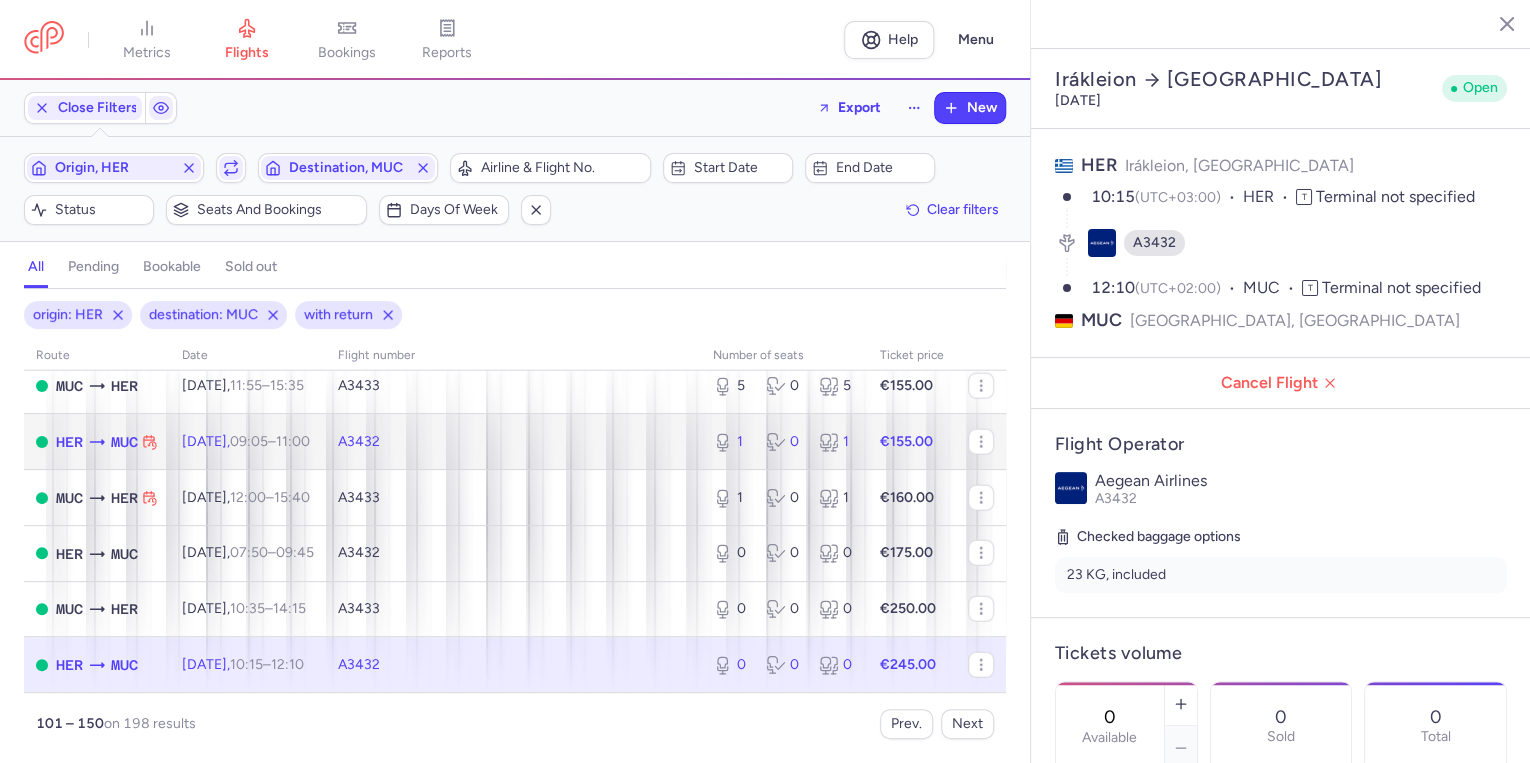 click on "Fri, 26 Sep,  09:05  –  11:00  +0" at bounding box center (248, 442) 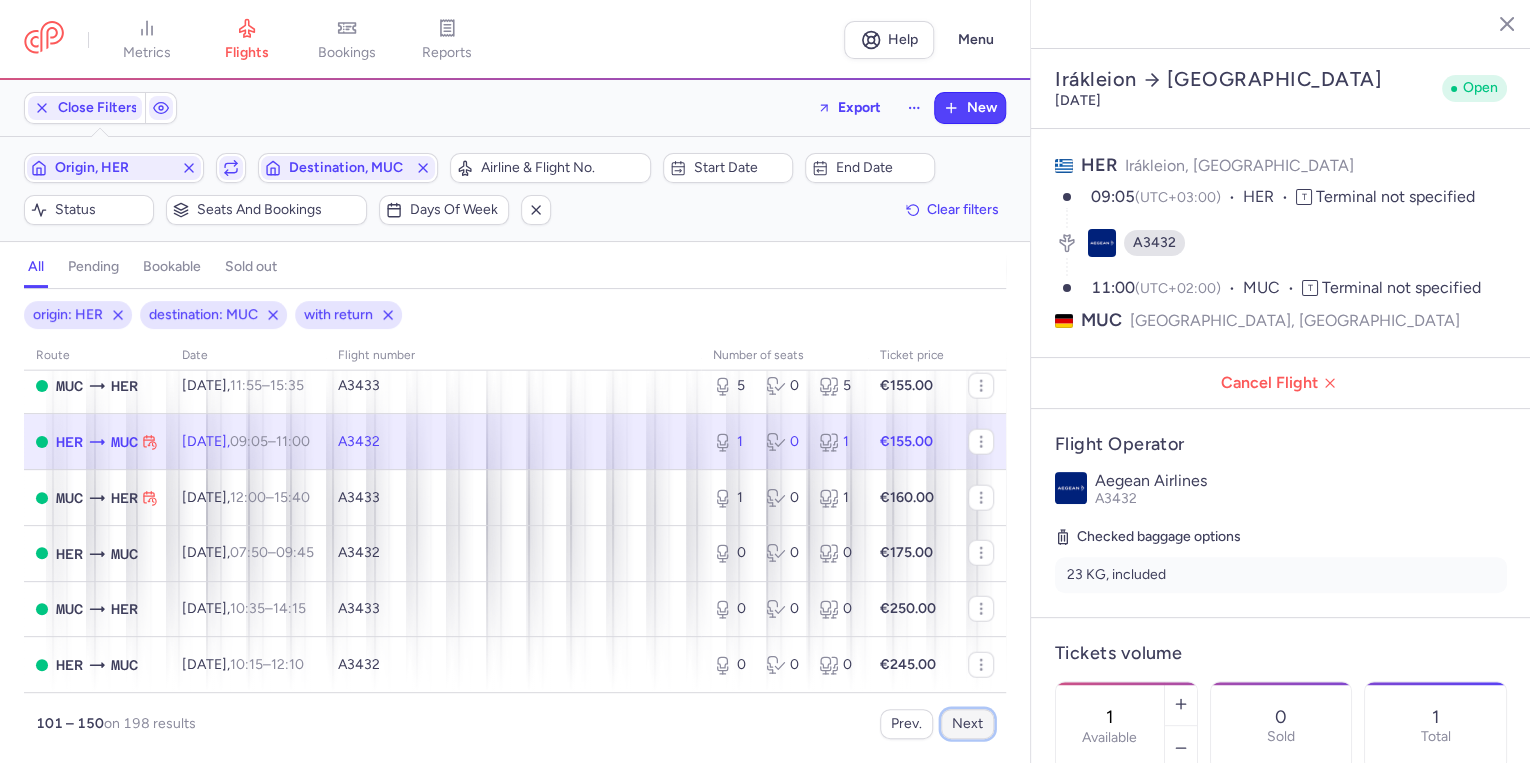 click on "Next" at bounding box center (967, 724) 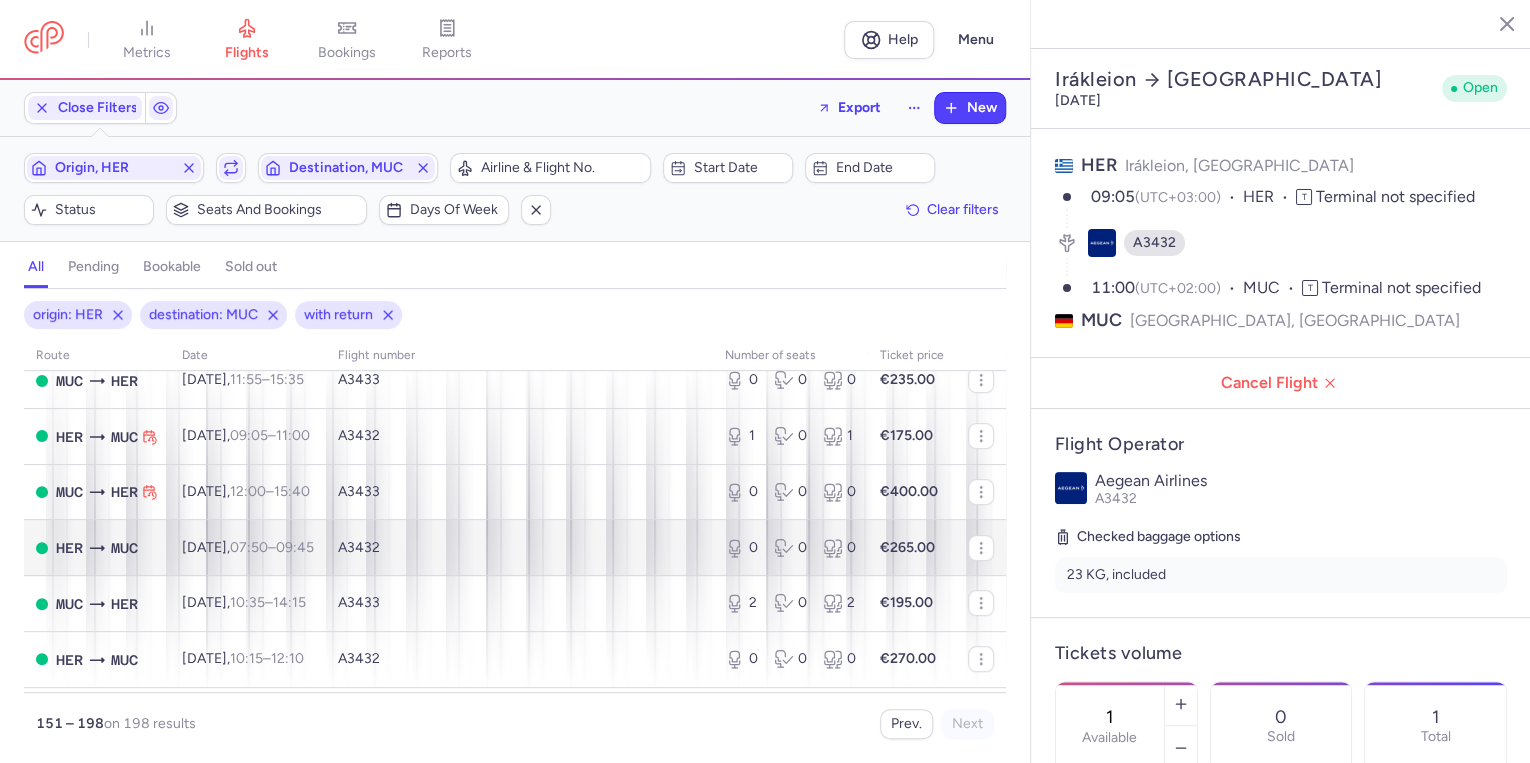 scroll, scrollTop: 480, scrollLeft: 0, axis: vertical 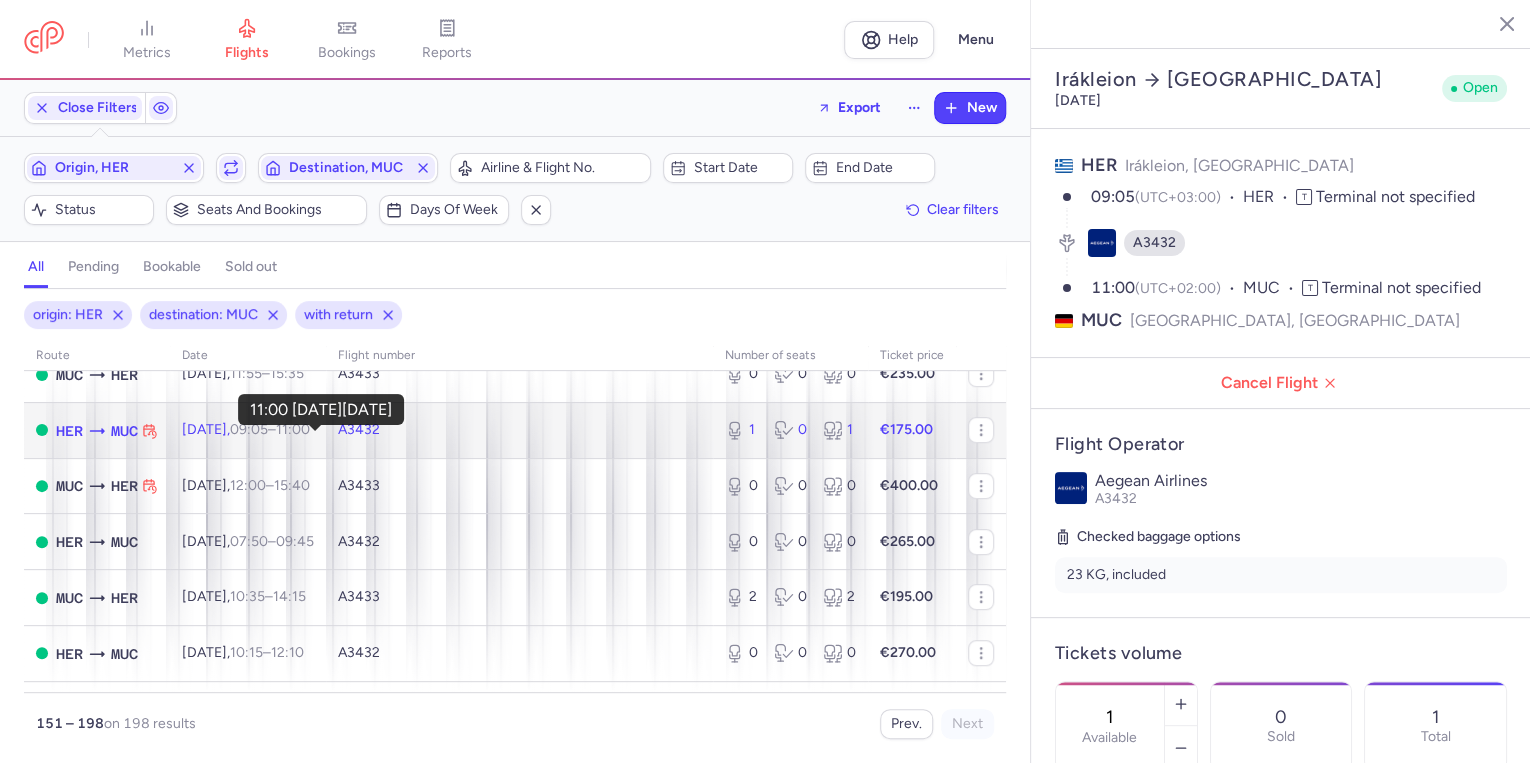 click on "11:00  +0" at bounding box center [293, 429] 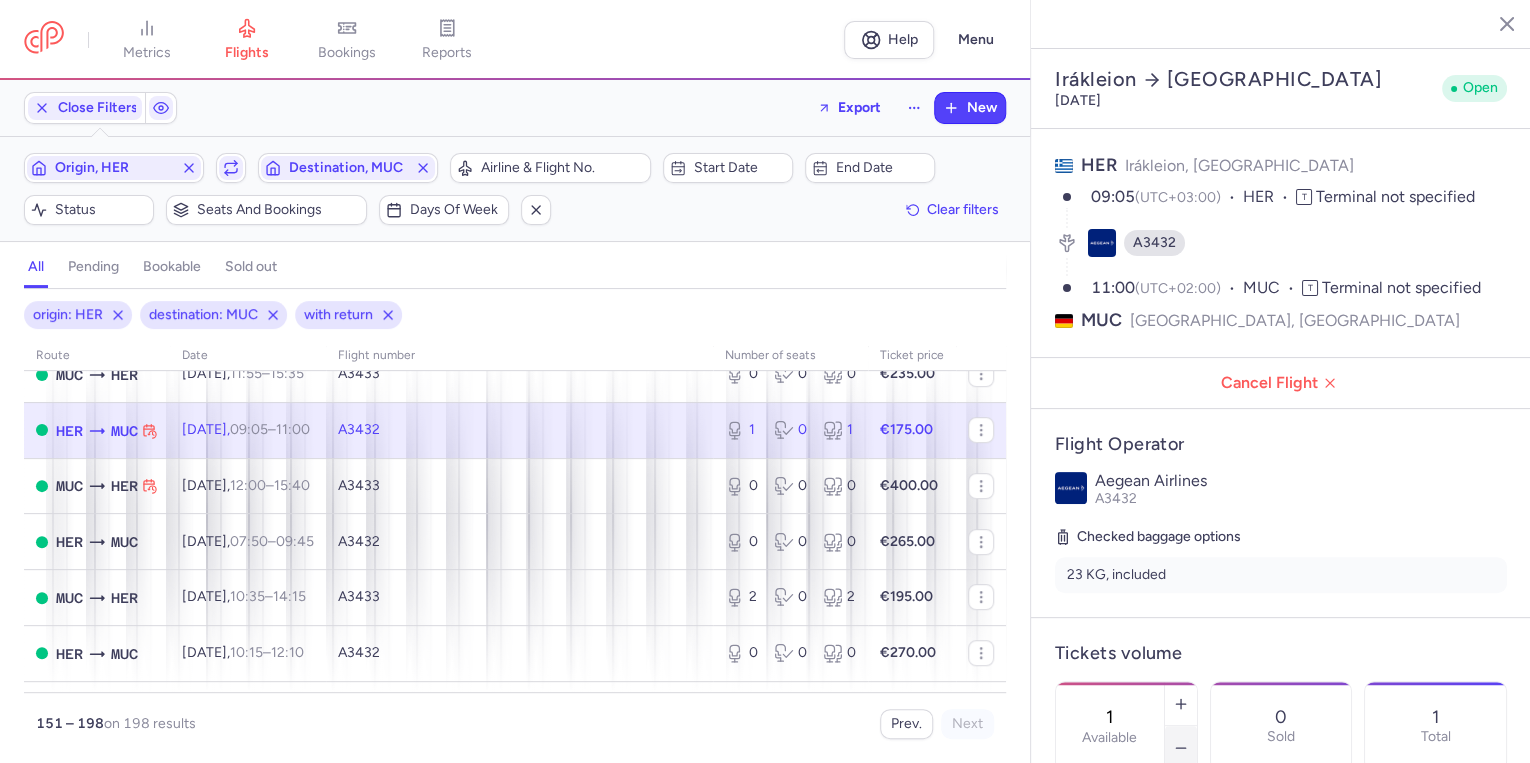 click 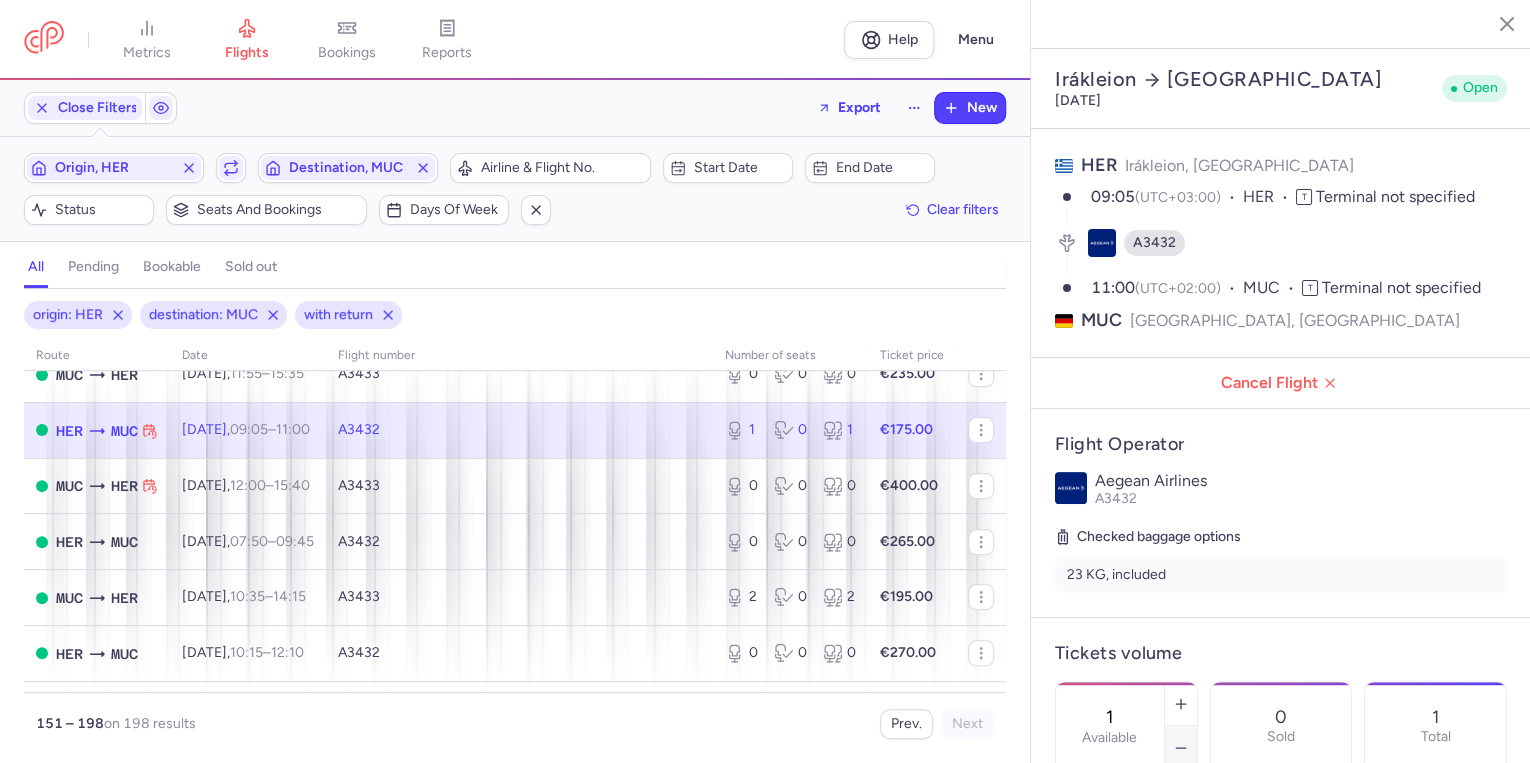 type on "0" 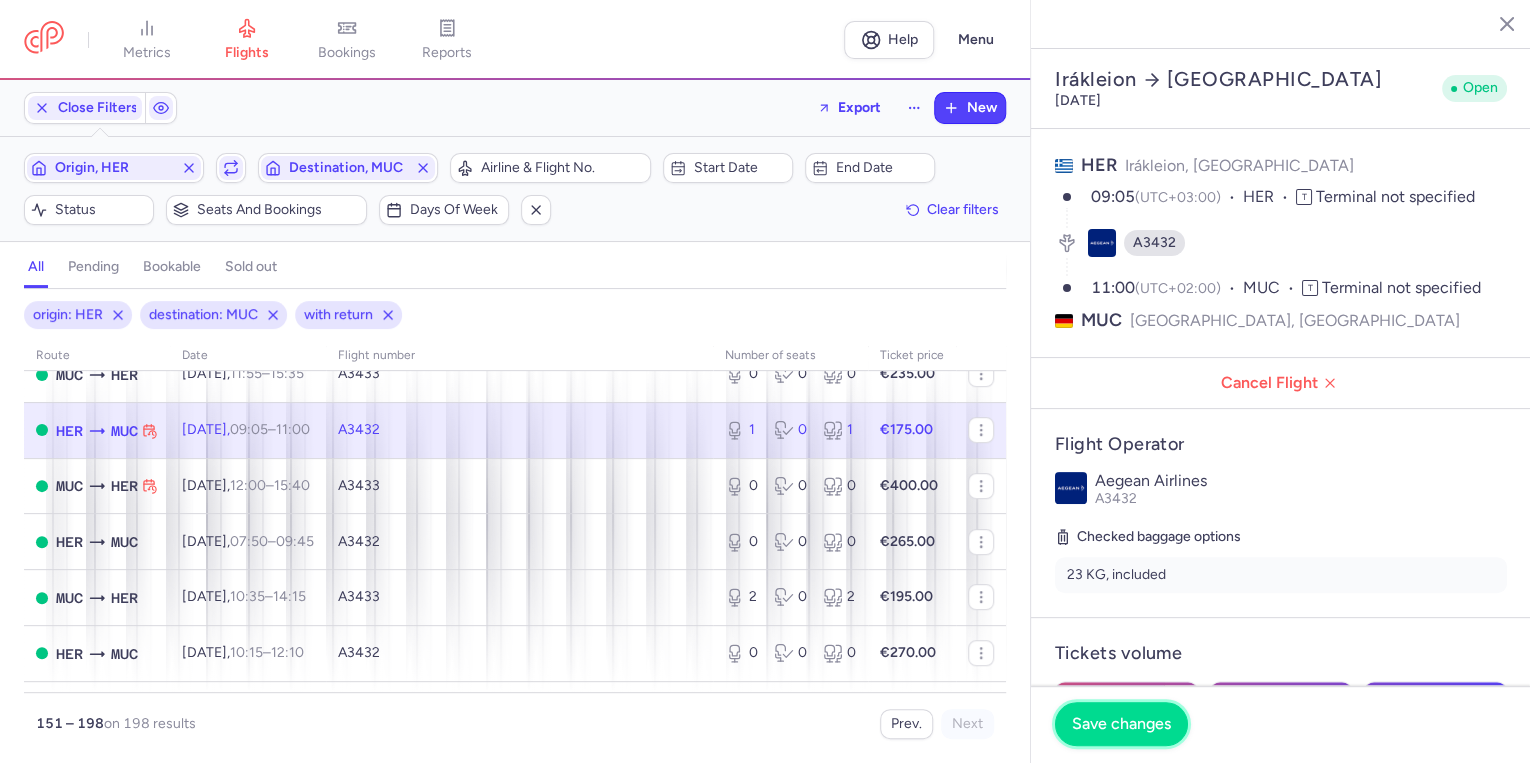 click on "Save changes" at bounding box center [1121, 724] 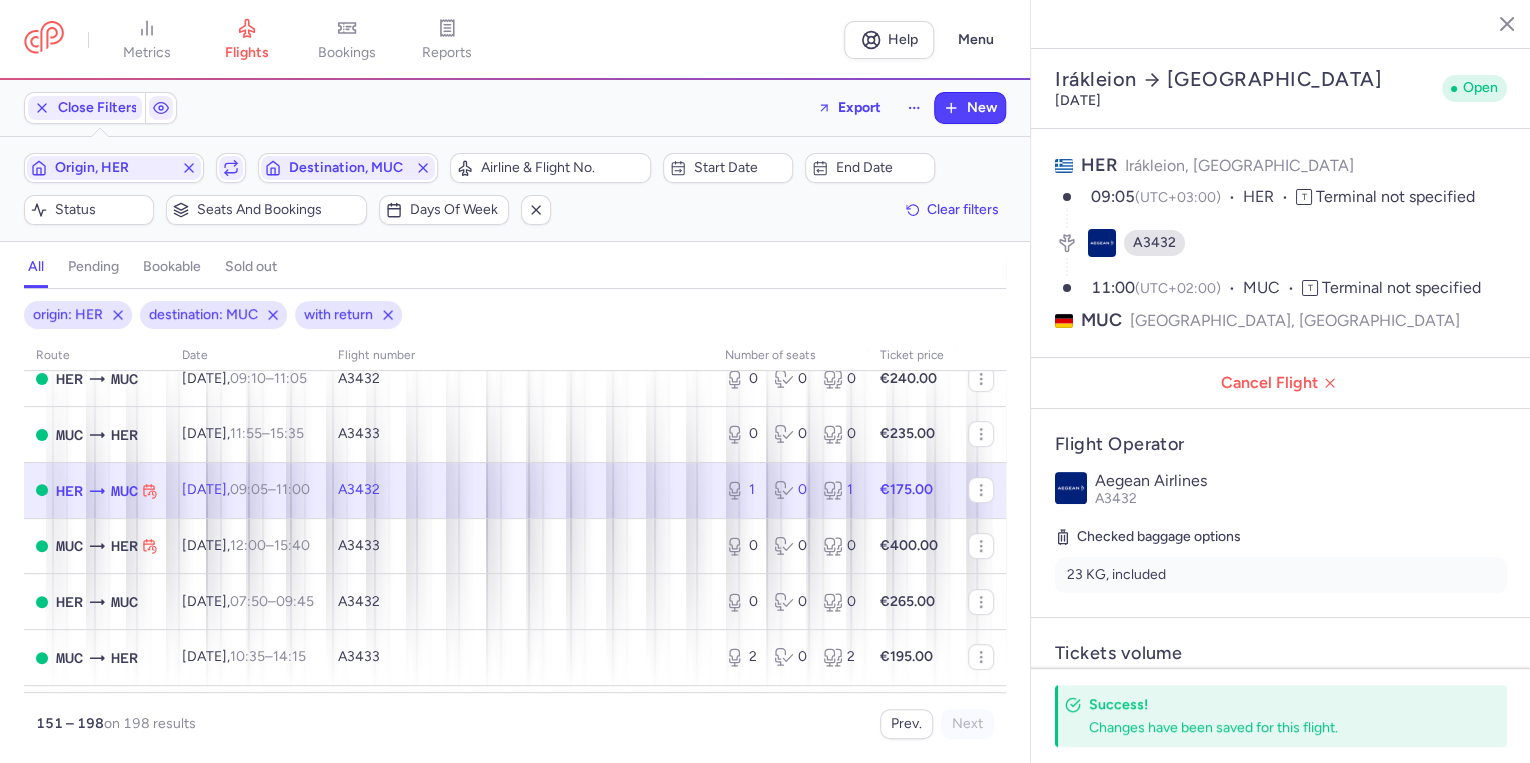 scroll, scrollTop: 0, scrollLeft: 0, axis: both 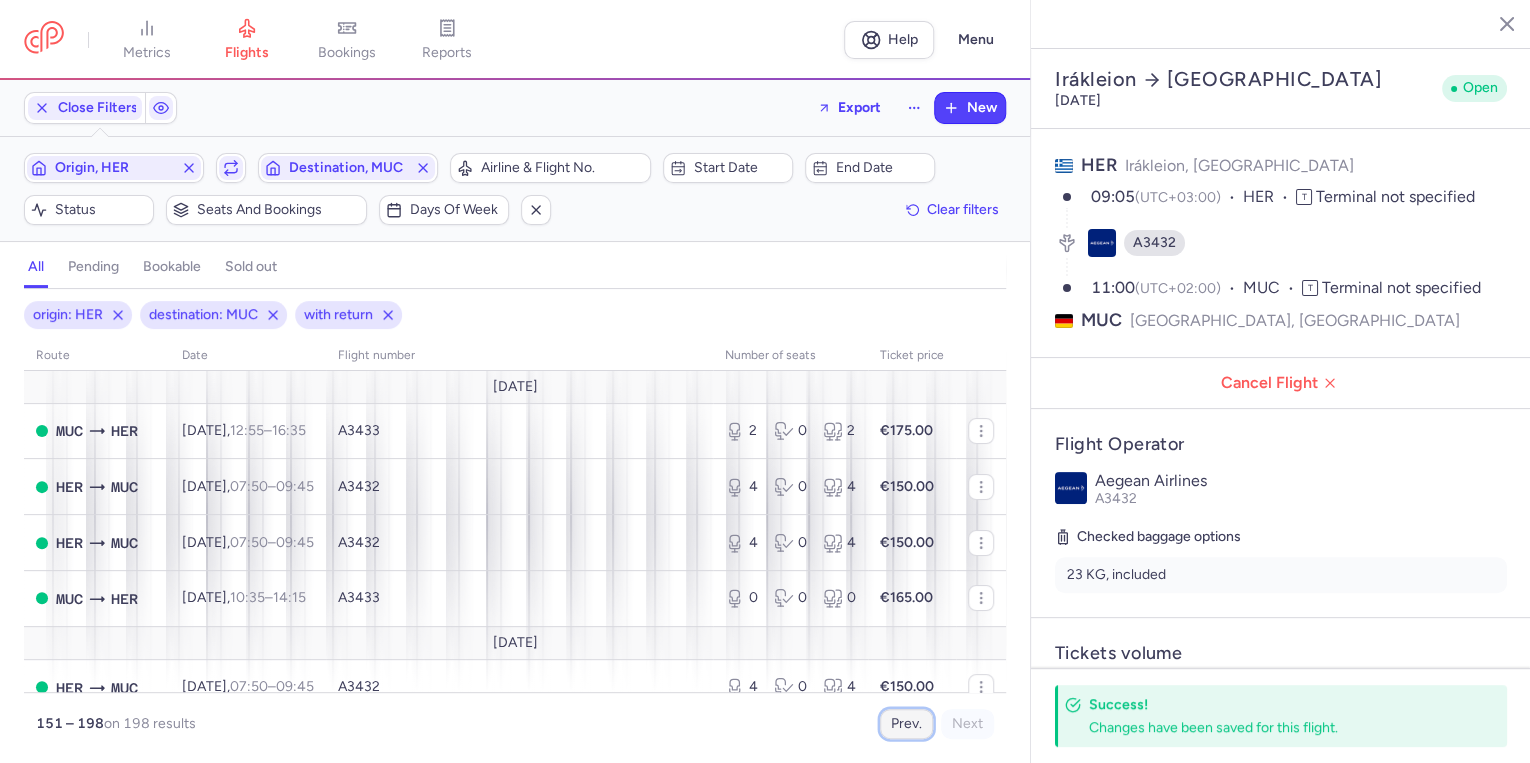 click on "Prev." at bounding box center [906, 724] 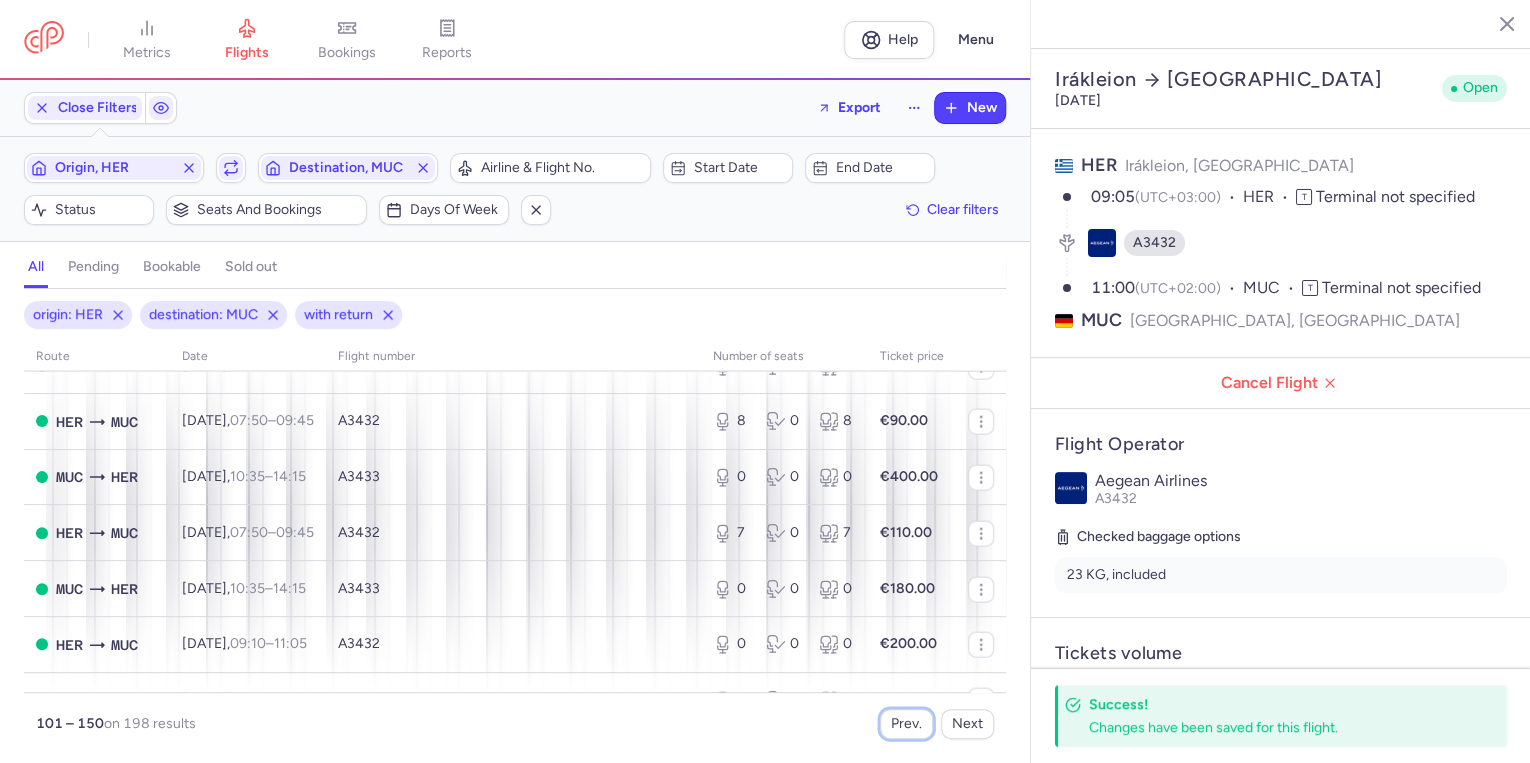 scroll, scrollTop: 2400, scrollLeft: 0, axis: vertical 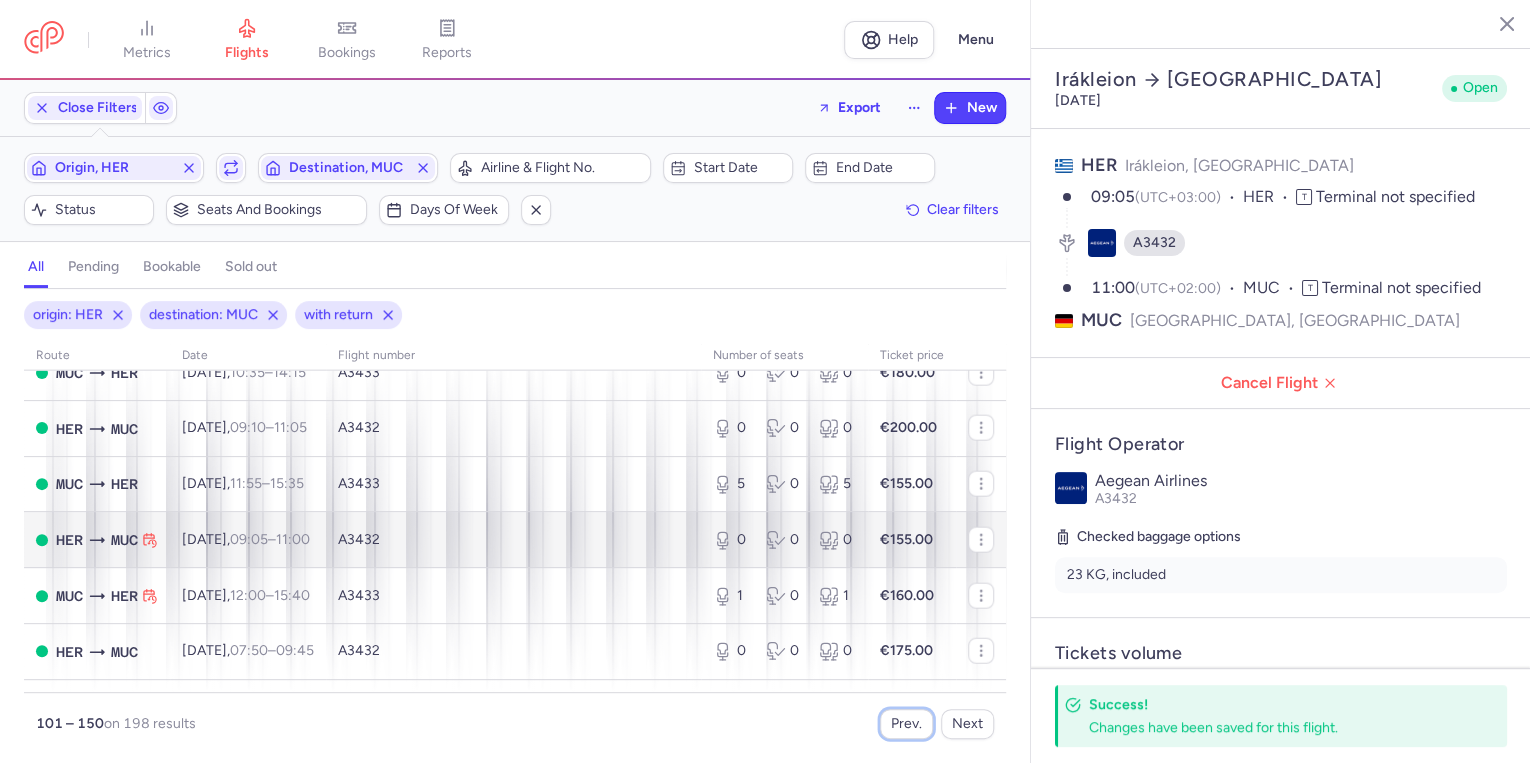 type 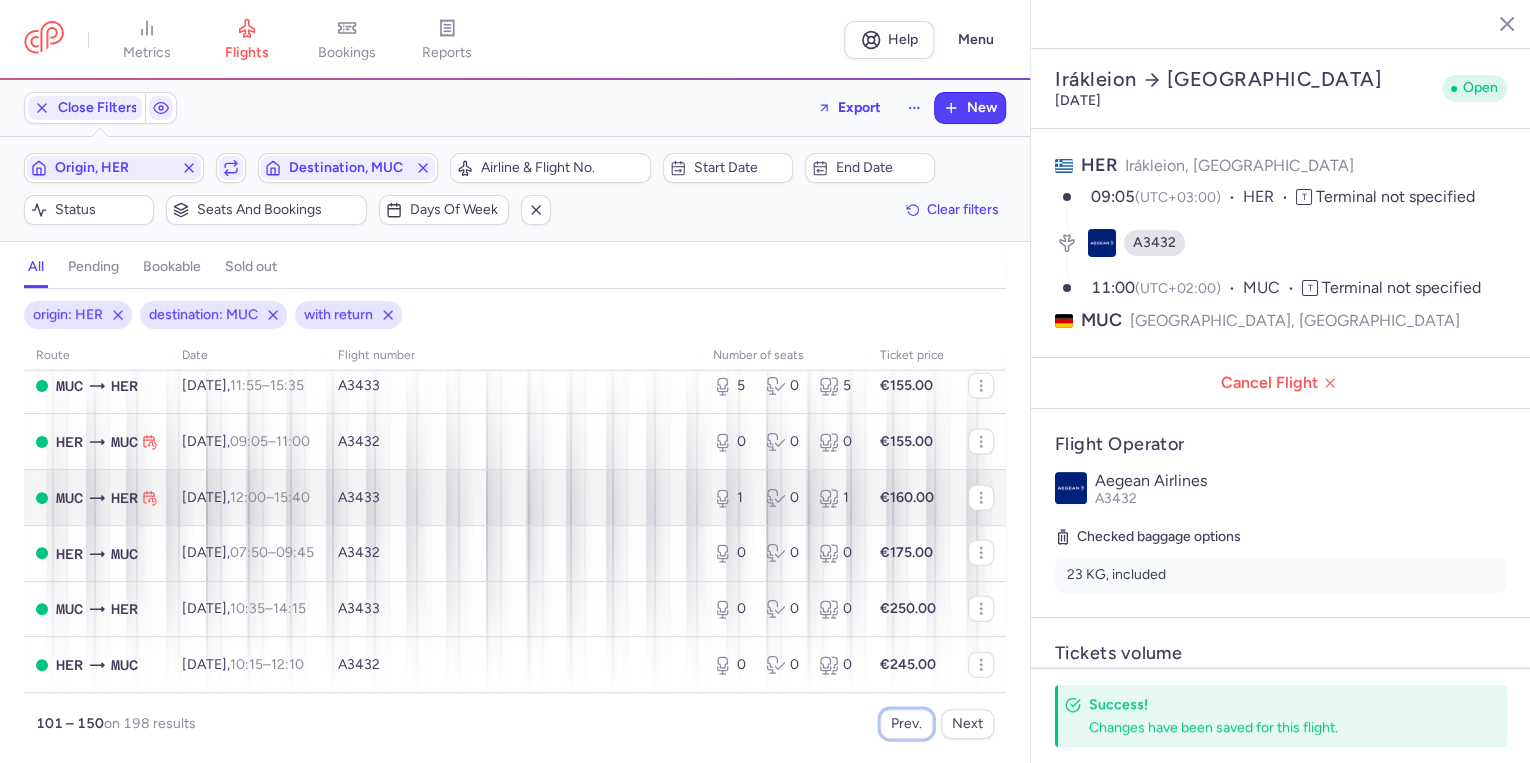 scroll, scrollTop: 2560, scrollLeft: 0, axis: vertical 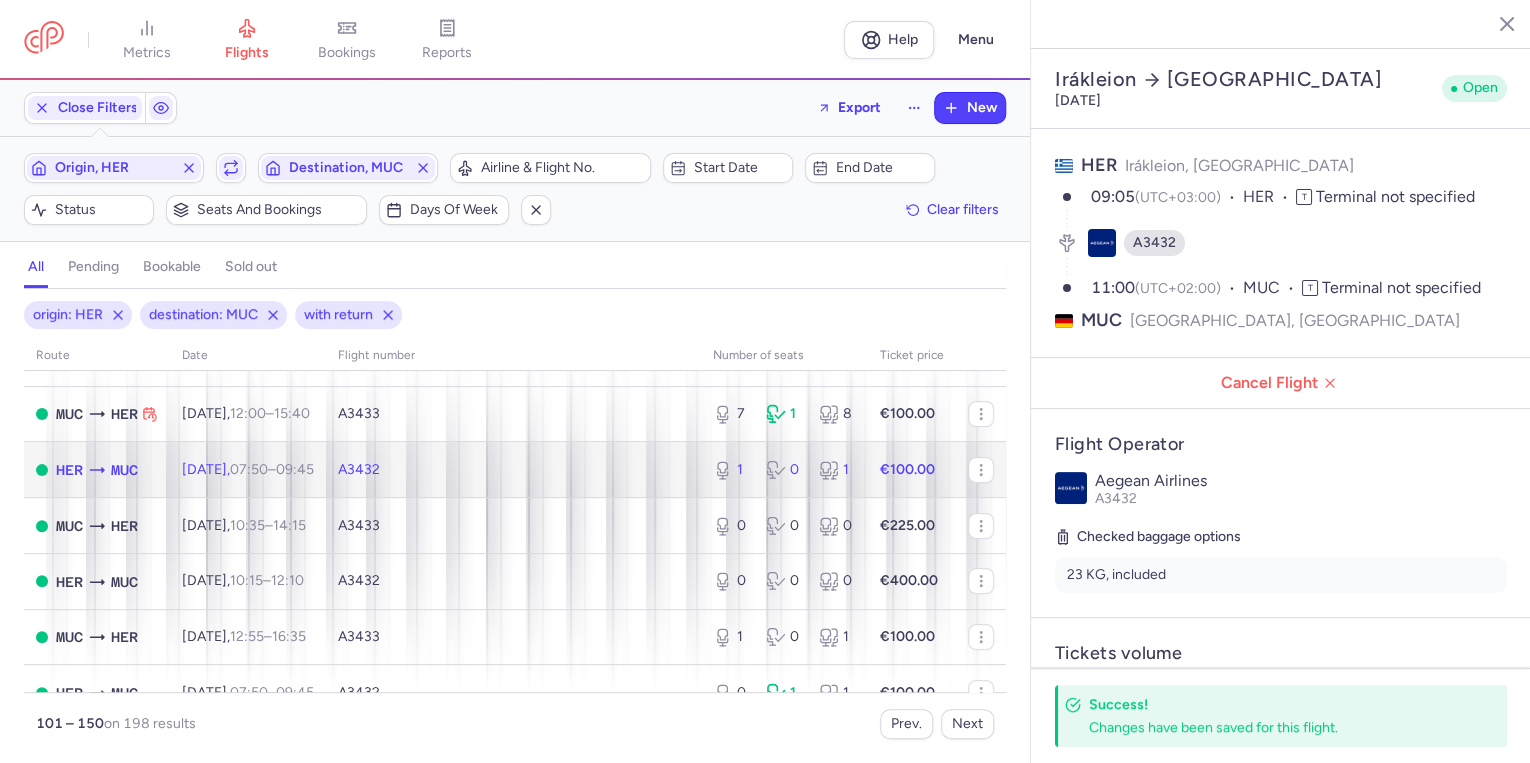 click on "Sat, 6 Sep,  07:50  –  09:45  +0" at bounding box center (248, 470) 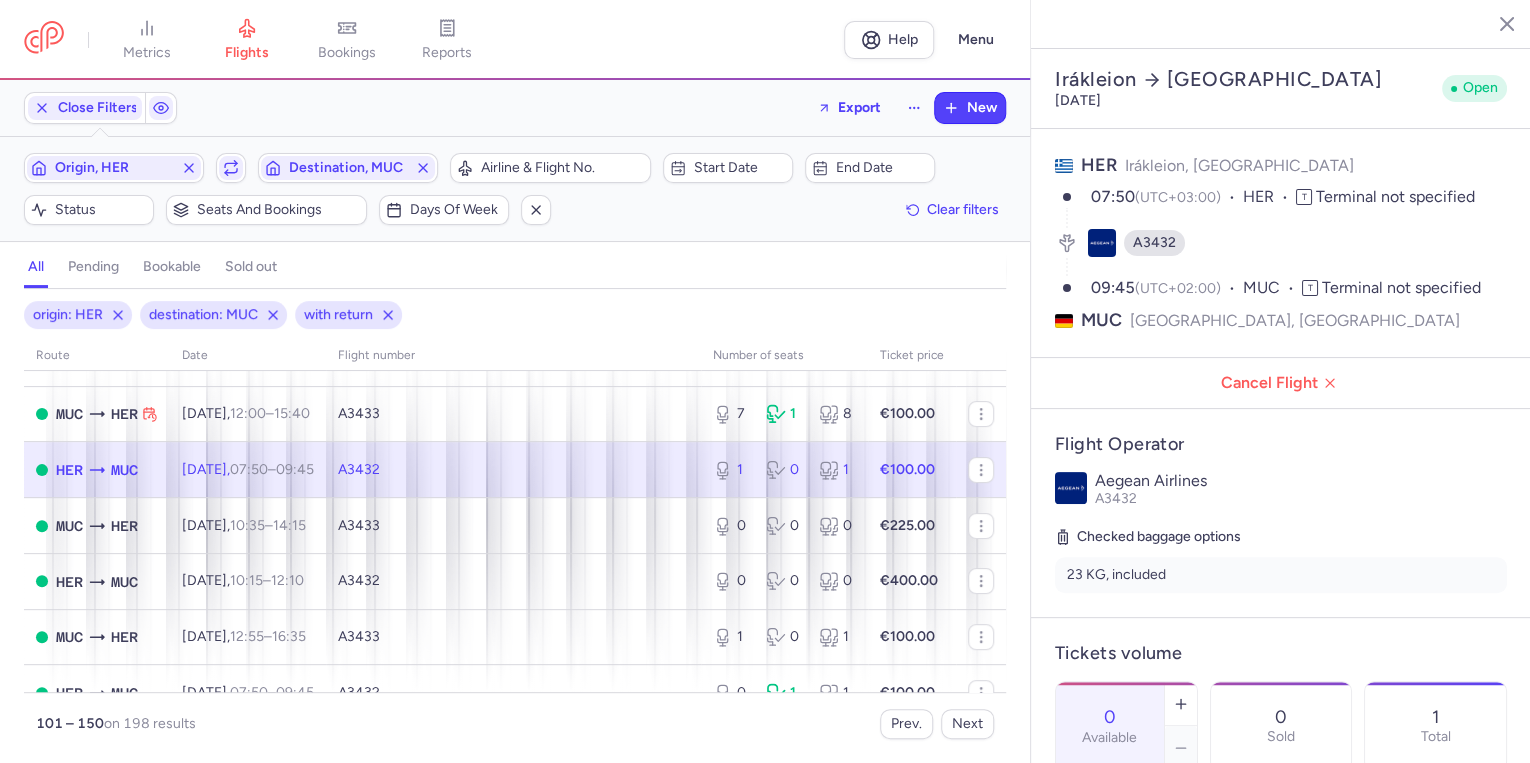 click on "A3432" at bounding box center (513, 470) 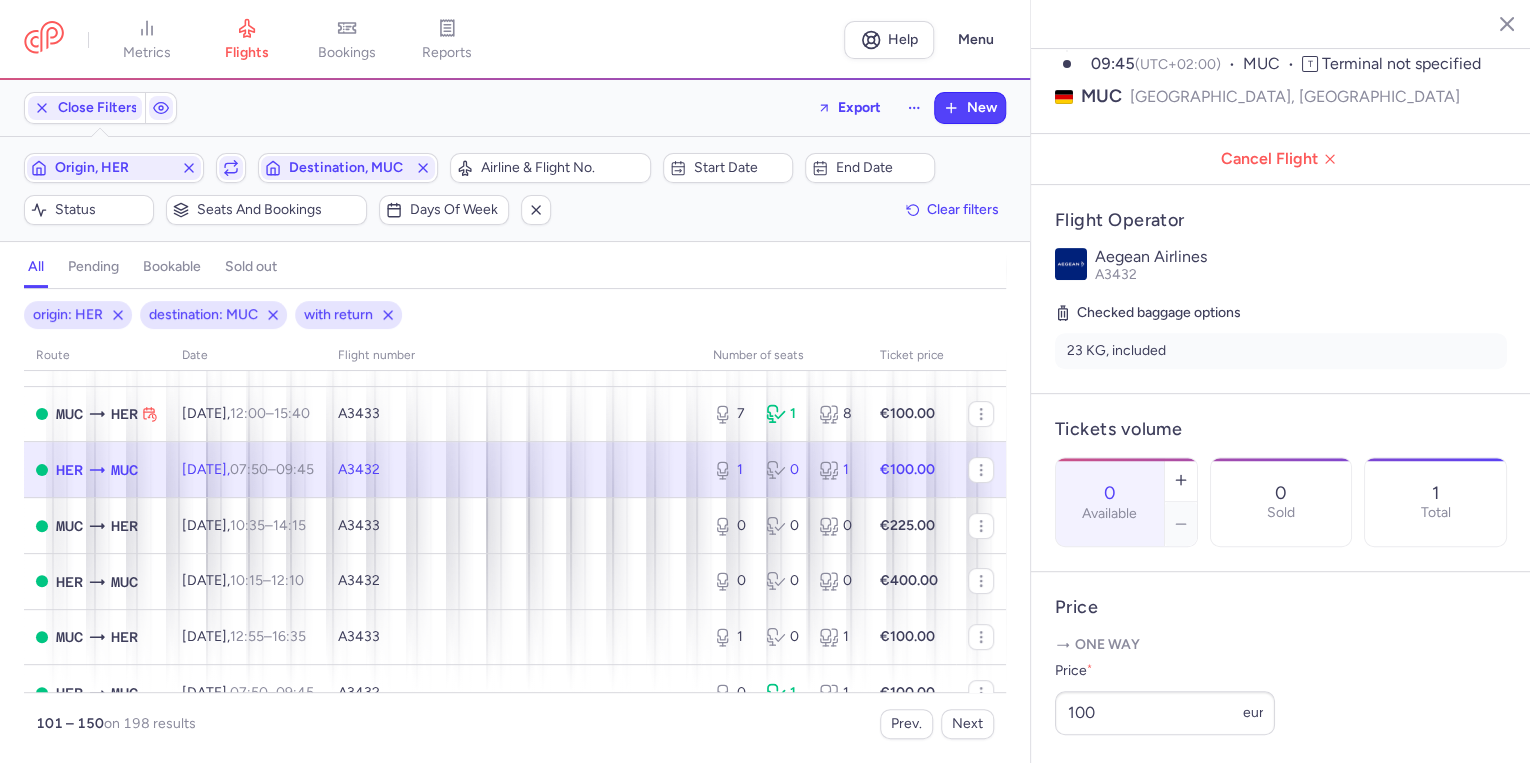 scroll, scrollTop: 240, scrollLeft: 0, axis: vertical 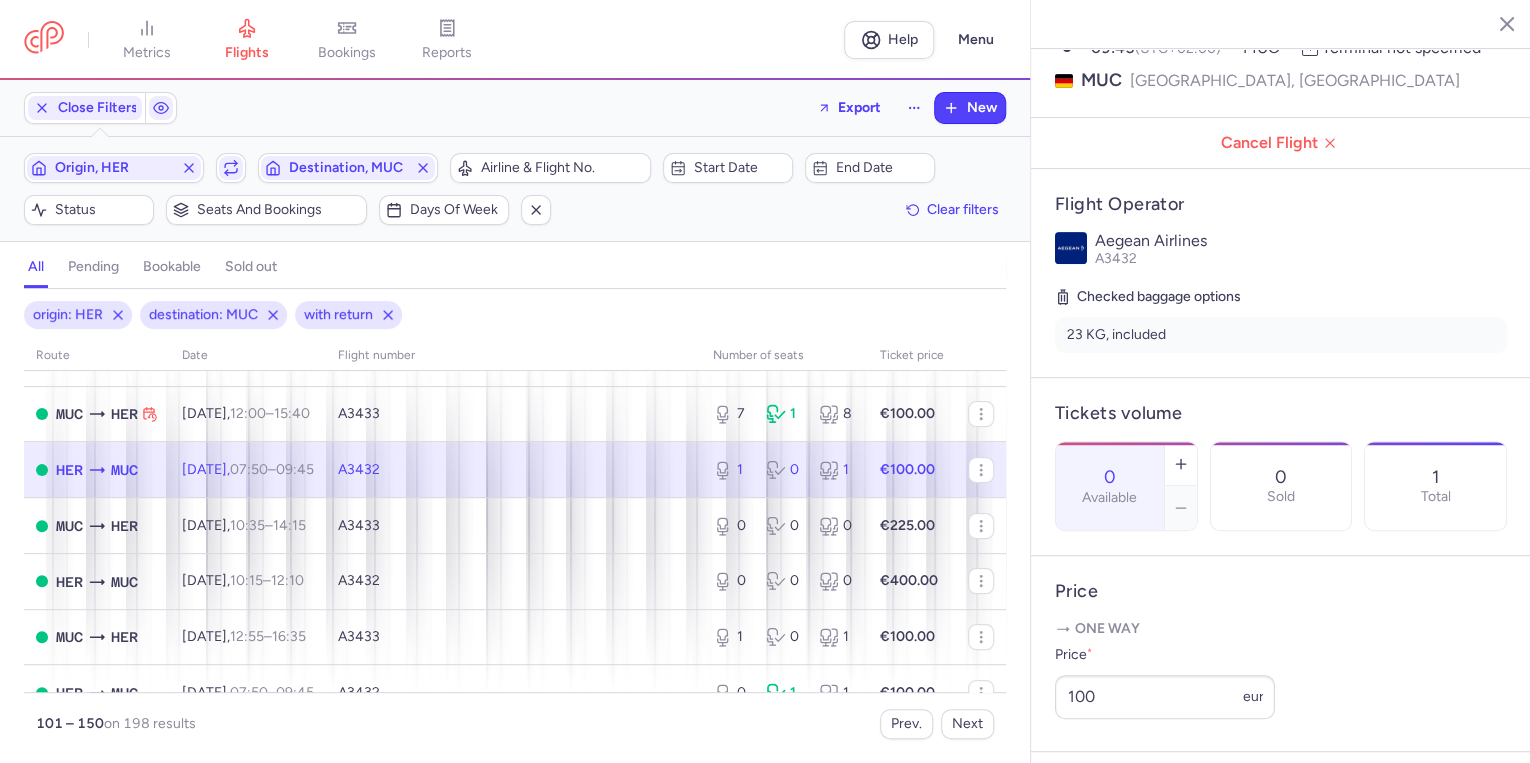 click on "A3432" at bounding box center [513, 470] 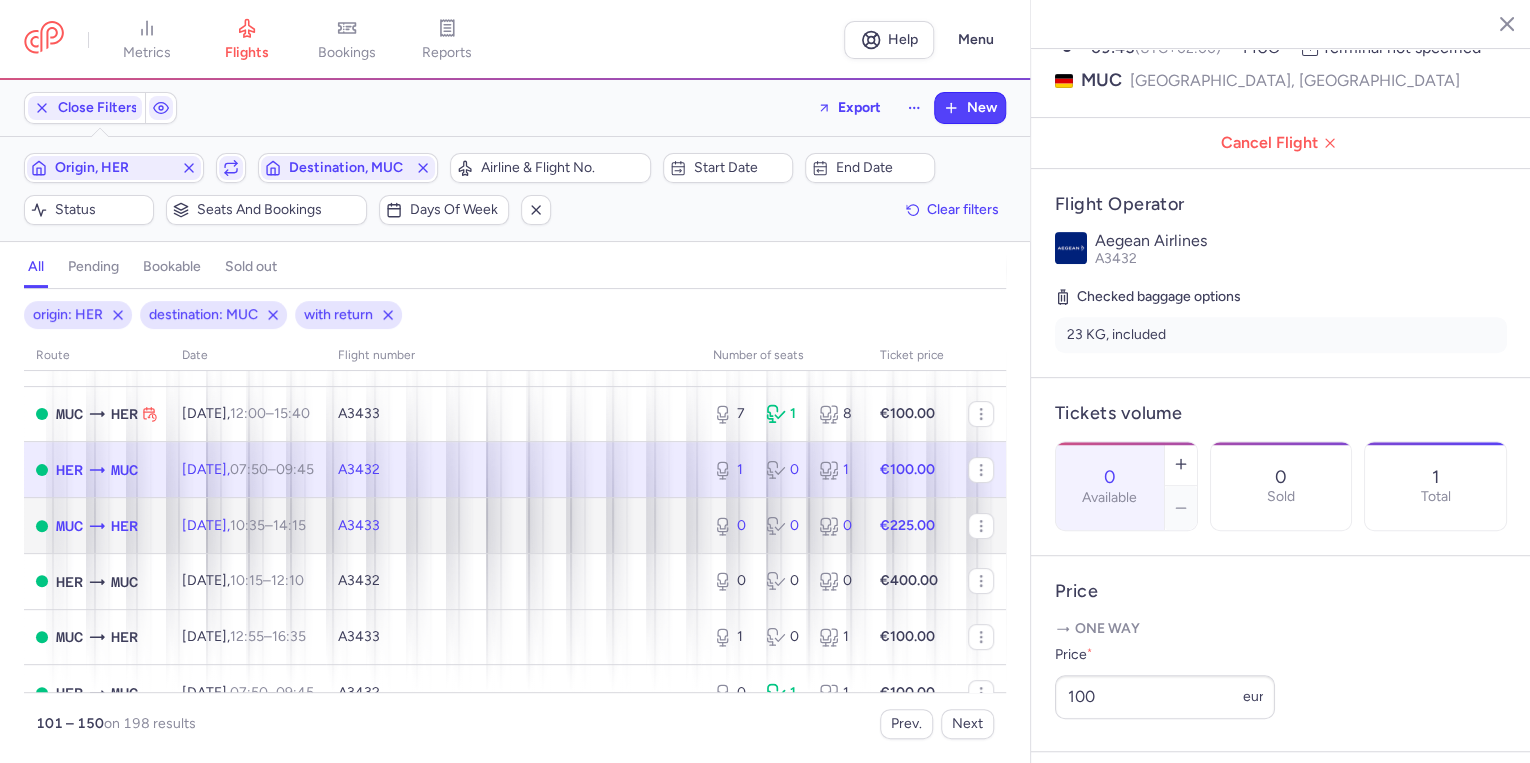 click on "A3433" at bounding box center [513, 526] 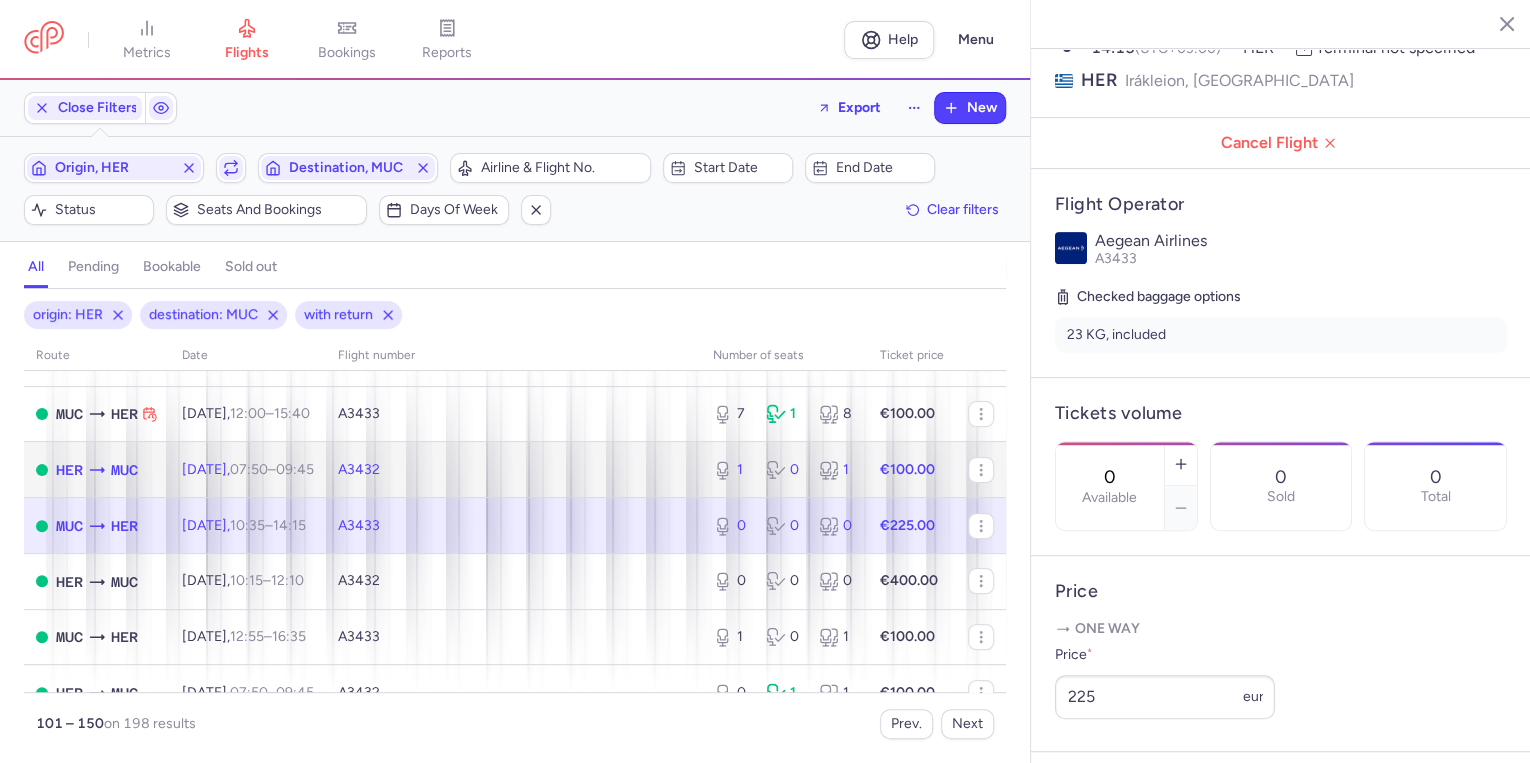 click on "A3432" at bounding box center (513, 470) 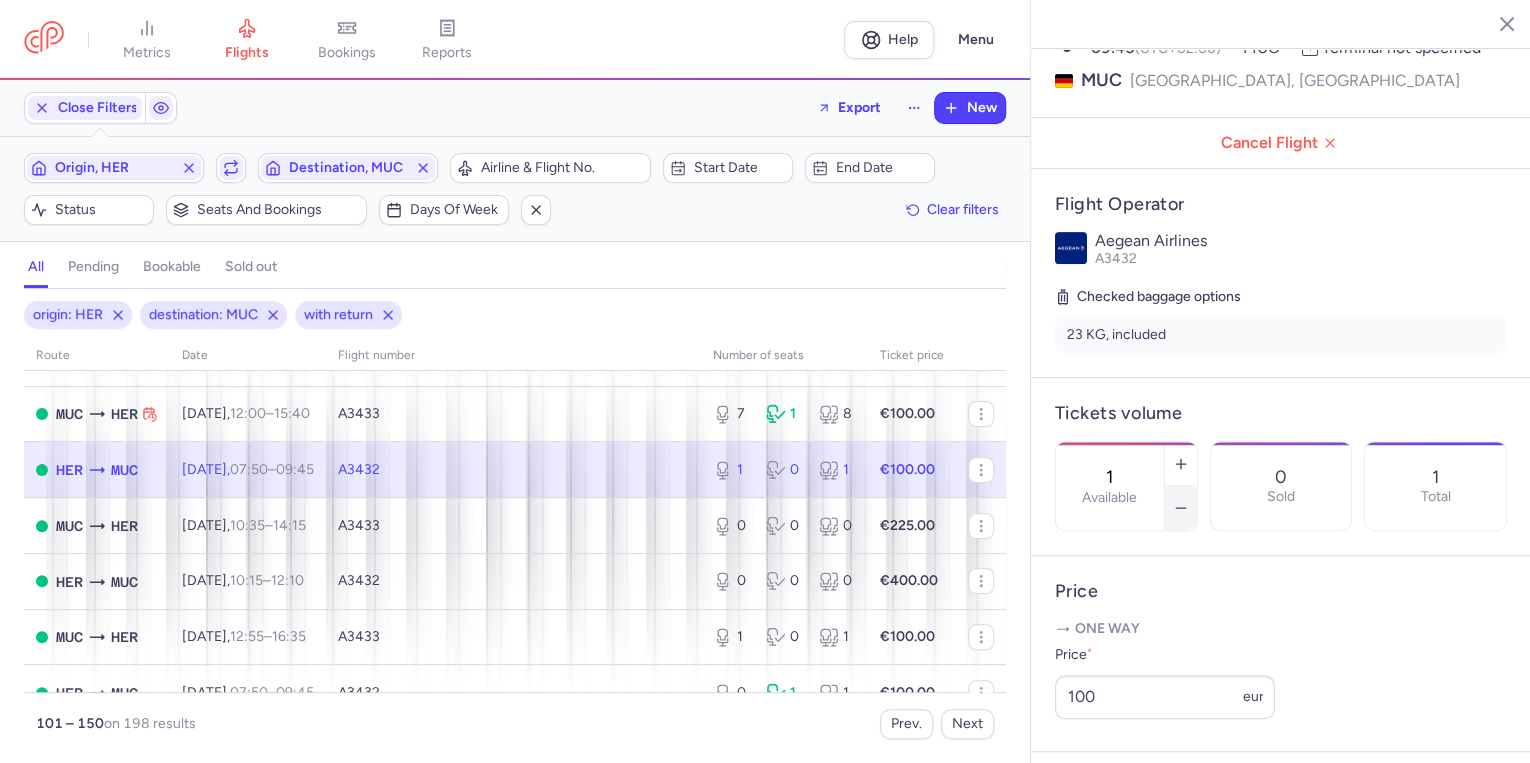 click 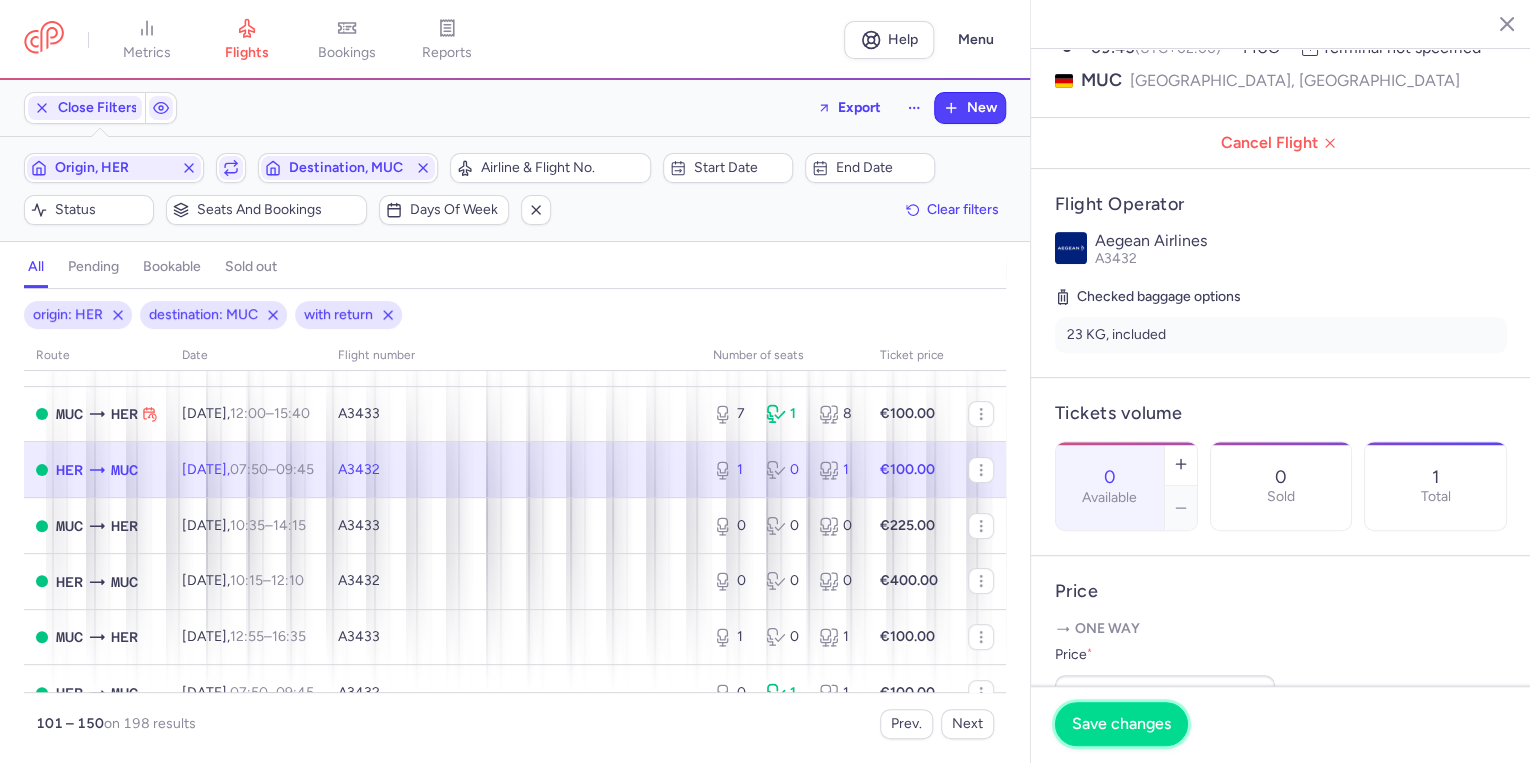 click on "Save changes" at bounding box center (1121, 724) 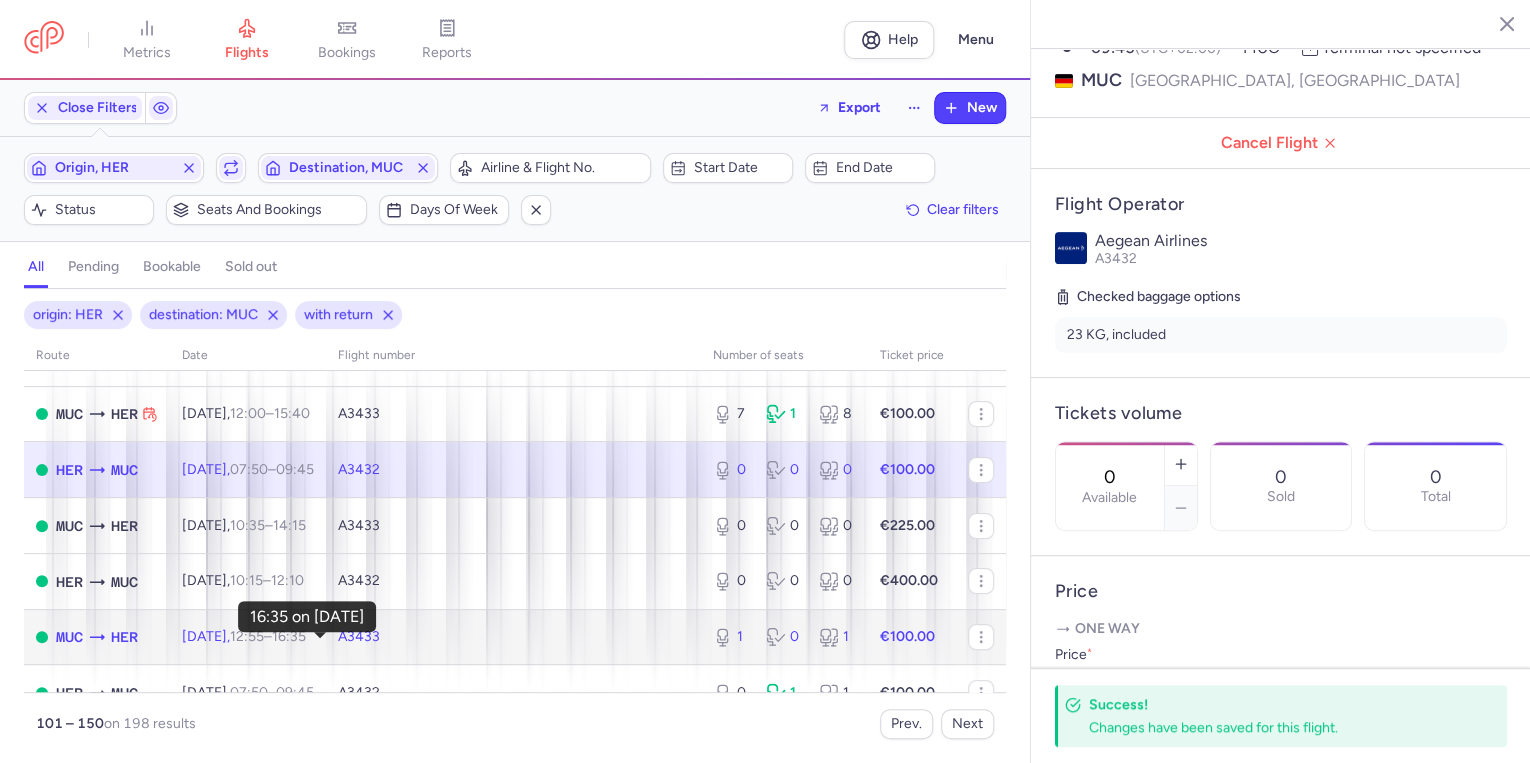 click on "16:35  +0" at bounding box center [289, 636] 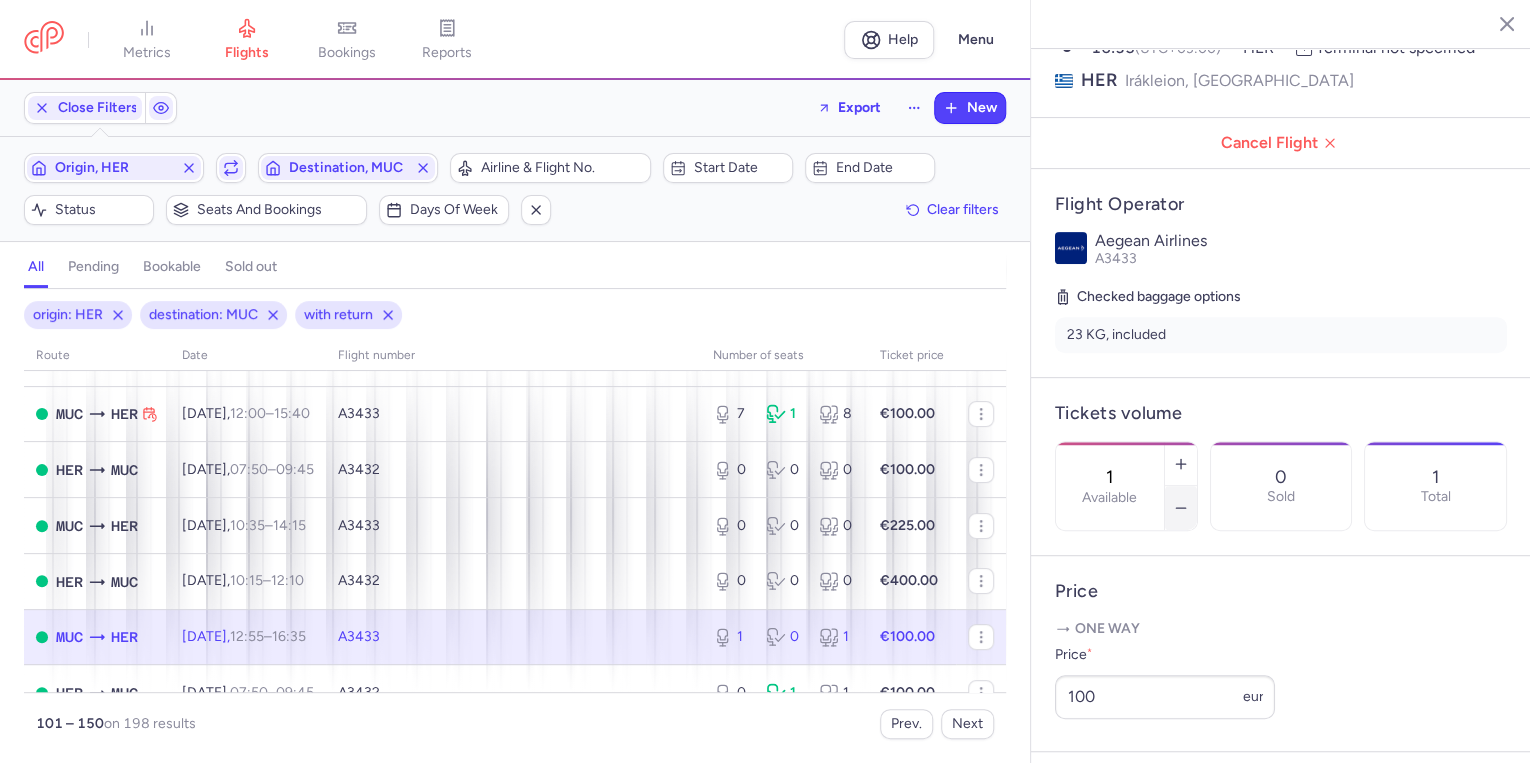 click 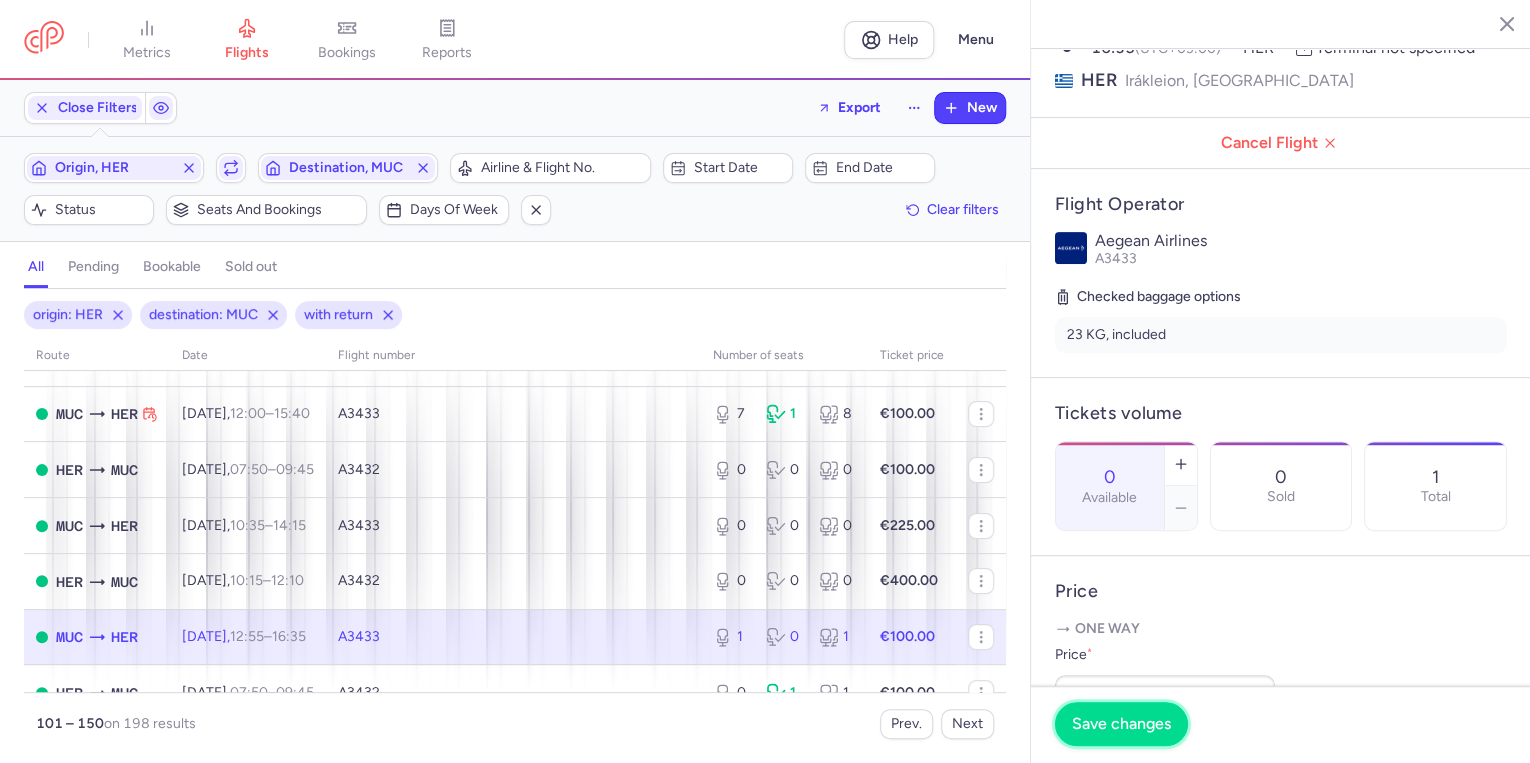 click on "Save changes" at bounding box center [1121, 724] 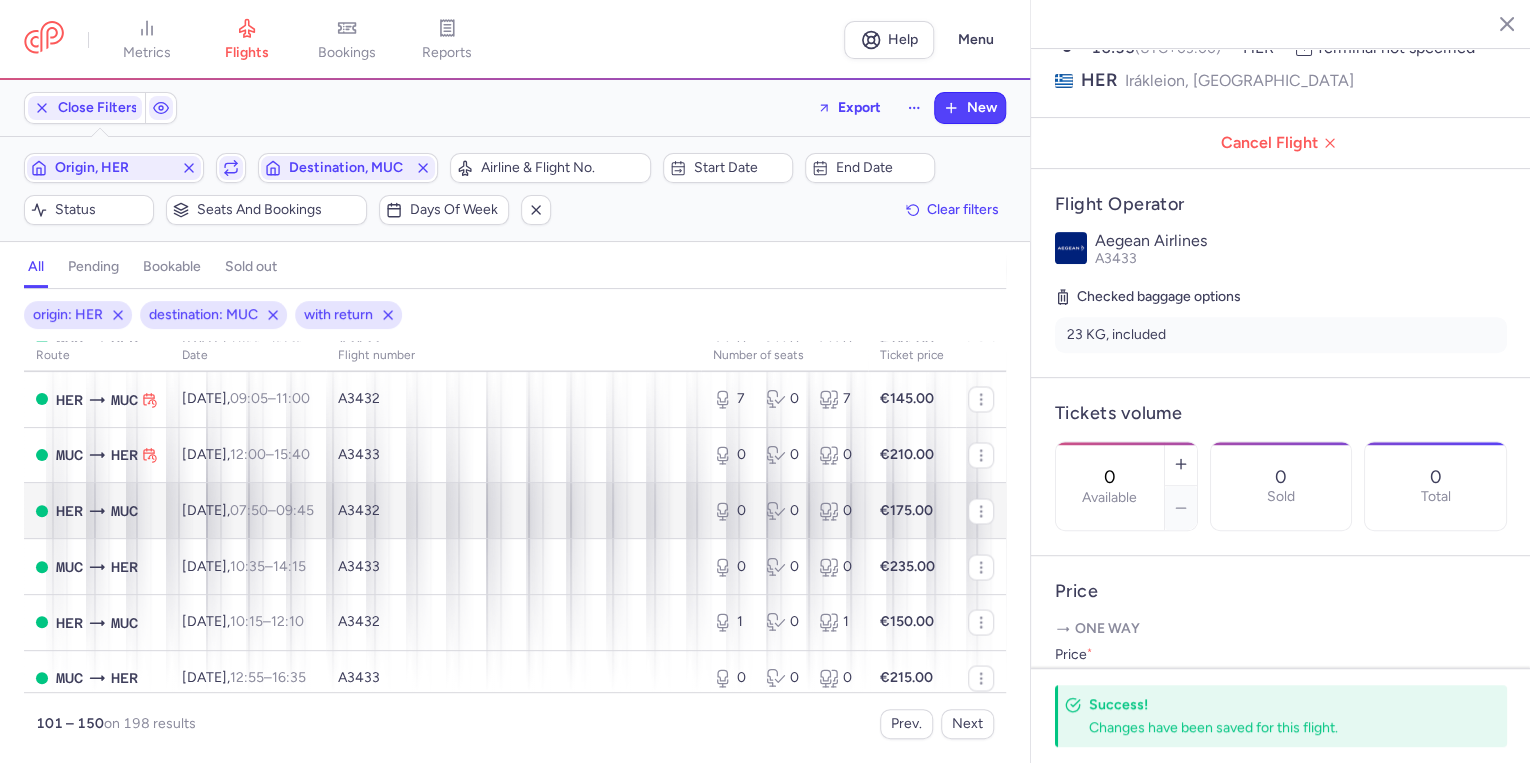 scroll, scrollTop: 1920, scrollLeft: 0, axis: vertical 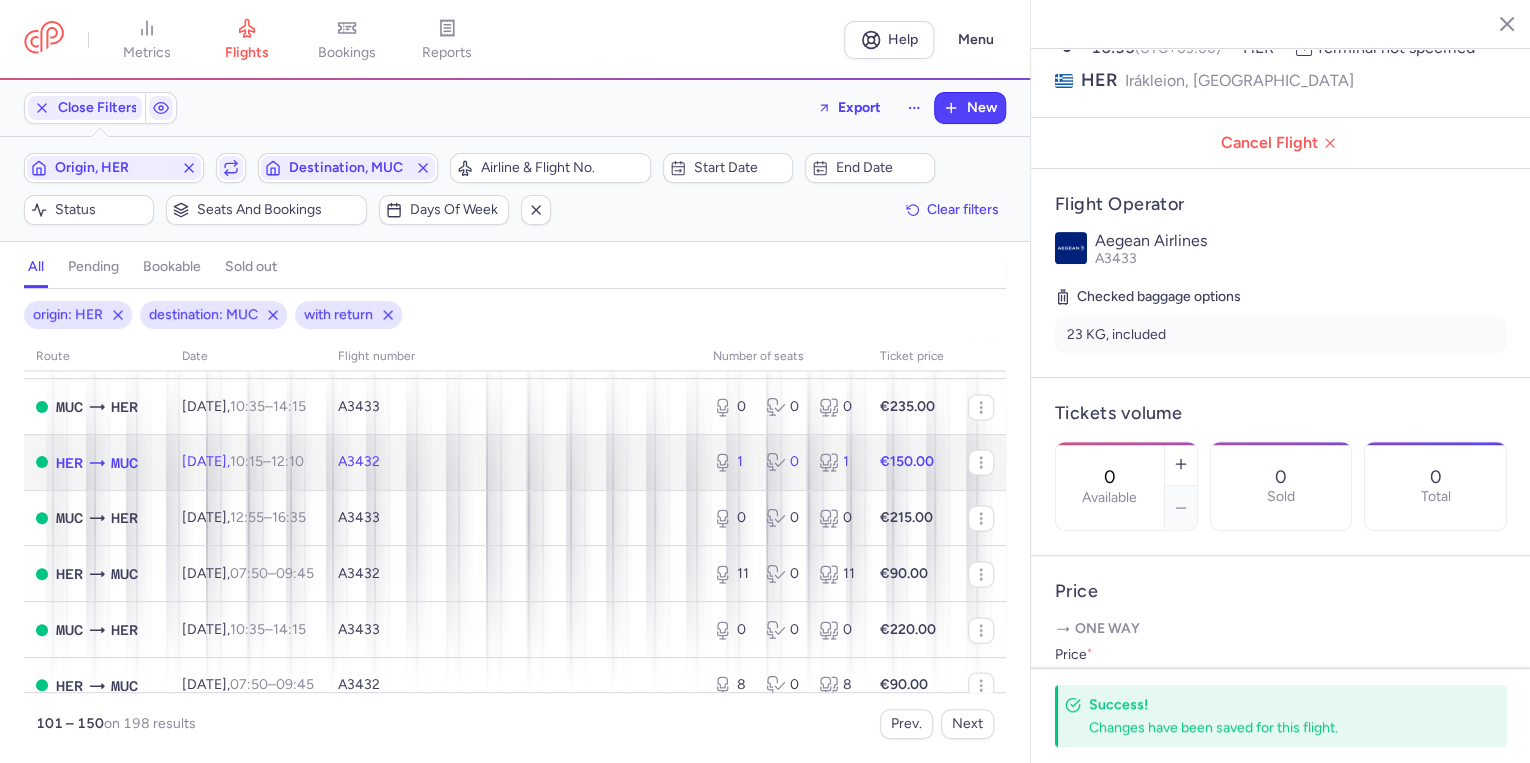 click 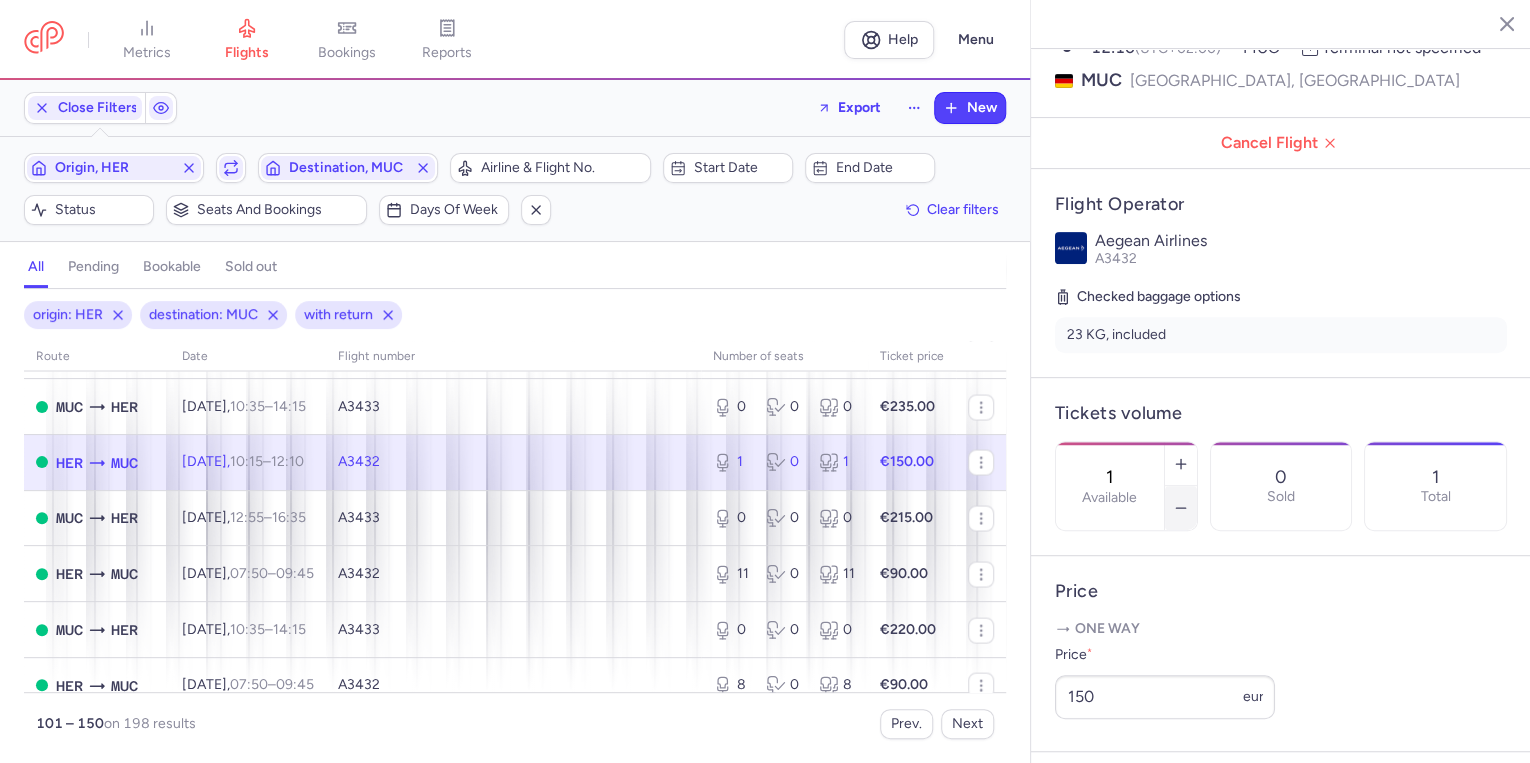 click 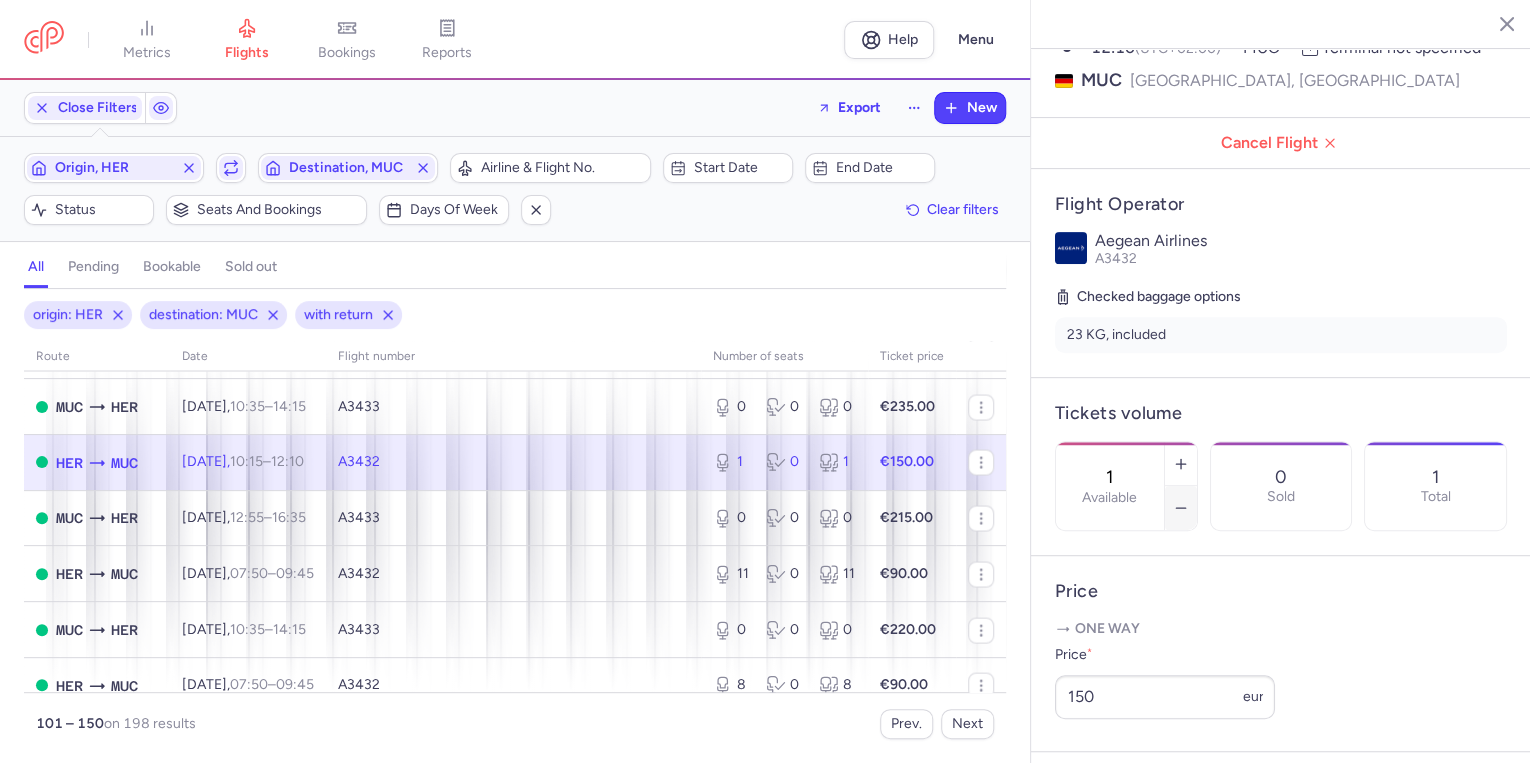type on "0" 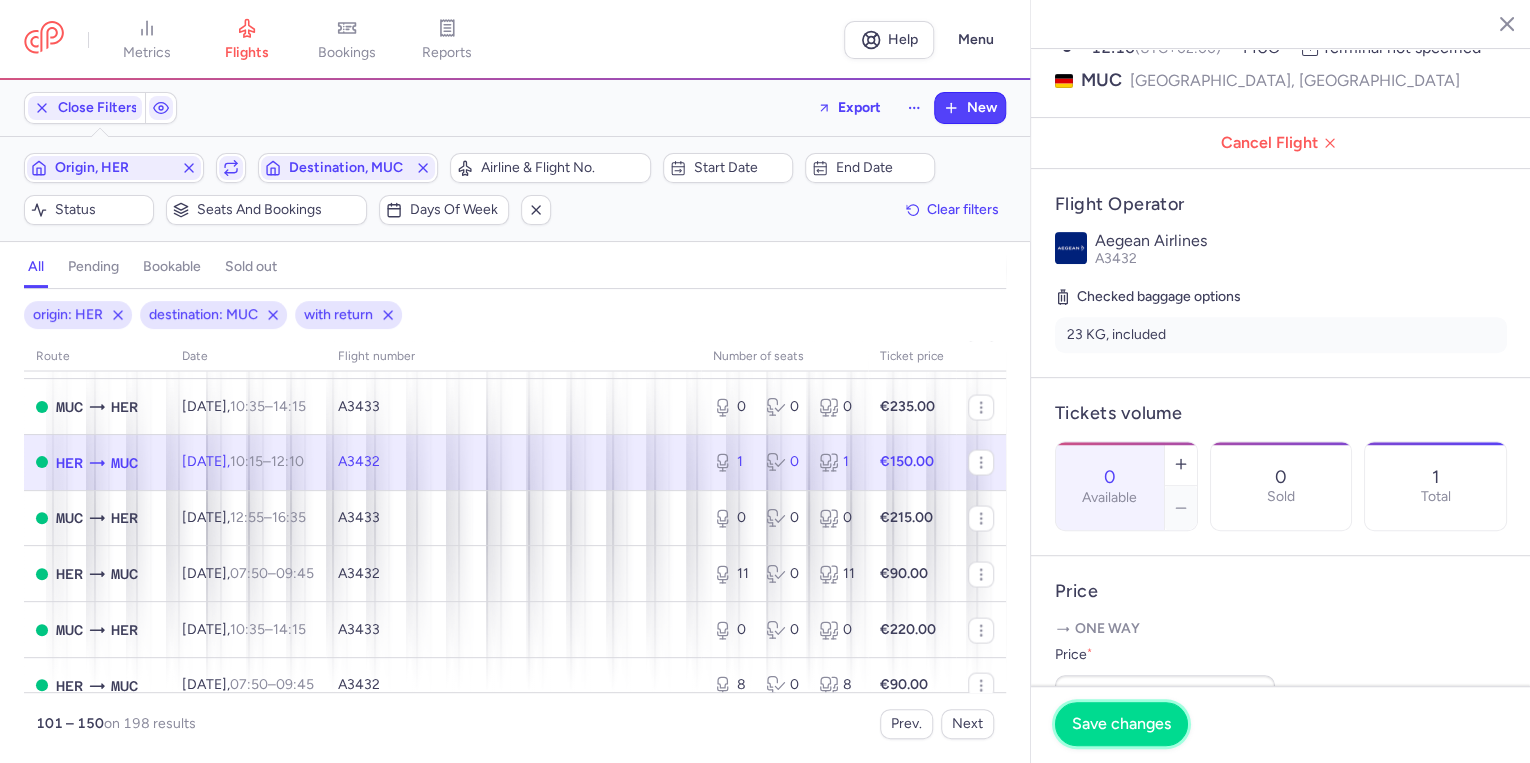 click on "Save changes" at bounding box center [1121, 724] 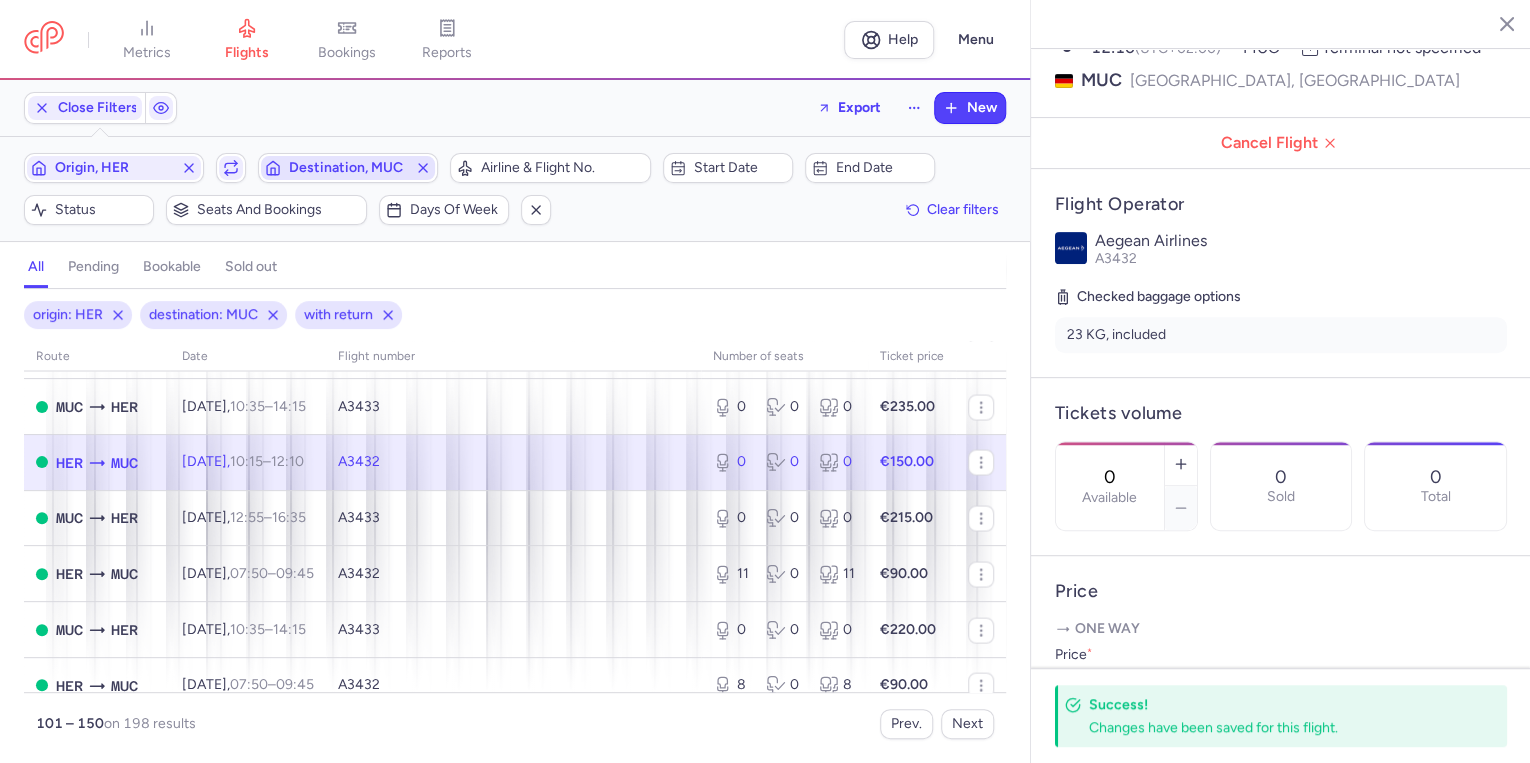 click on "Destination, MUC" at bounding box center (348, 168) 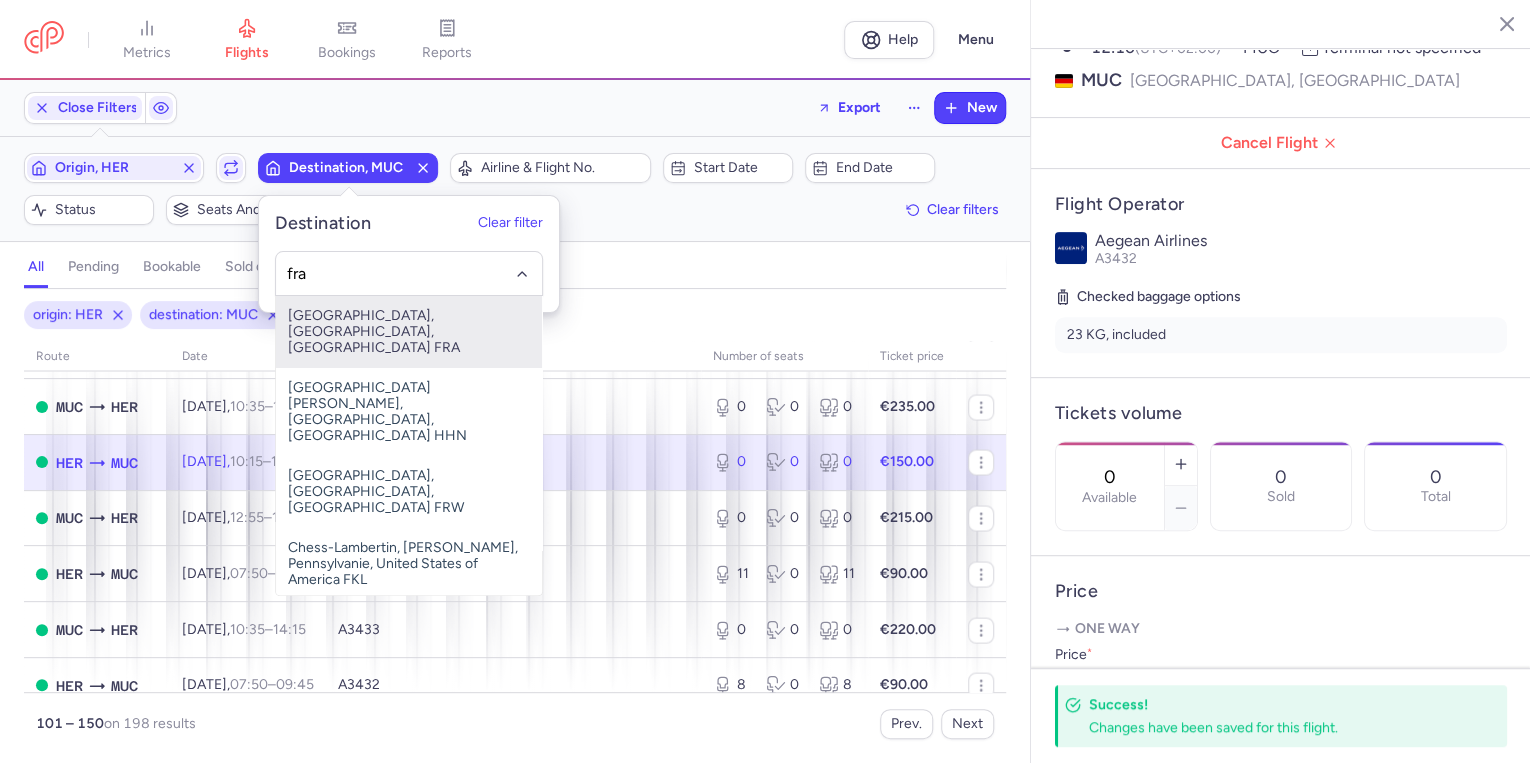 click on "Frankfurt International Airport, Frankfurt am Main, Germany FRA" at bounding box center (409, 332) 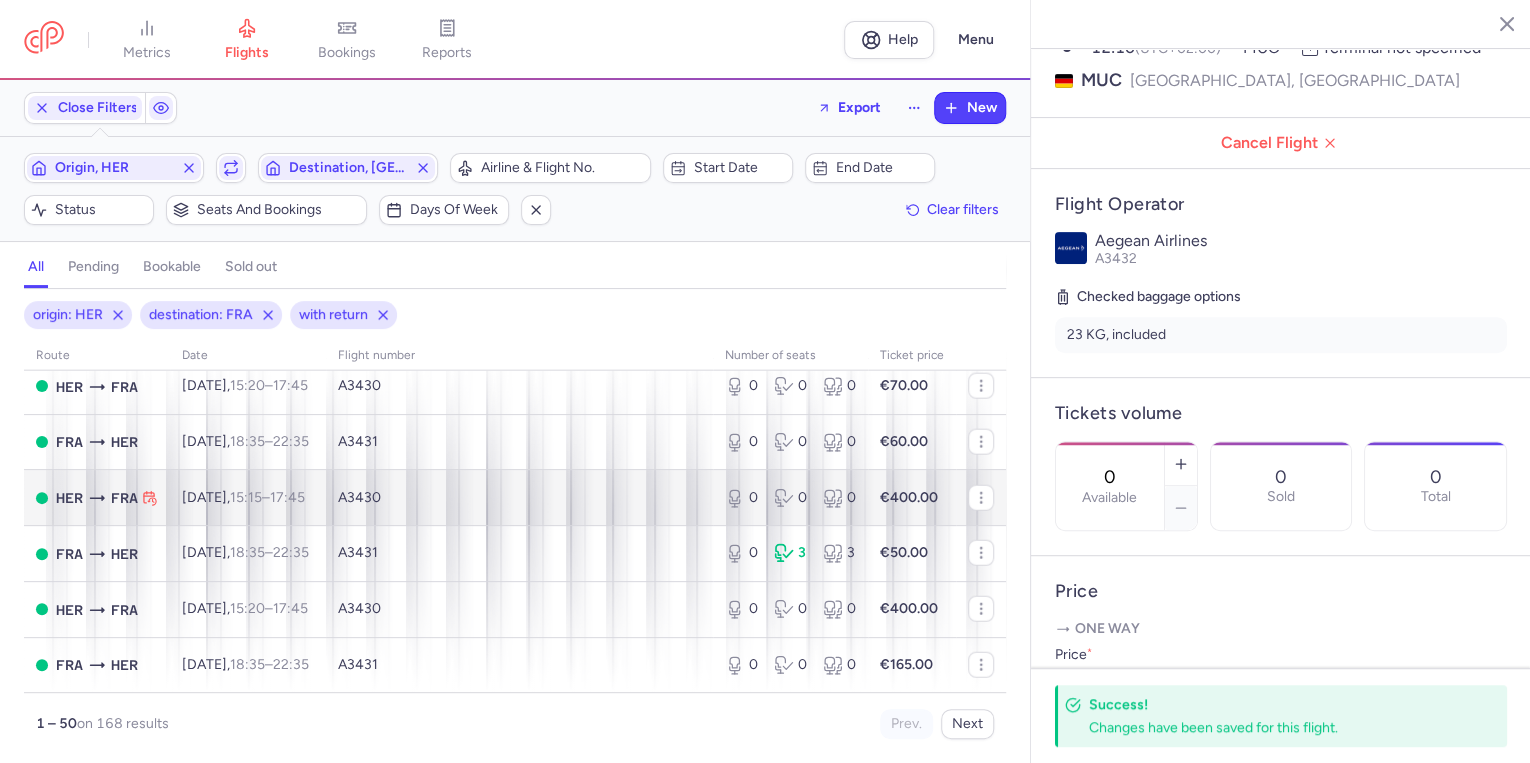 scroll, scrollTop: 2593, scrollLeft: 0, axis: vertical 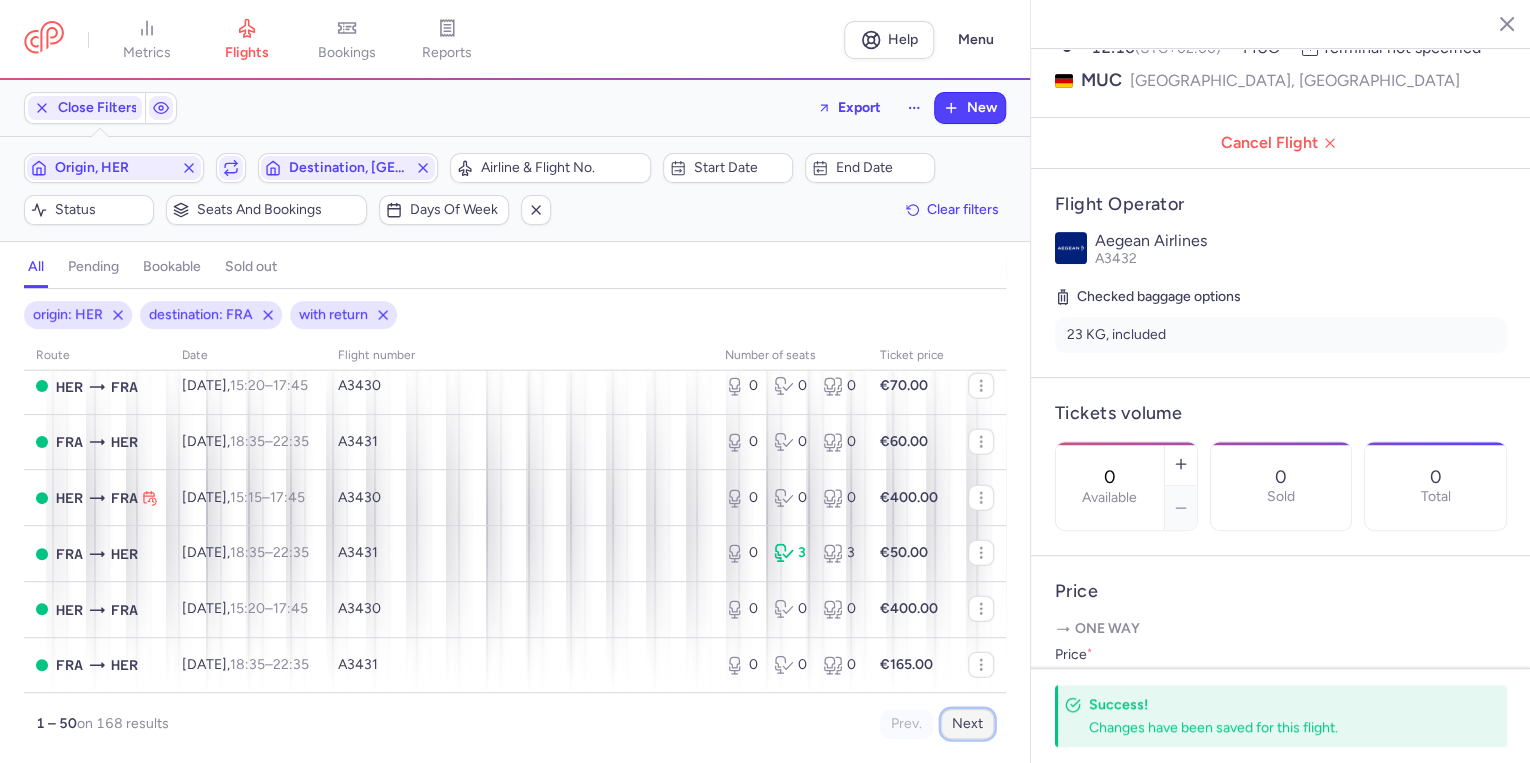 click on "Next" at bounding box center (967, 724) 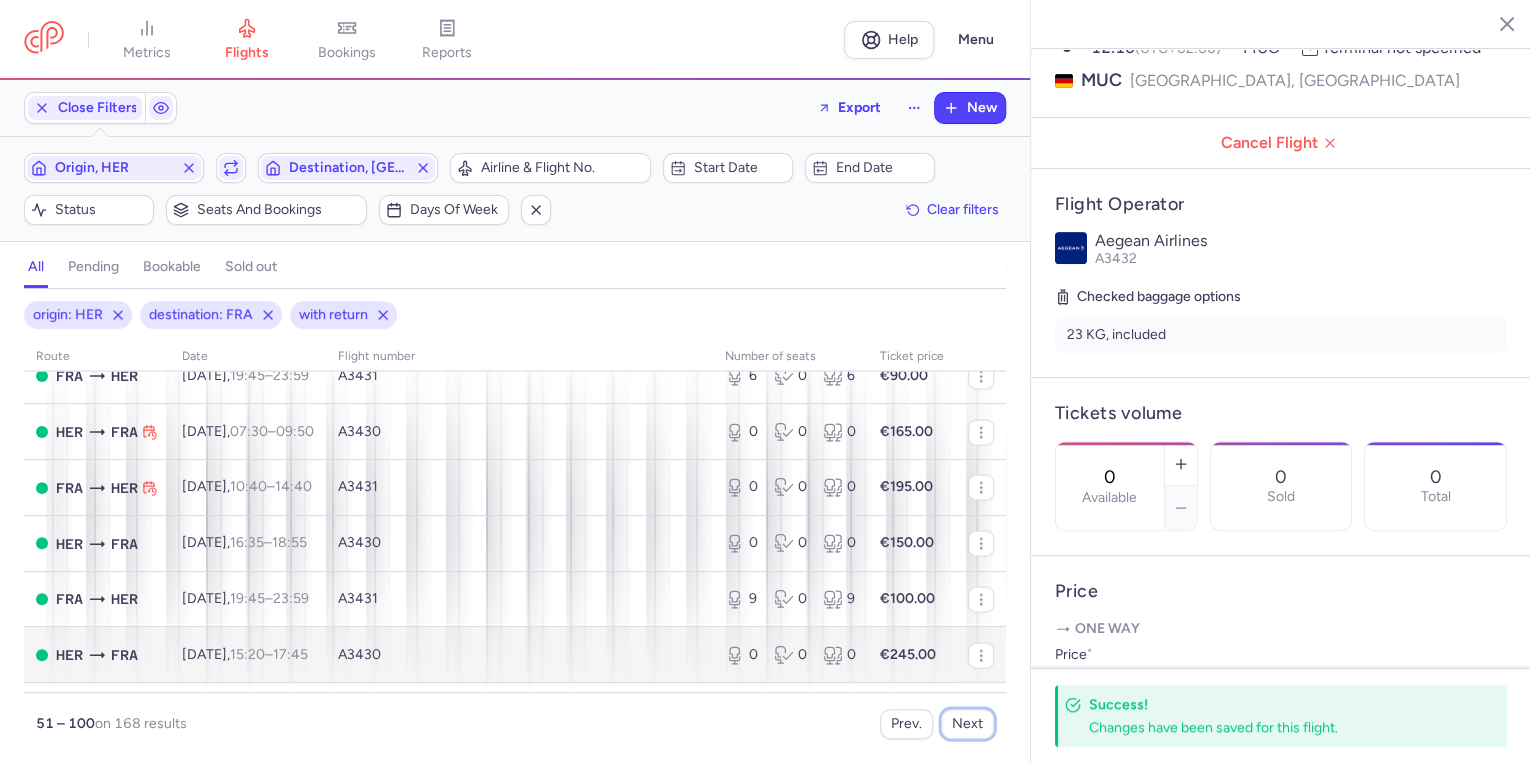 scroll, scrollTop: 2320, scrollLeft: 0, axis: vertical 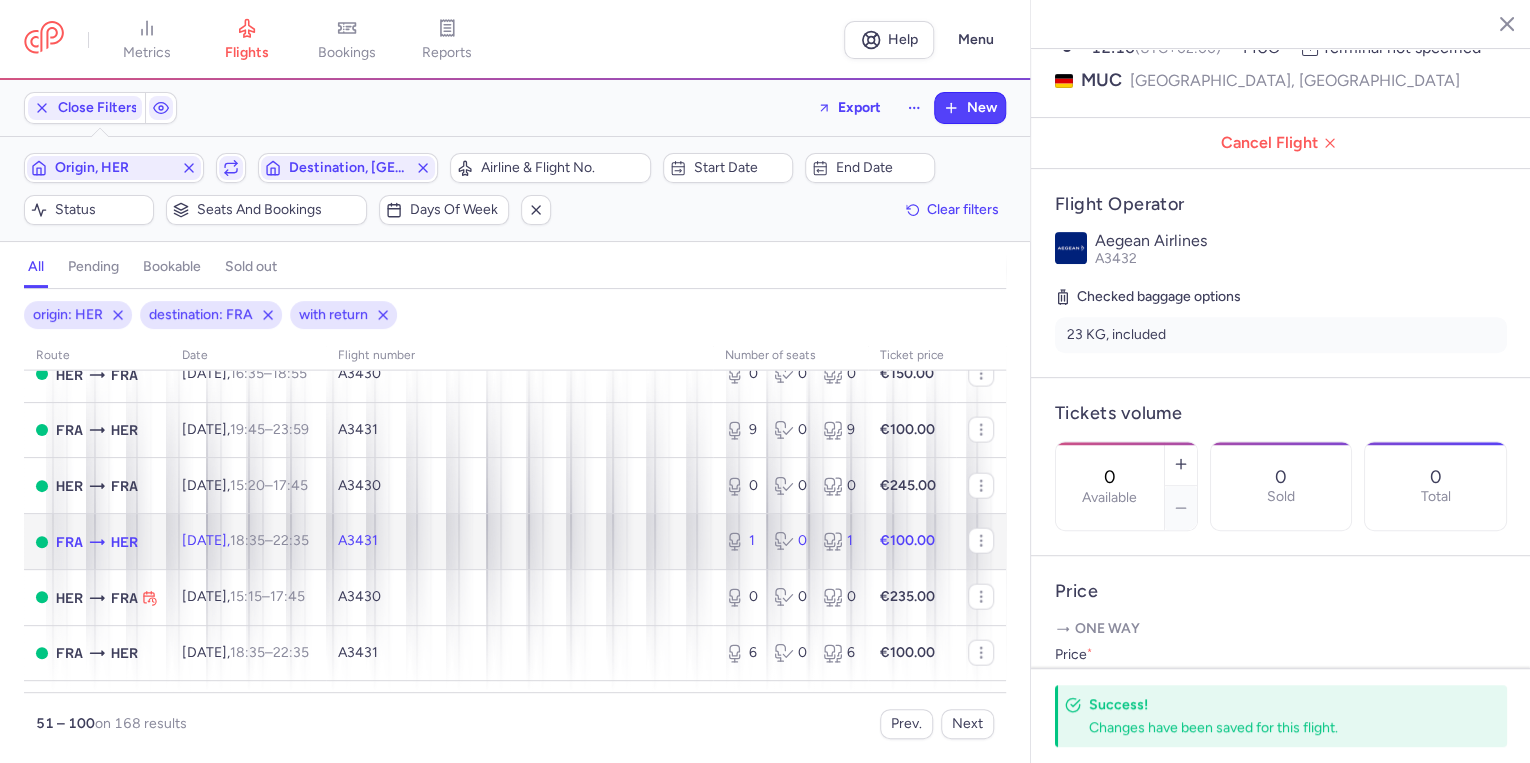 click on "FRA  HER" at bounding box center (97, 542) 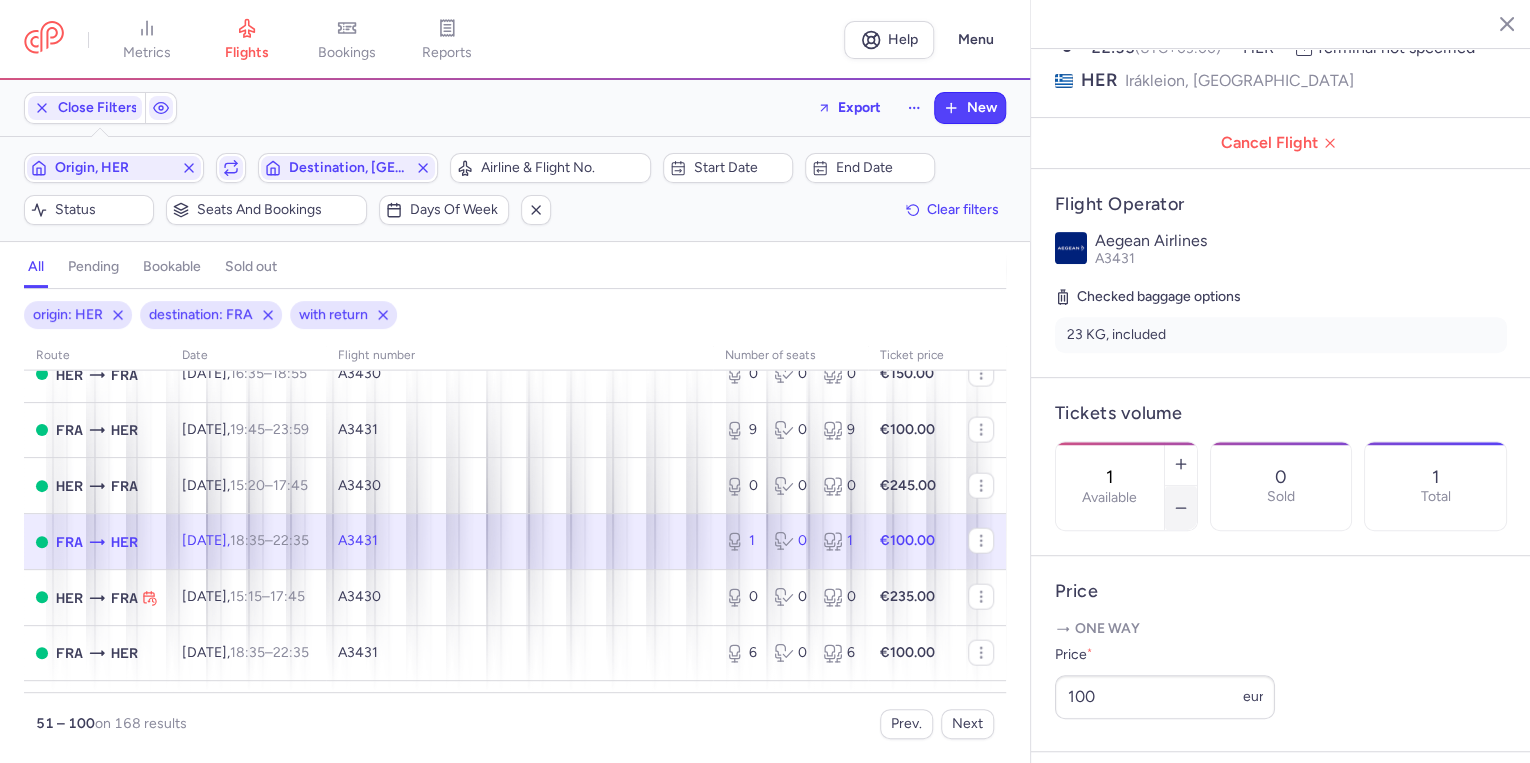 click 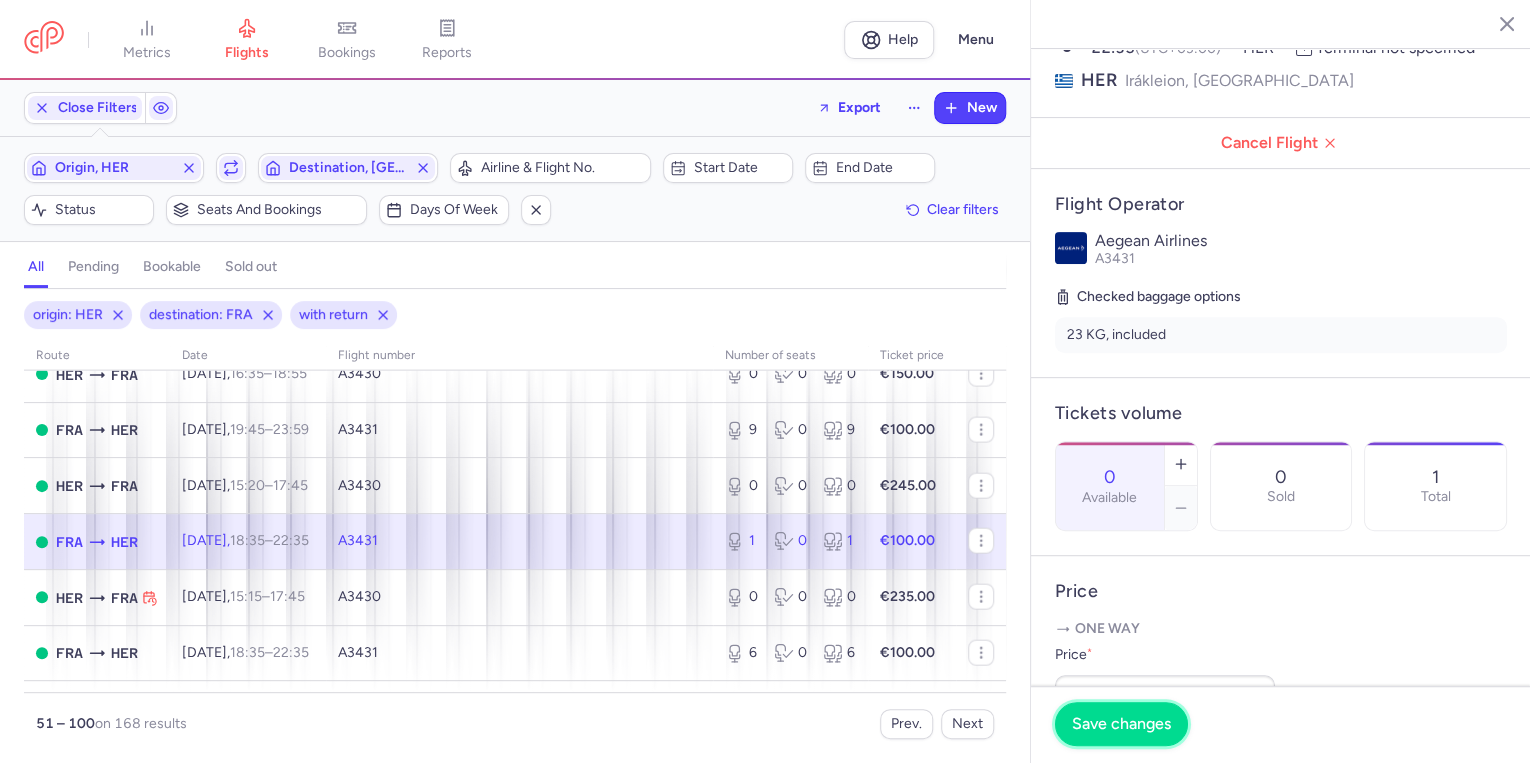 click on "Save changes" at bounding box center [1121, 724] 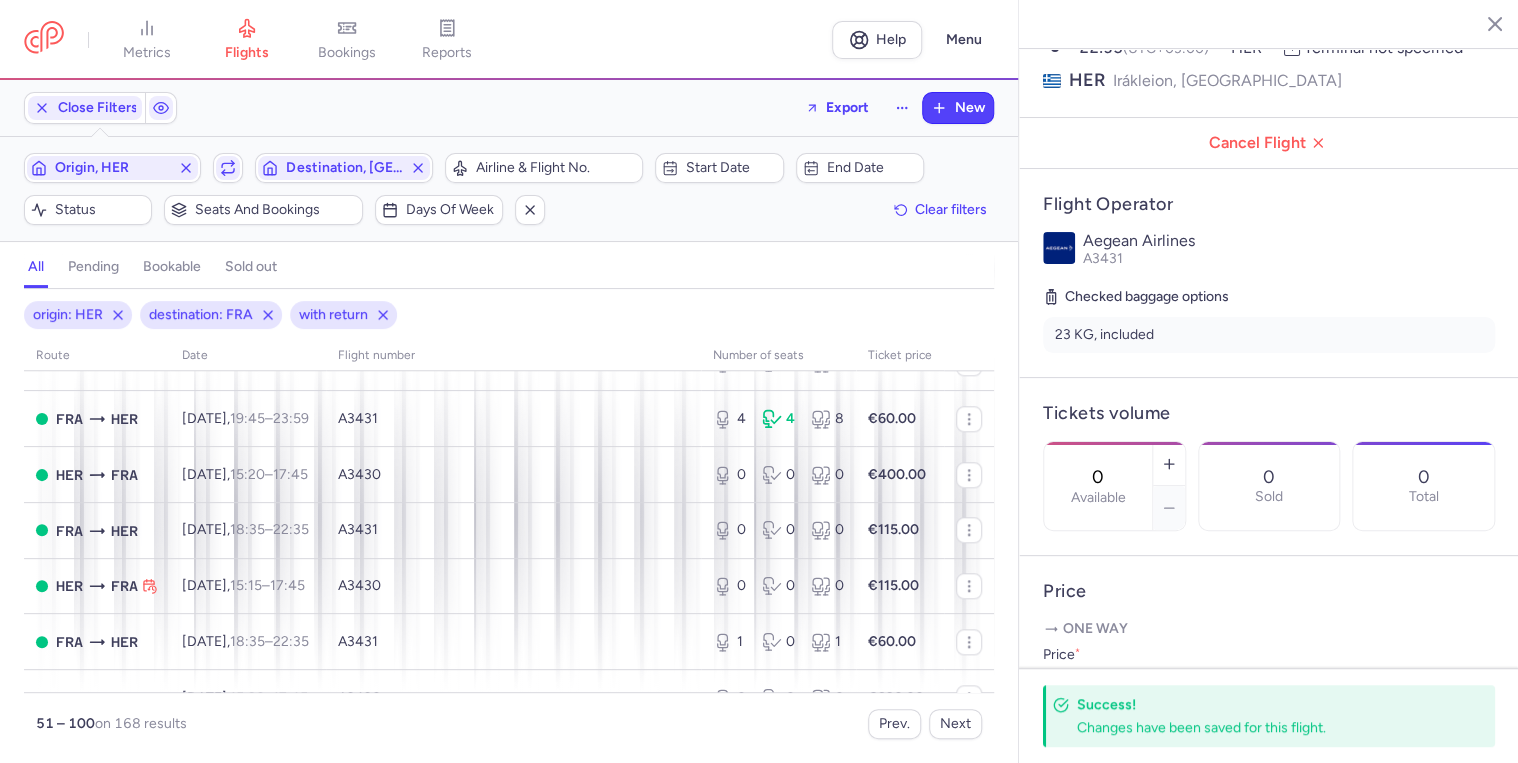 scroll, scrollTop: 960, scrollLeft: 0, axis: vertical 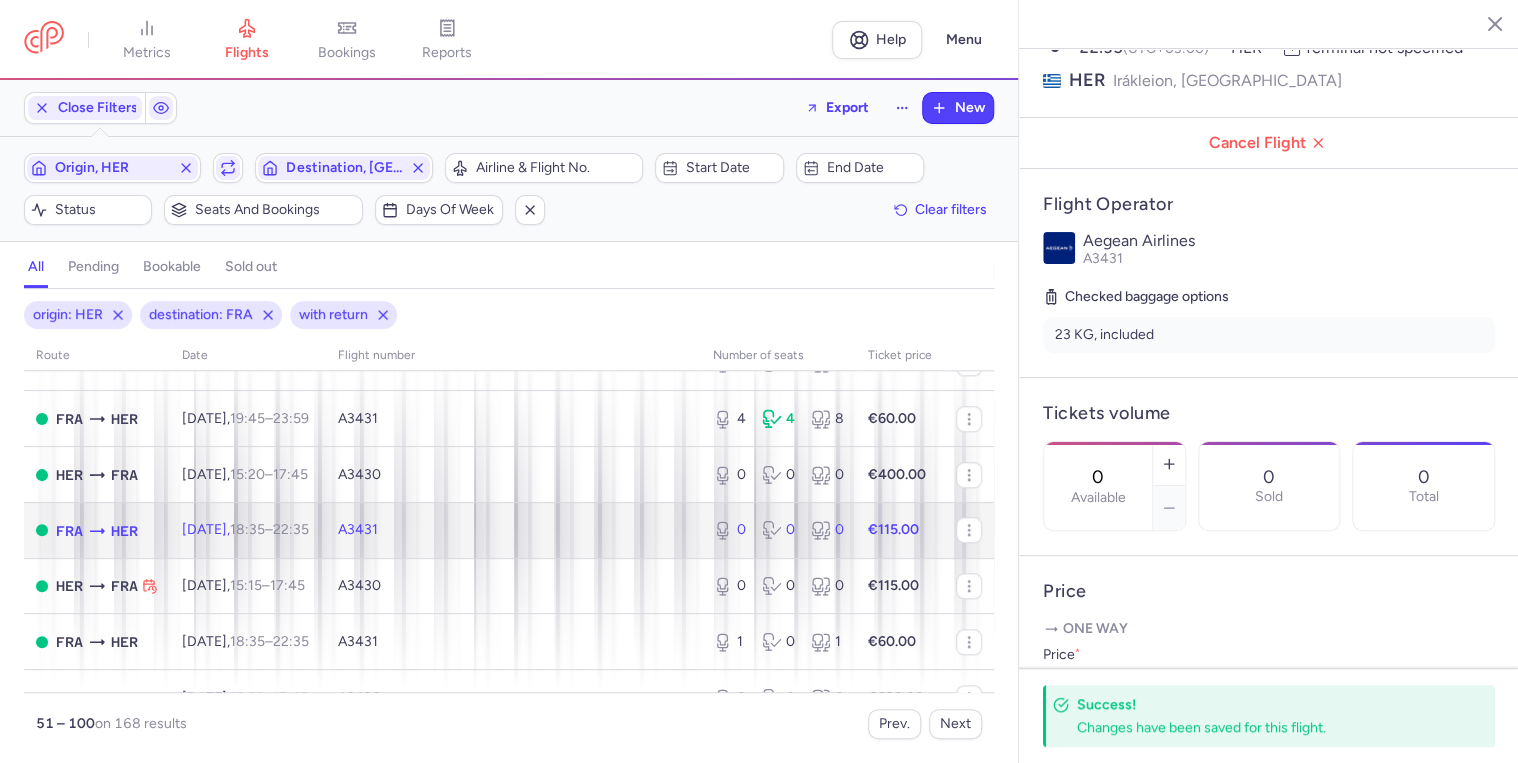 click on "Mon, 25 Aug,  18:35  –  22:35  +0" at bounding box center (248, 530) 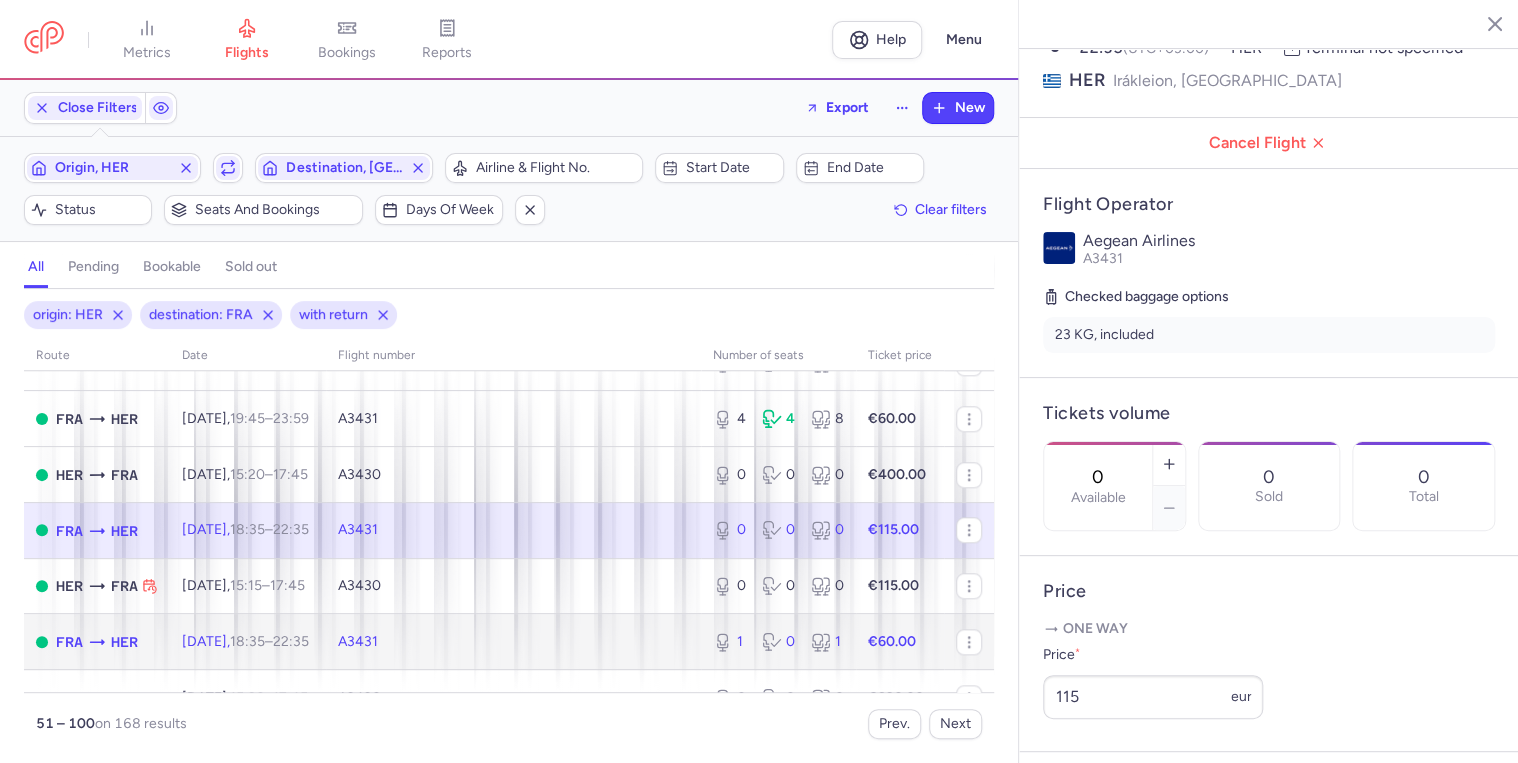 click on "22:35  +0" at bounding box center (291, 641) 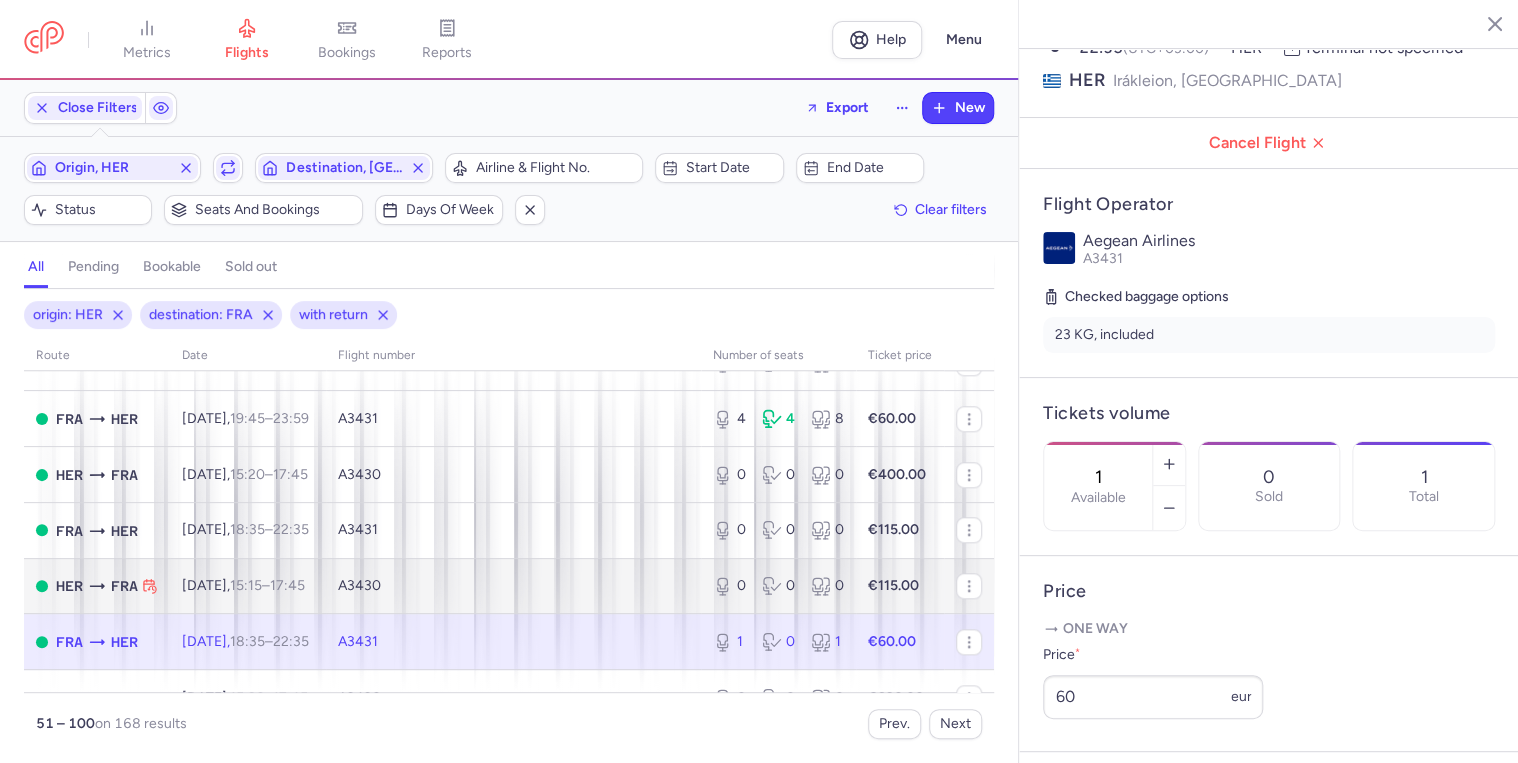scroll, scrollTop: 1040, scrollLeft: 0, axis: vertical 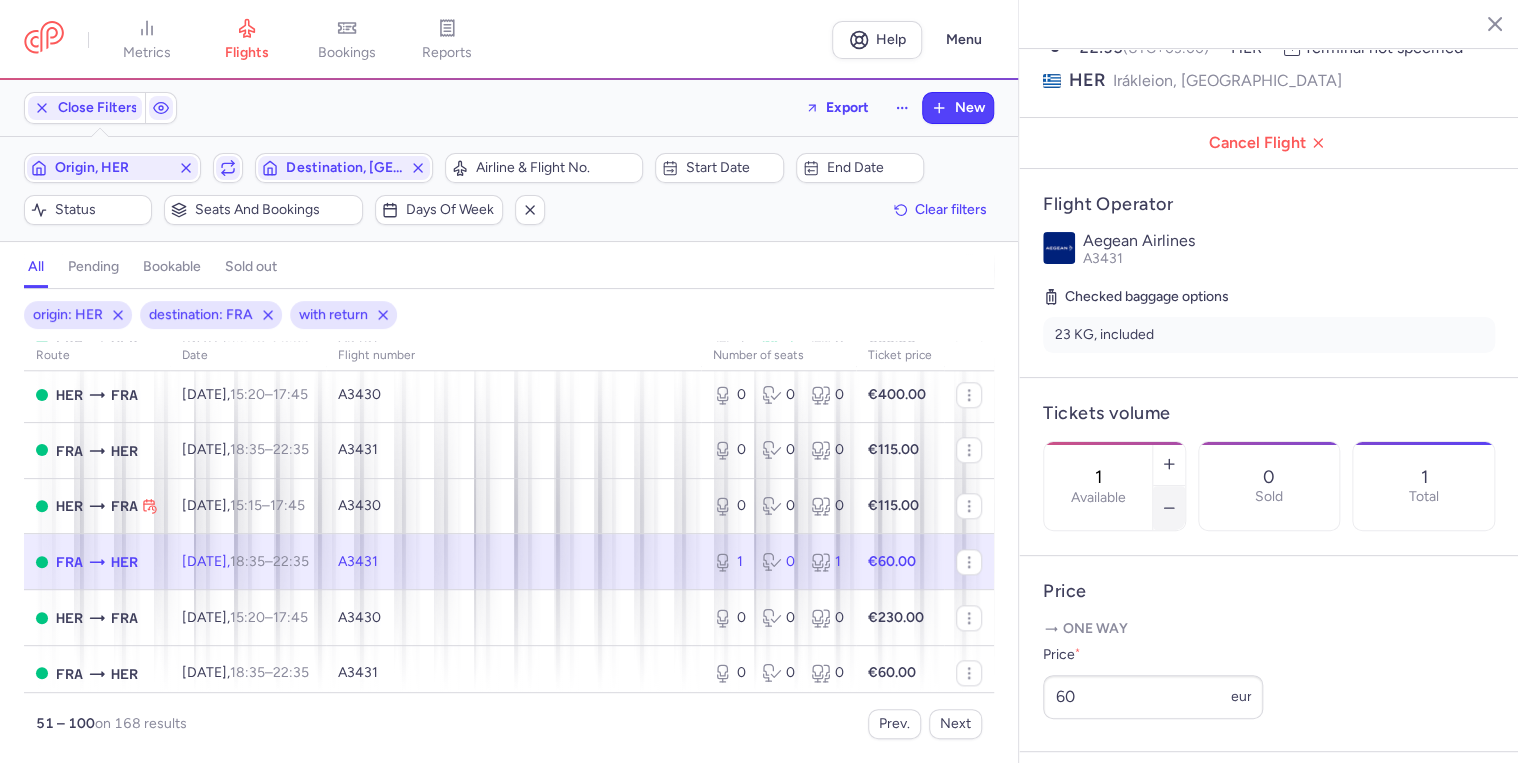 click 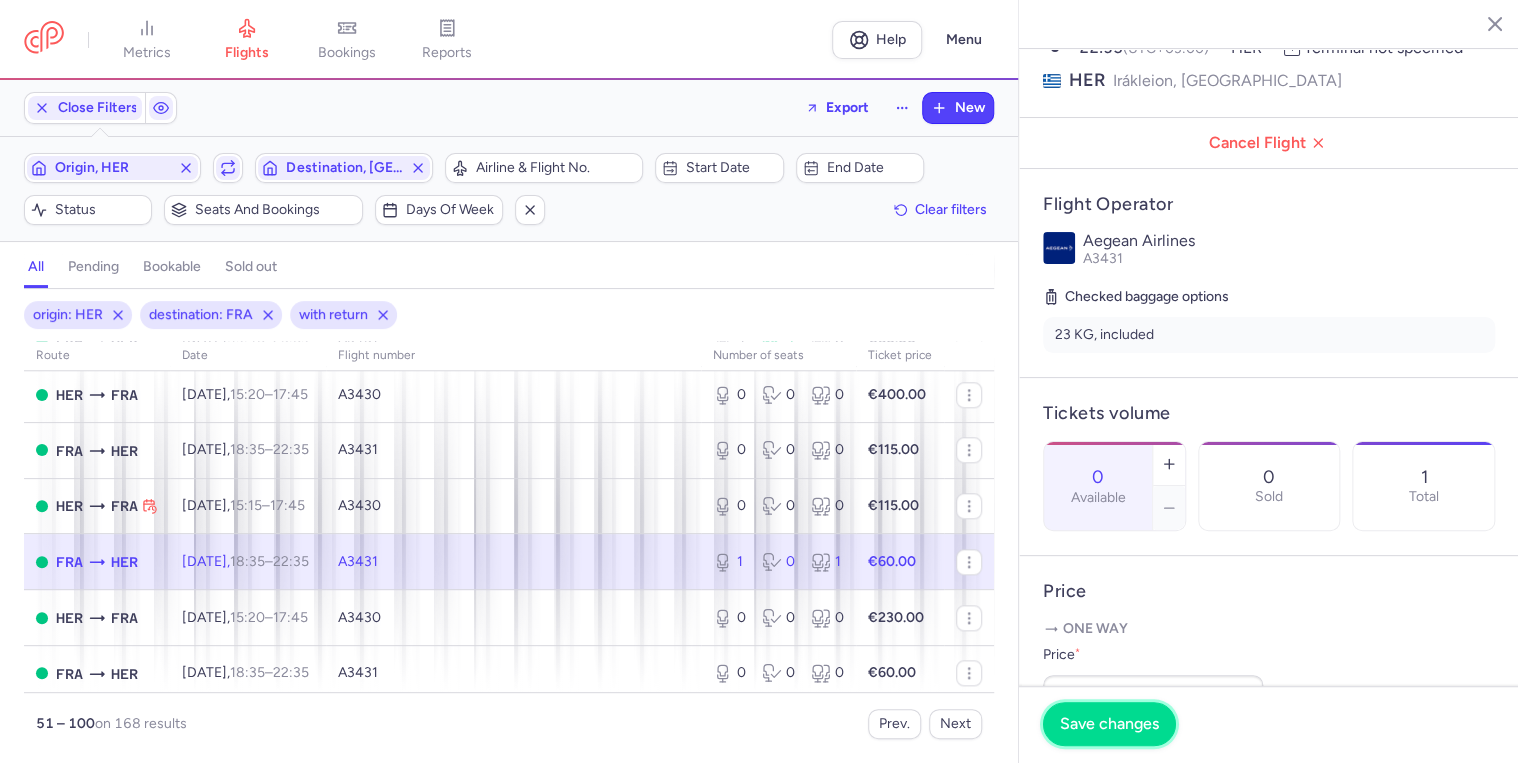 click on "Save changes" at bounding box center (1109, 724) 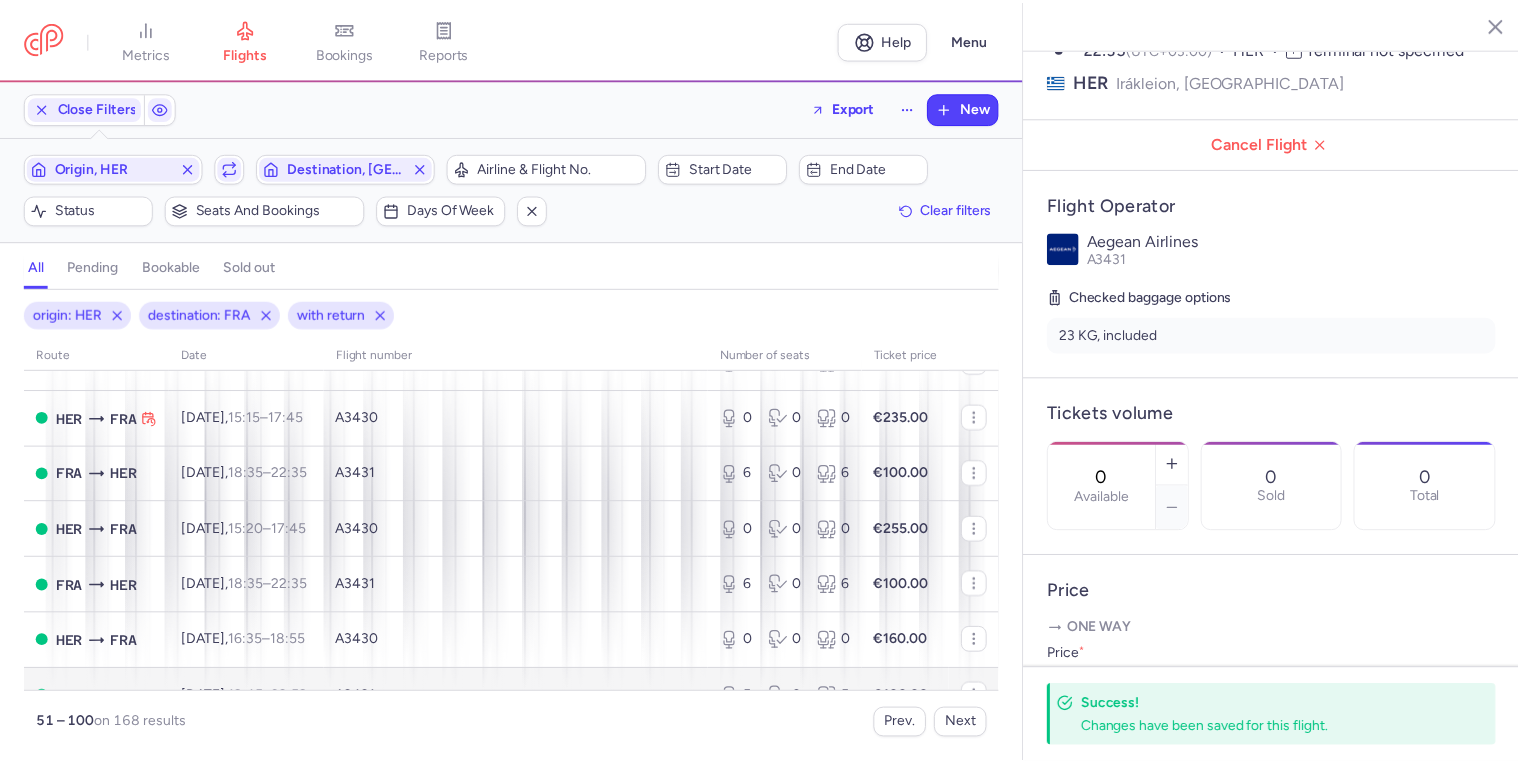 scroll, scrollTop: 2593, scrollLeft: 0, axis: vertical 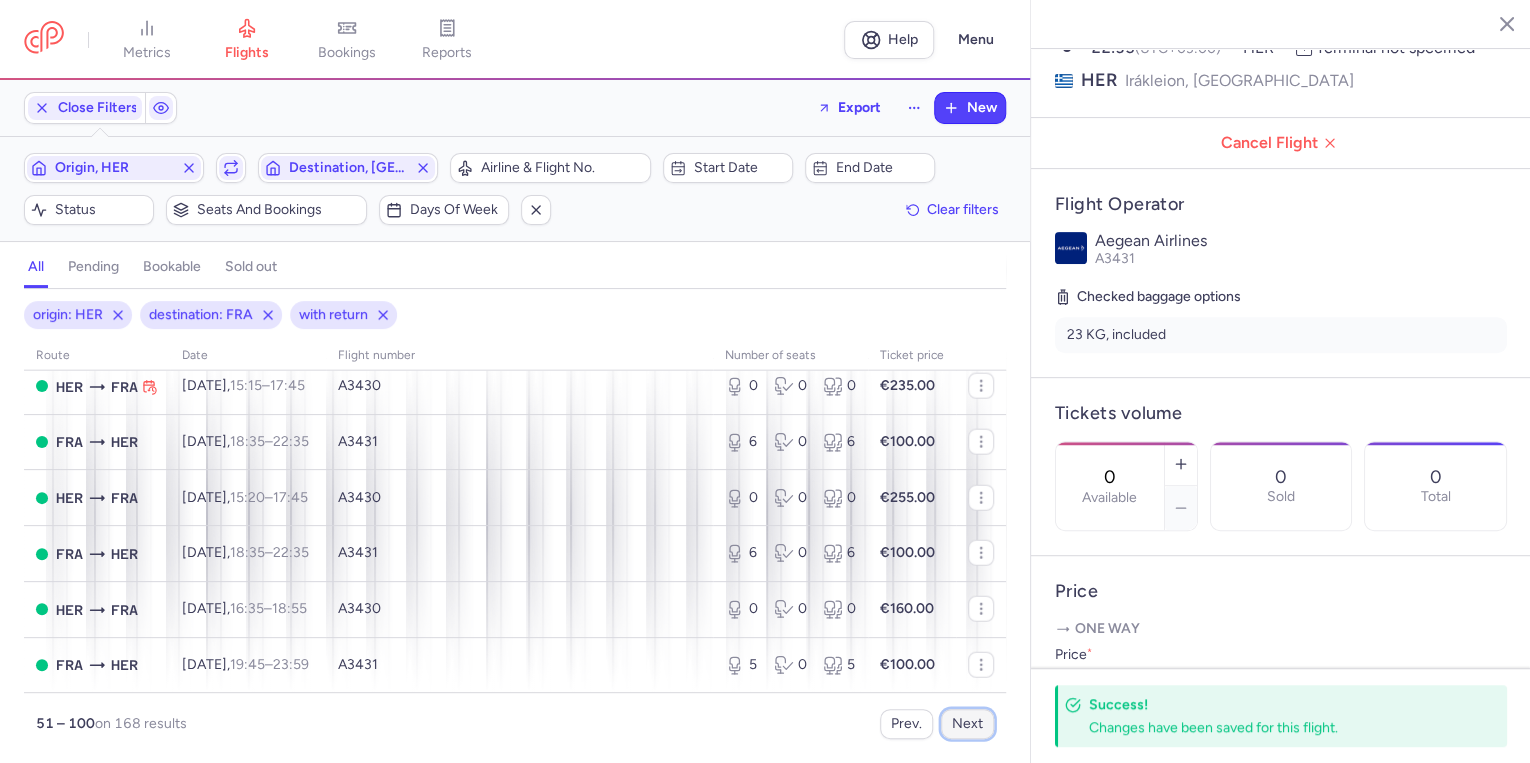 click on "Next" at bounding box center (967, 724) 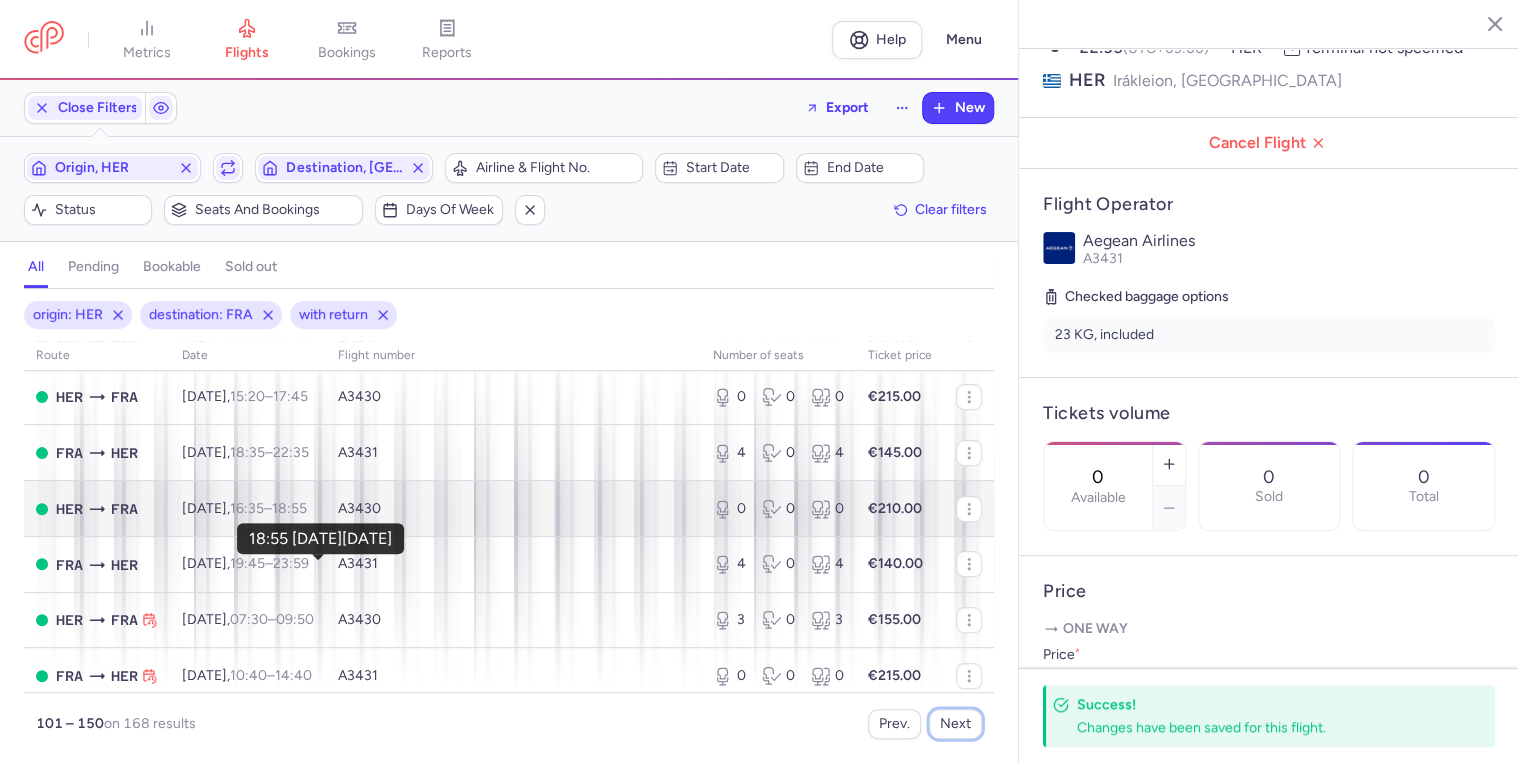 scroll, scrollTop: 320, scrollLeft: 0, axis: vertical 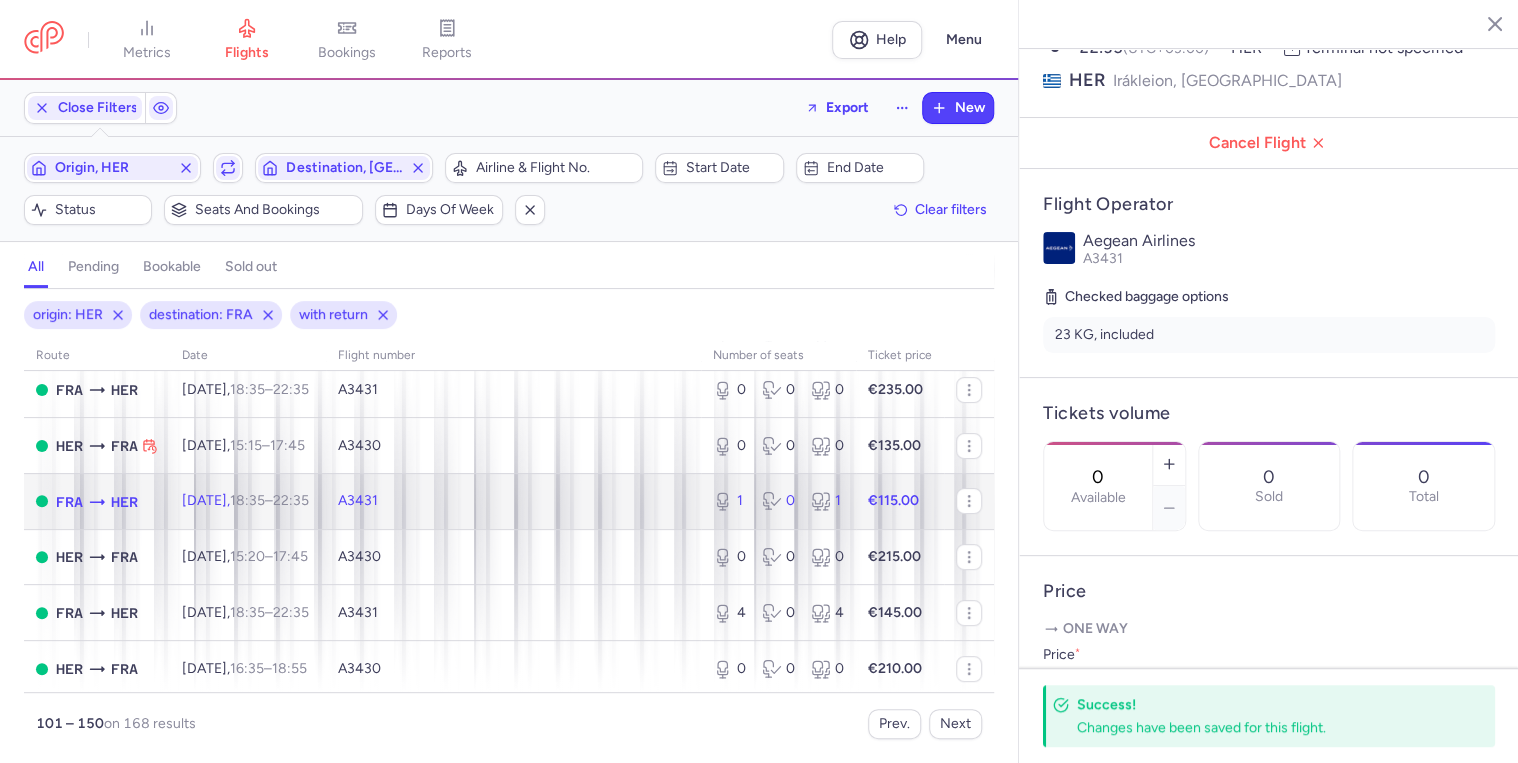 click on "Tue, 16 Sep,  18:35  –  22:35  +0" at bounding box center [245, 500] 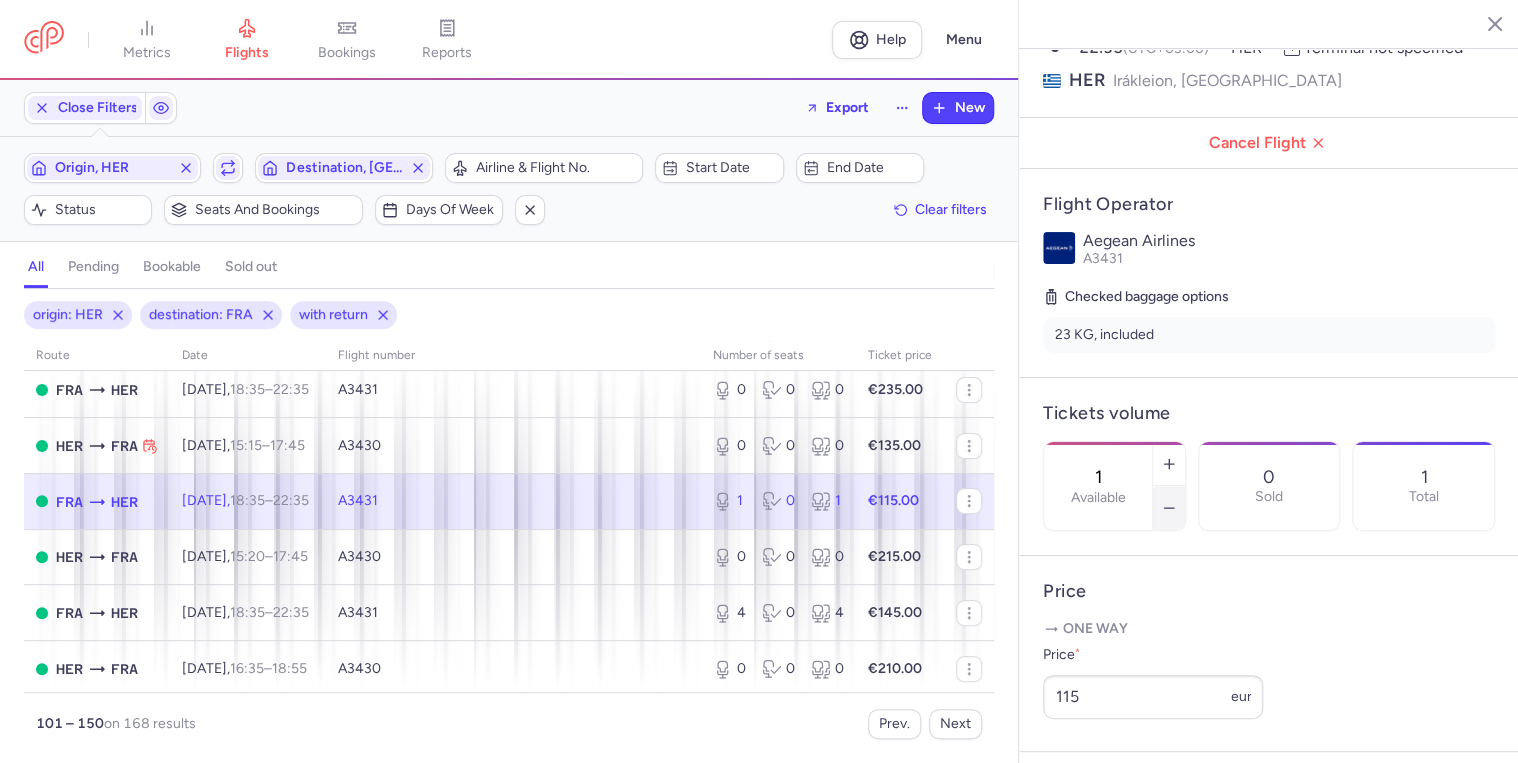 drag, startPoint x: 1239, startPoint y: 464, endPoint x: 1235, endPoint y: 489, distance: 25.317978 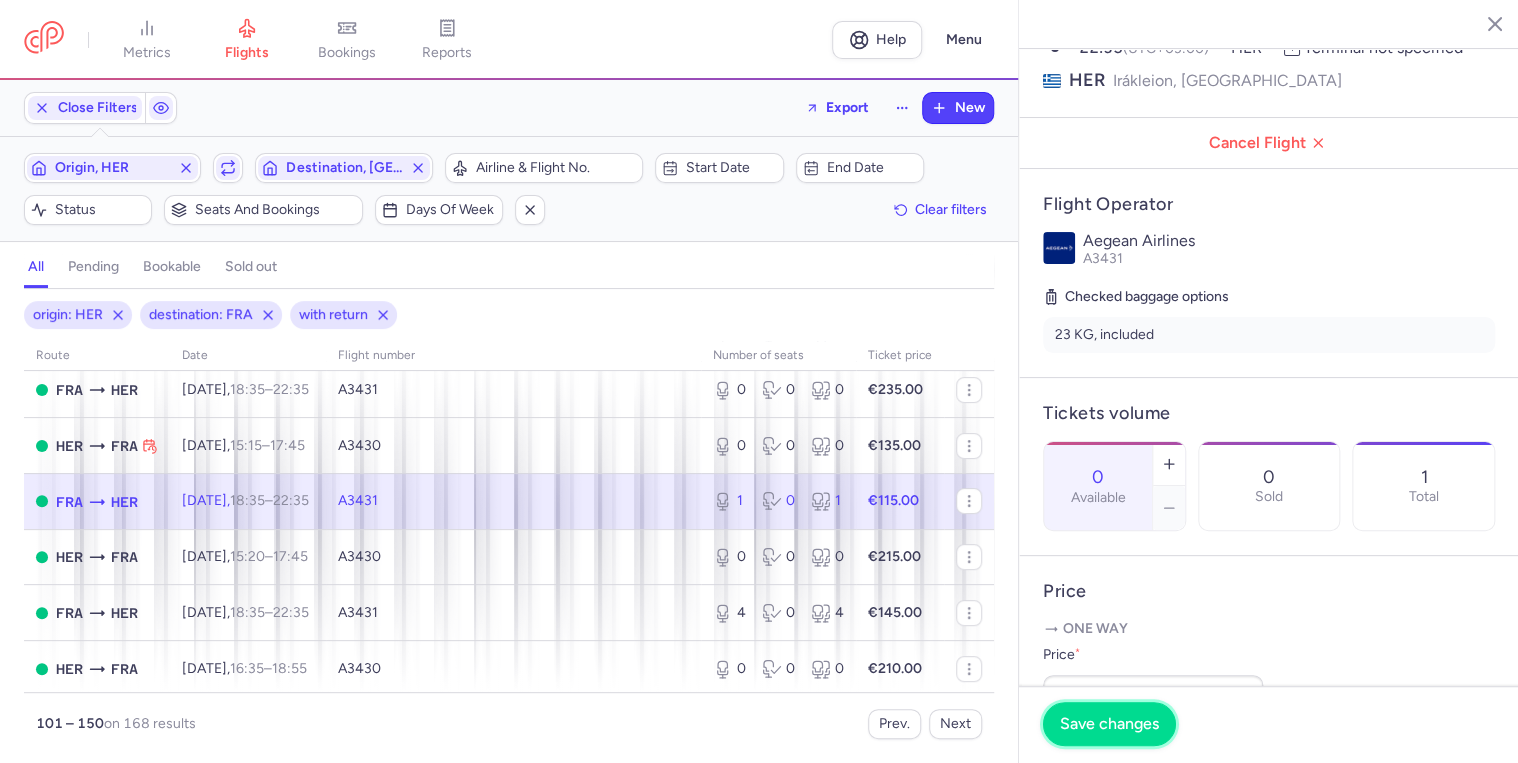 click on "Save changes" at bounding box center (1109, 724) 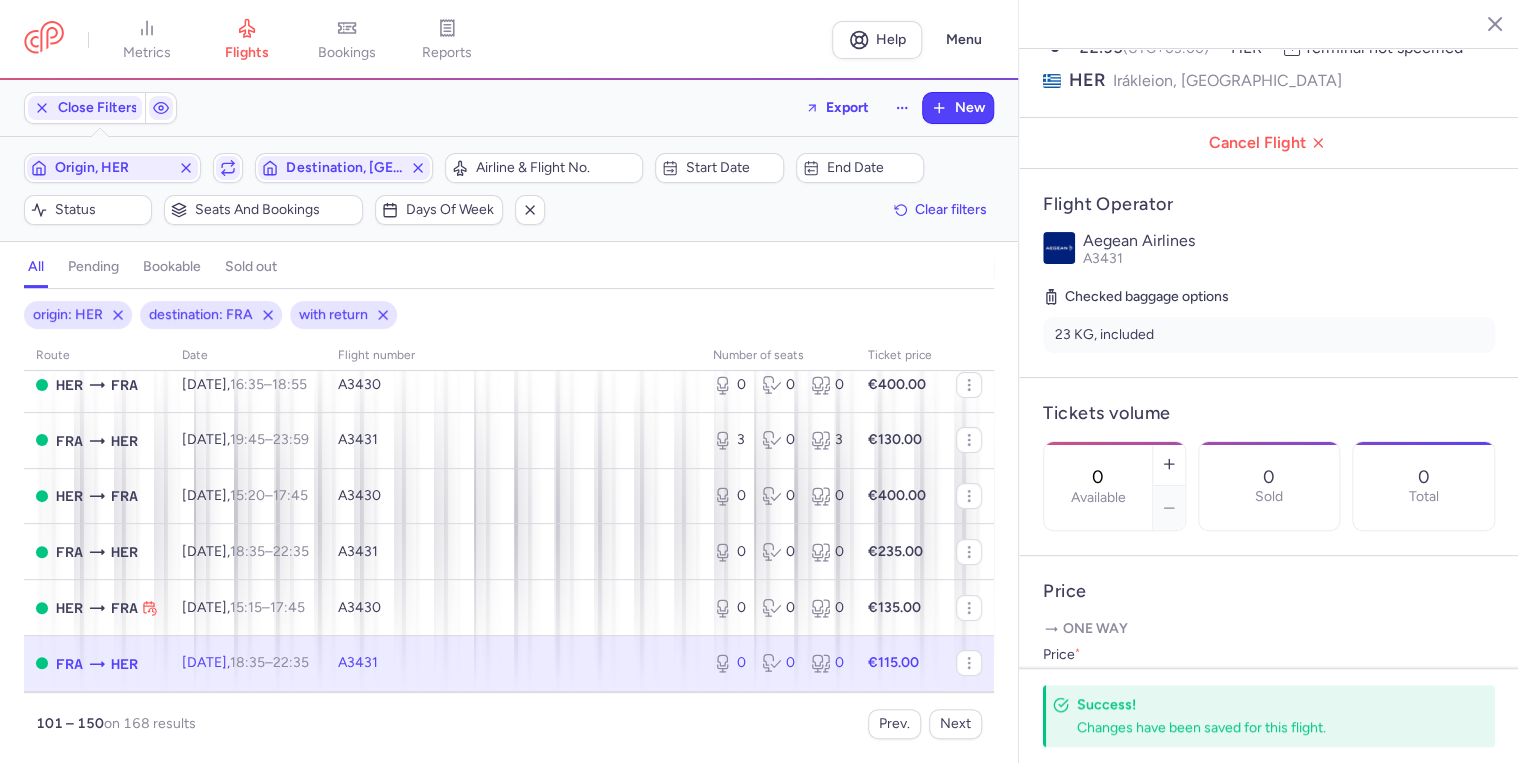 scroll, scrollTop: 0, scrollLeft: 0, axis: both 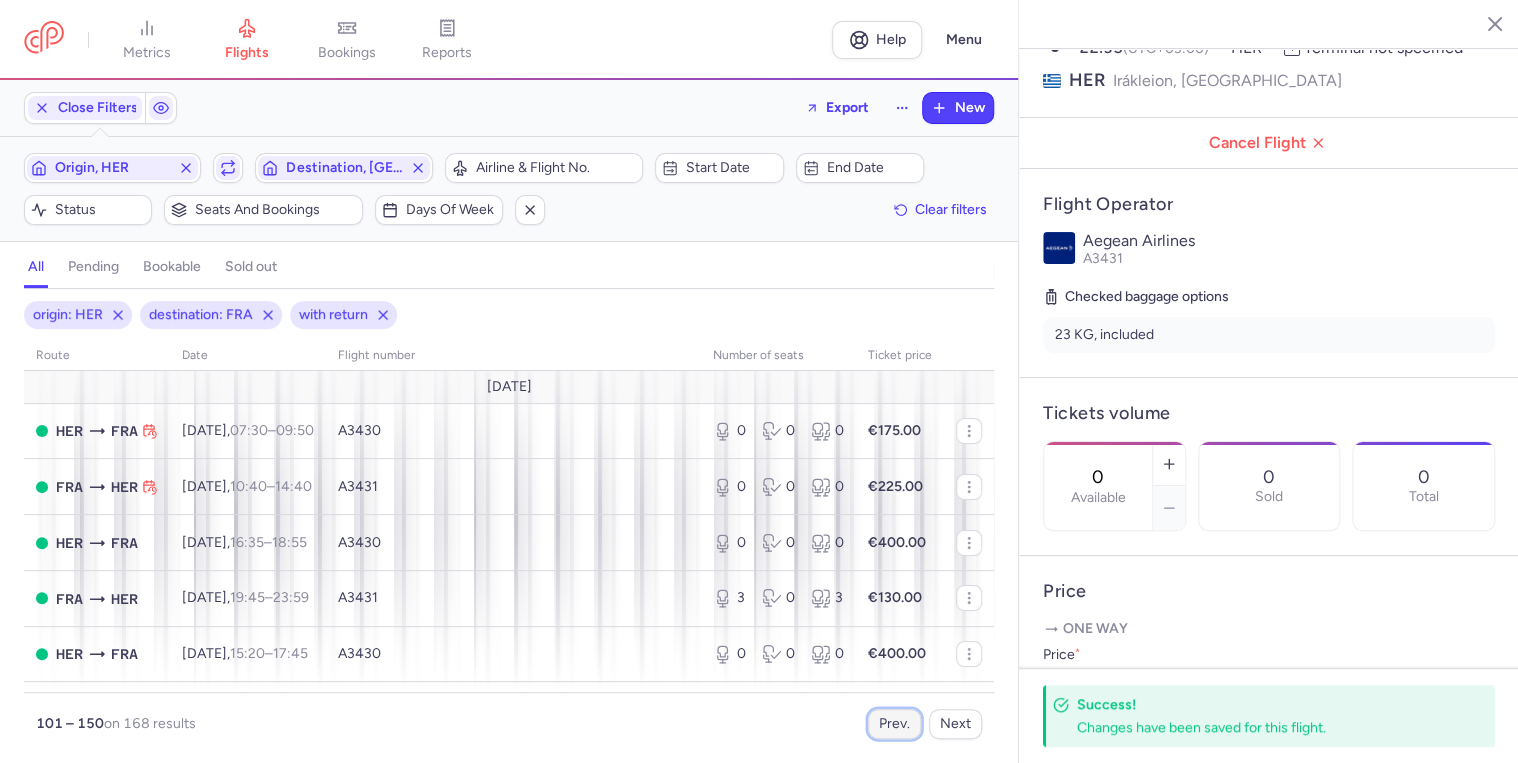 click on "Prev." at bounding box center [894, 724] 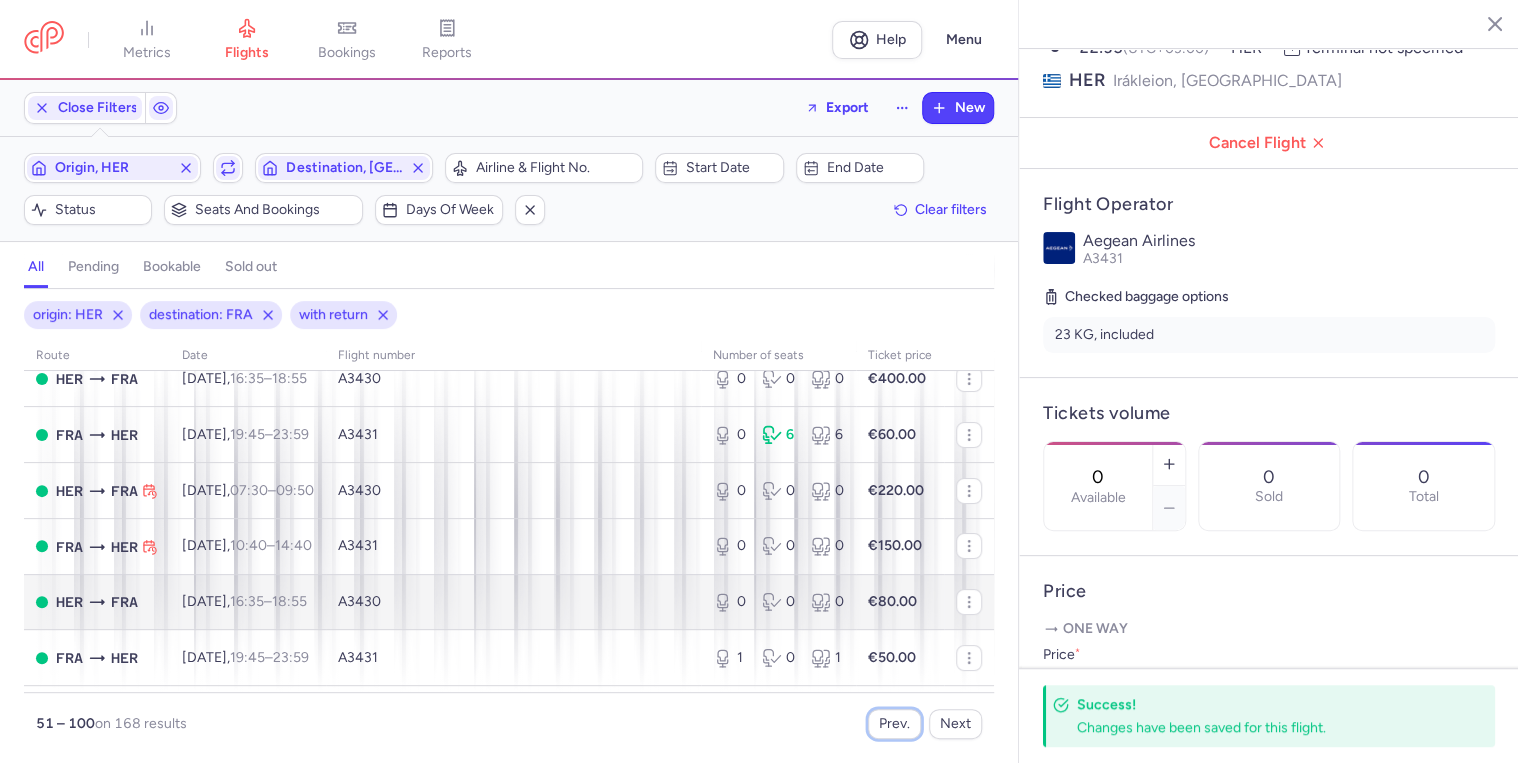 scroll, scrollTop: 80, scrollLeft: 0, axis: vertical 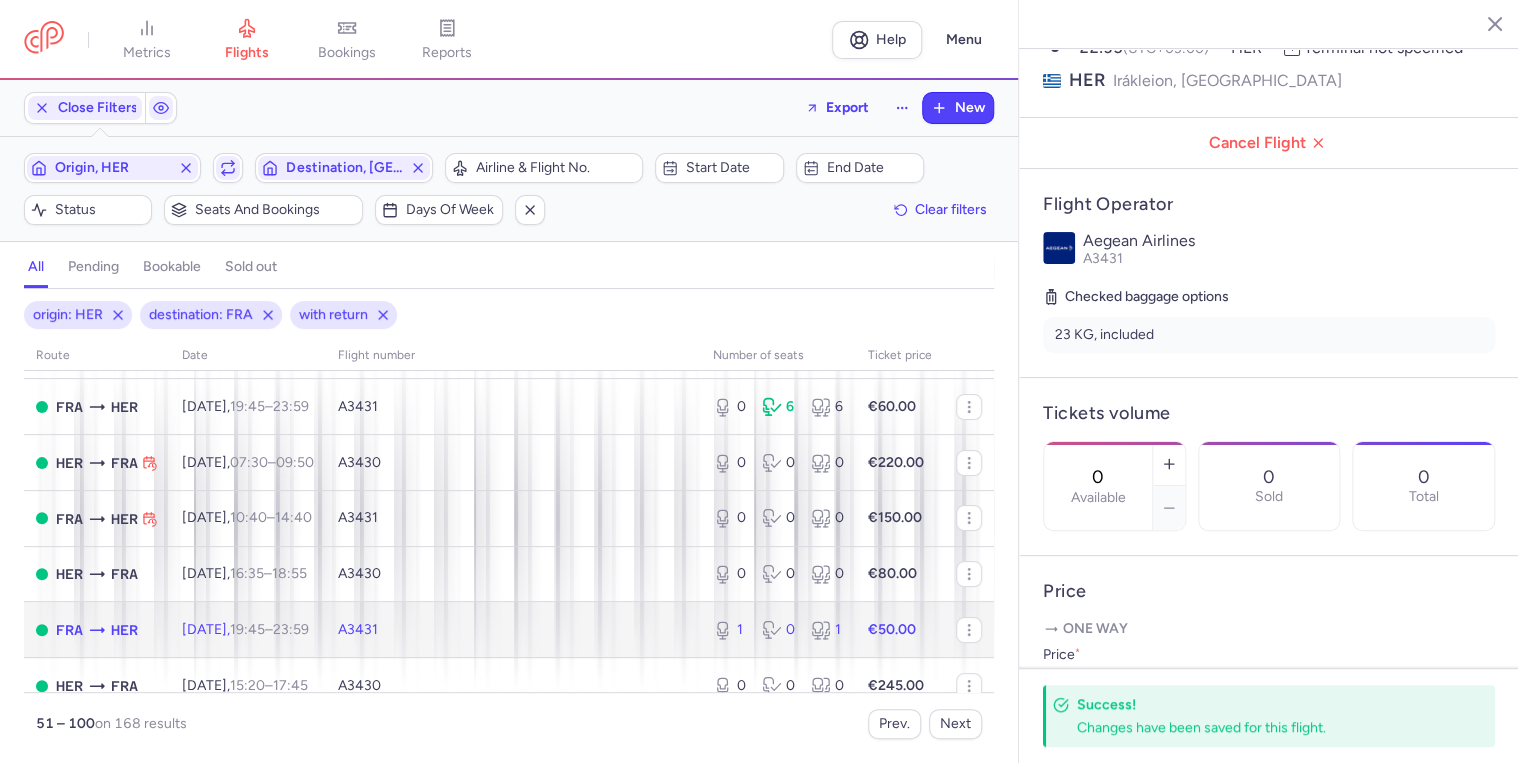 click on "Sun, 17 Aug,  19:45  –  23:59  +0" at bounding box center [245, 629] 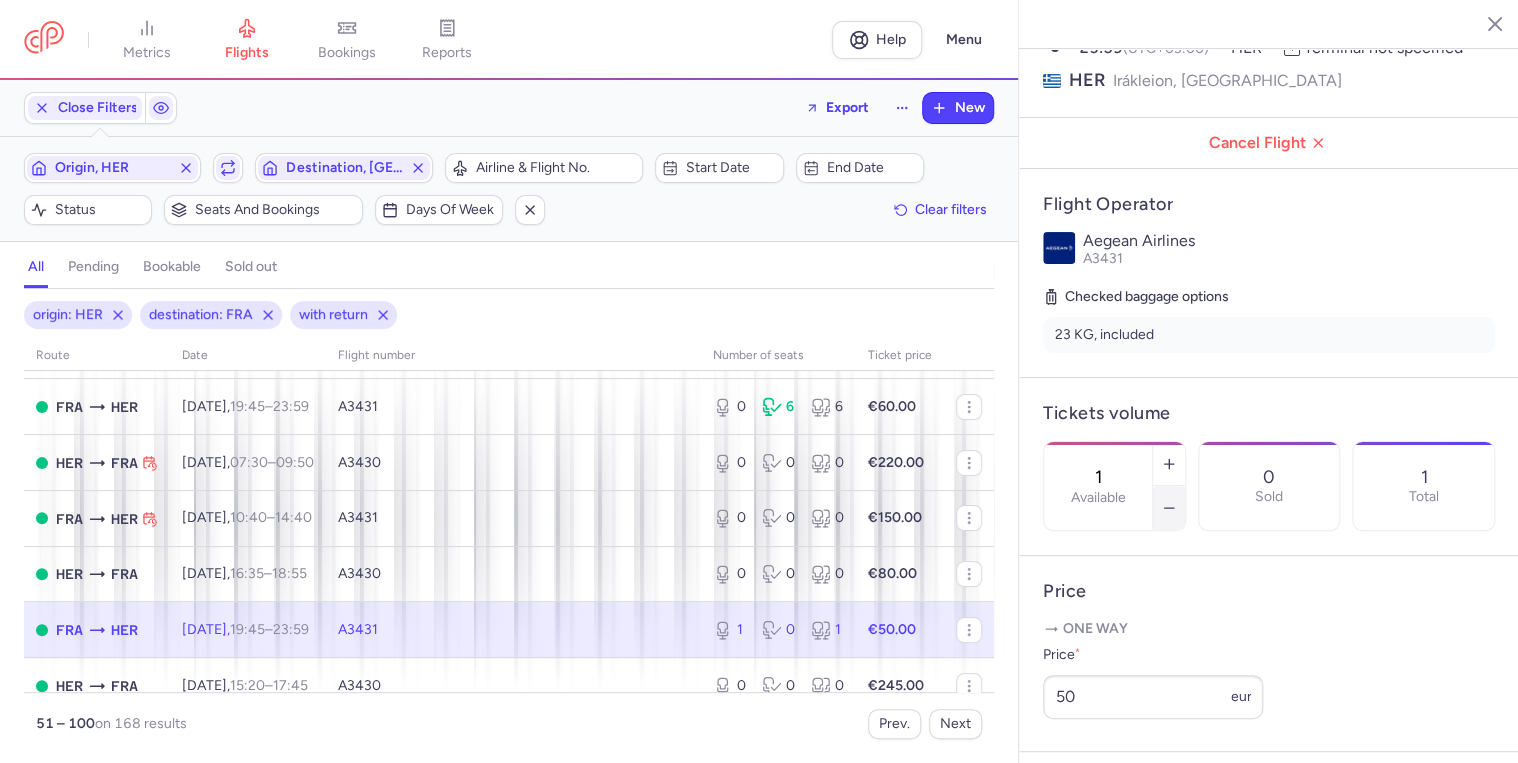 click 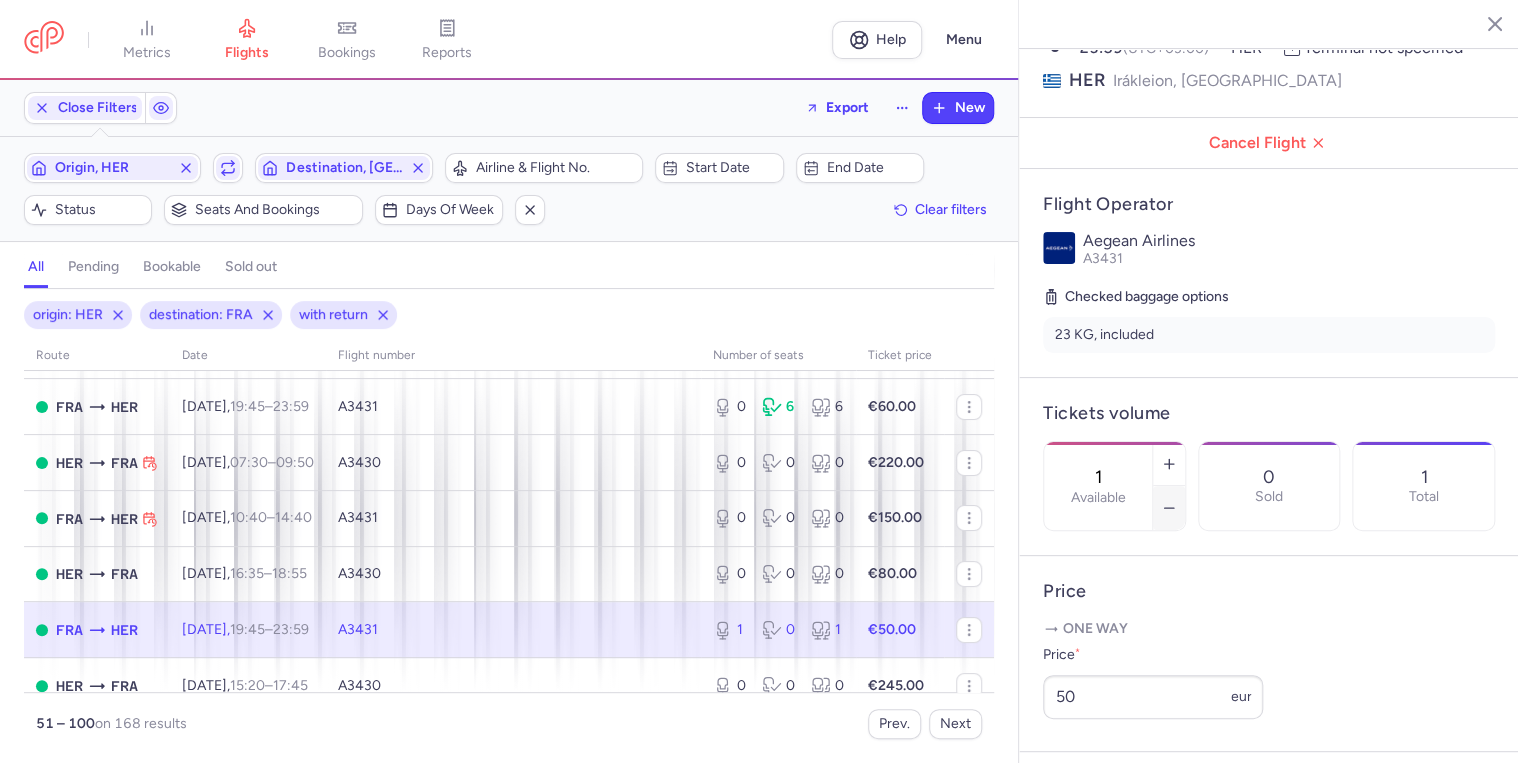 type on "0" 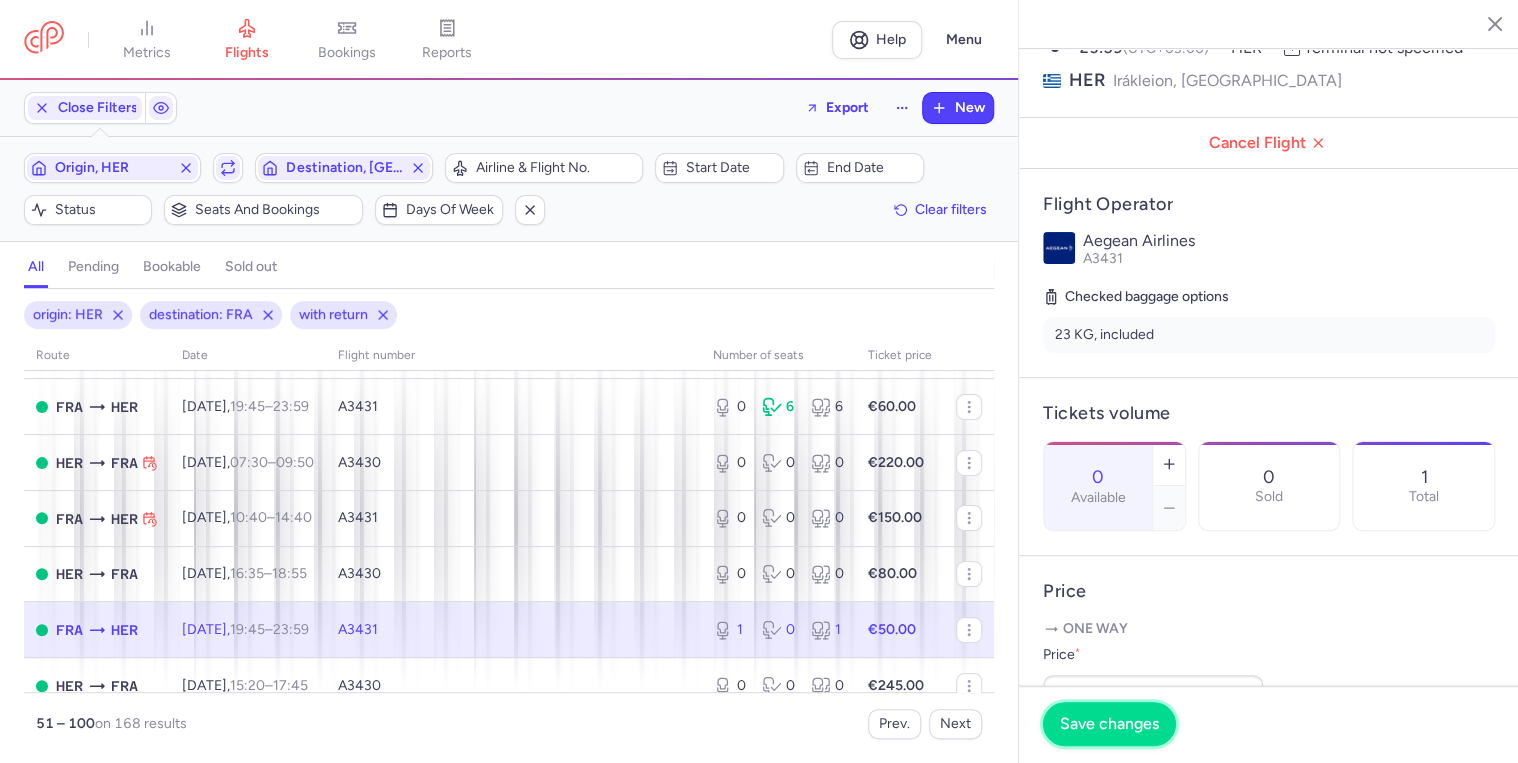click on "Save changes" at bounding box center [1109, 724] 